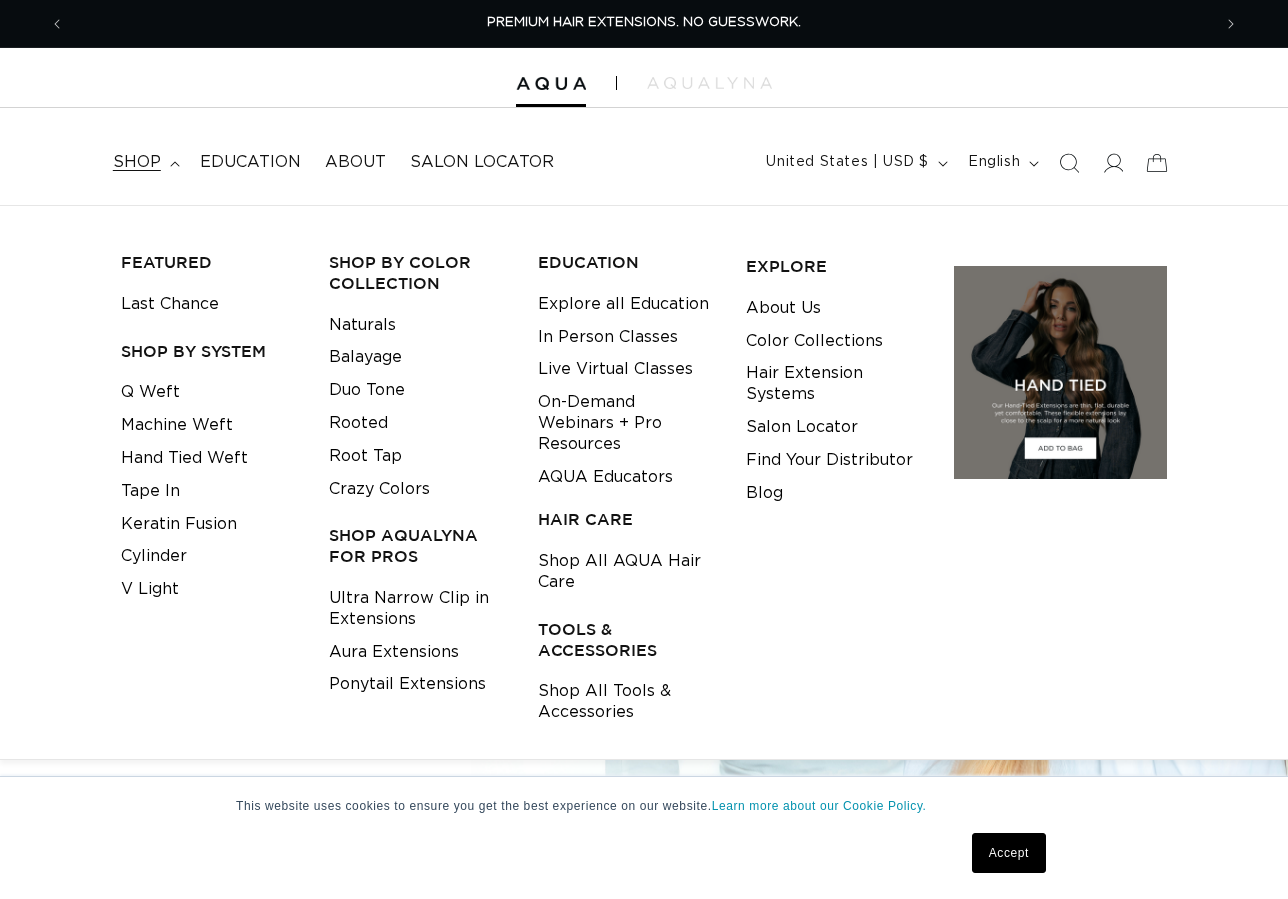 scroll, scrollTop: 0, scrollLeft: 0, axis: both 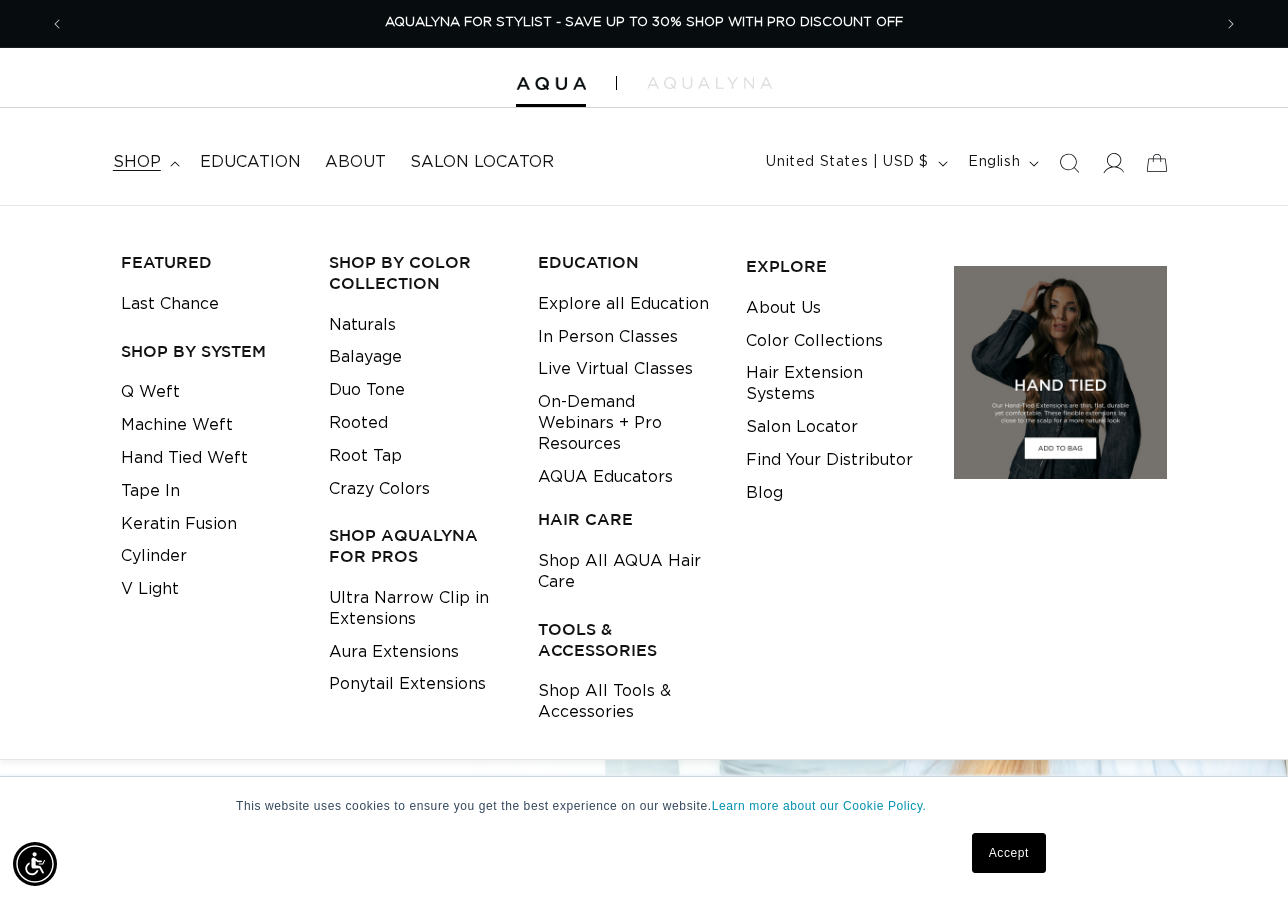 click 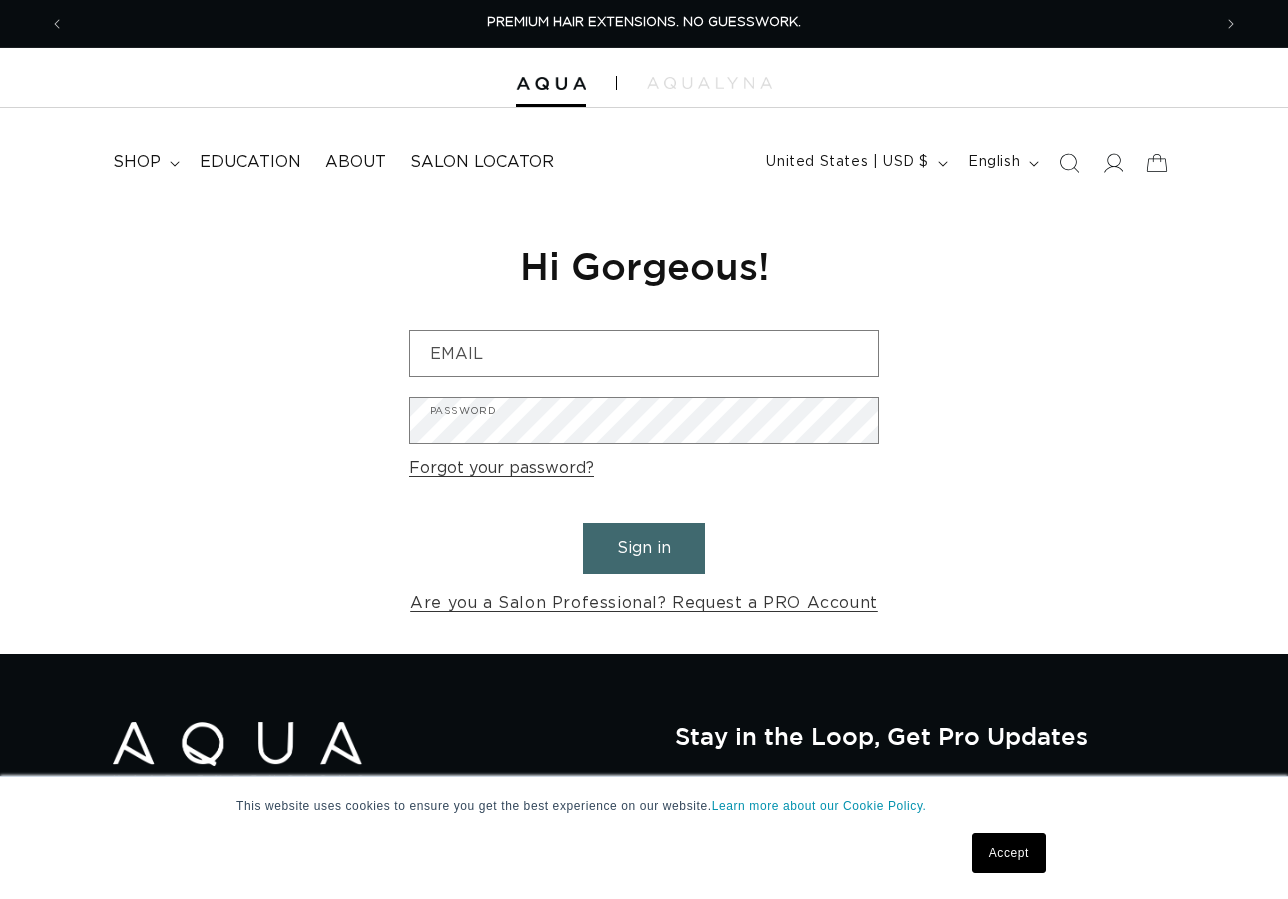 scroll, scrollTop: 0, scrollLeft: 0, axis: both 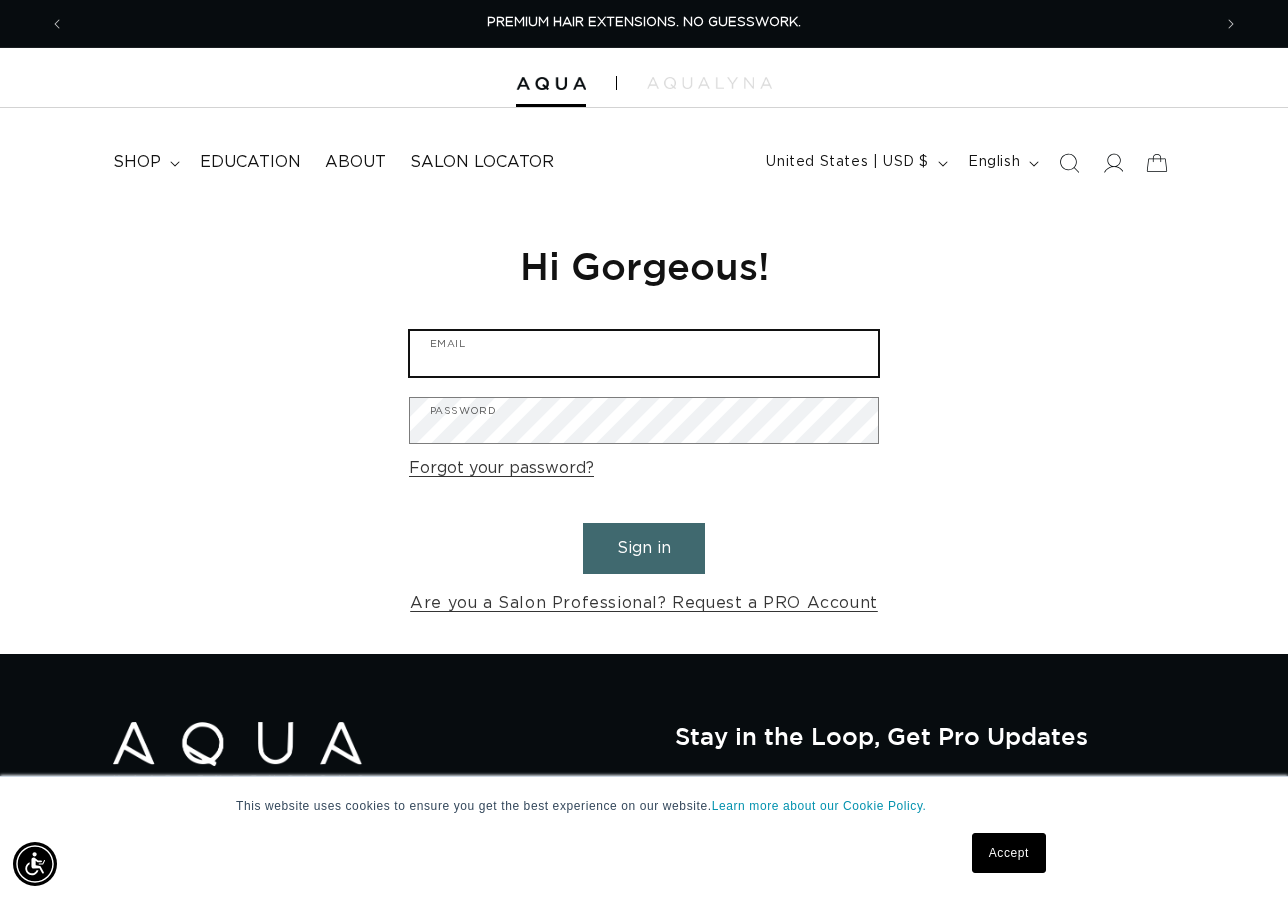 type on "[EMAIL]" 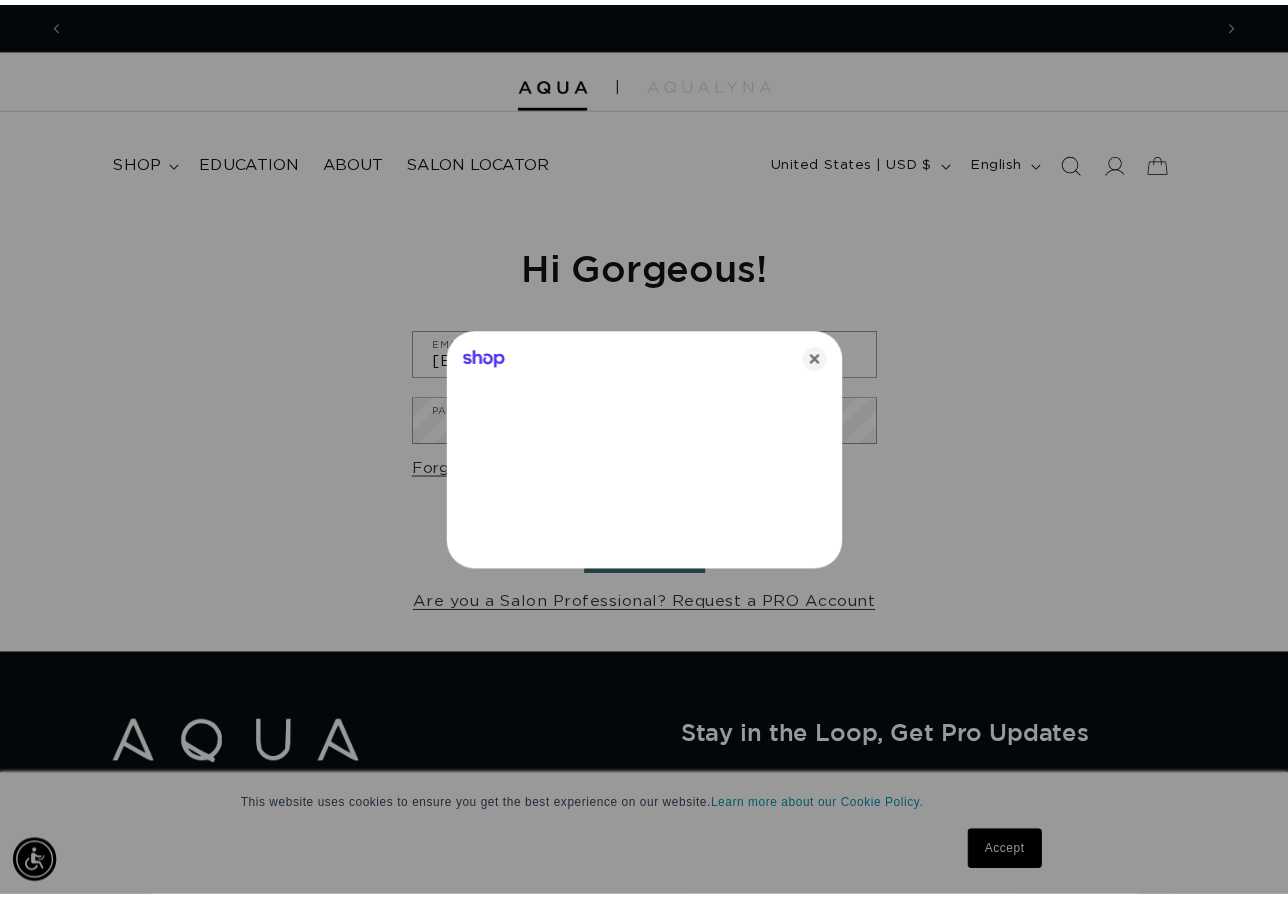 scroll, scrollTop: 0, scrollLeft: 1161, axis: horizontal 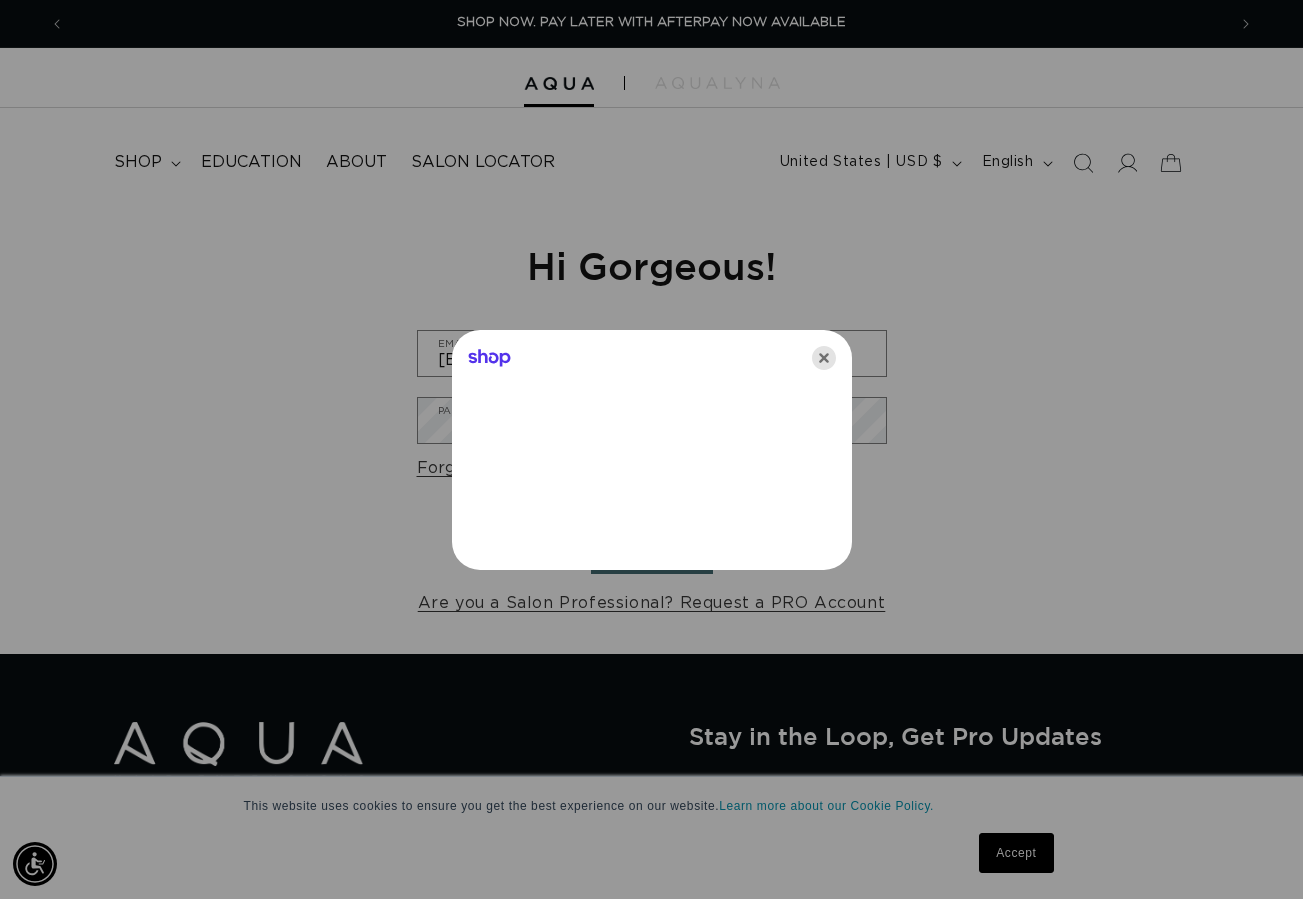 click 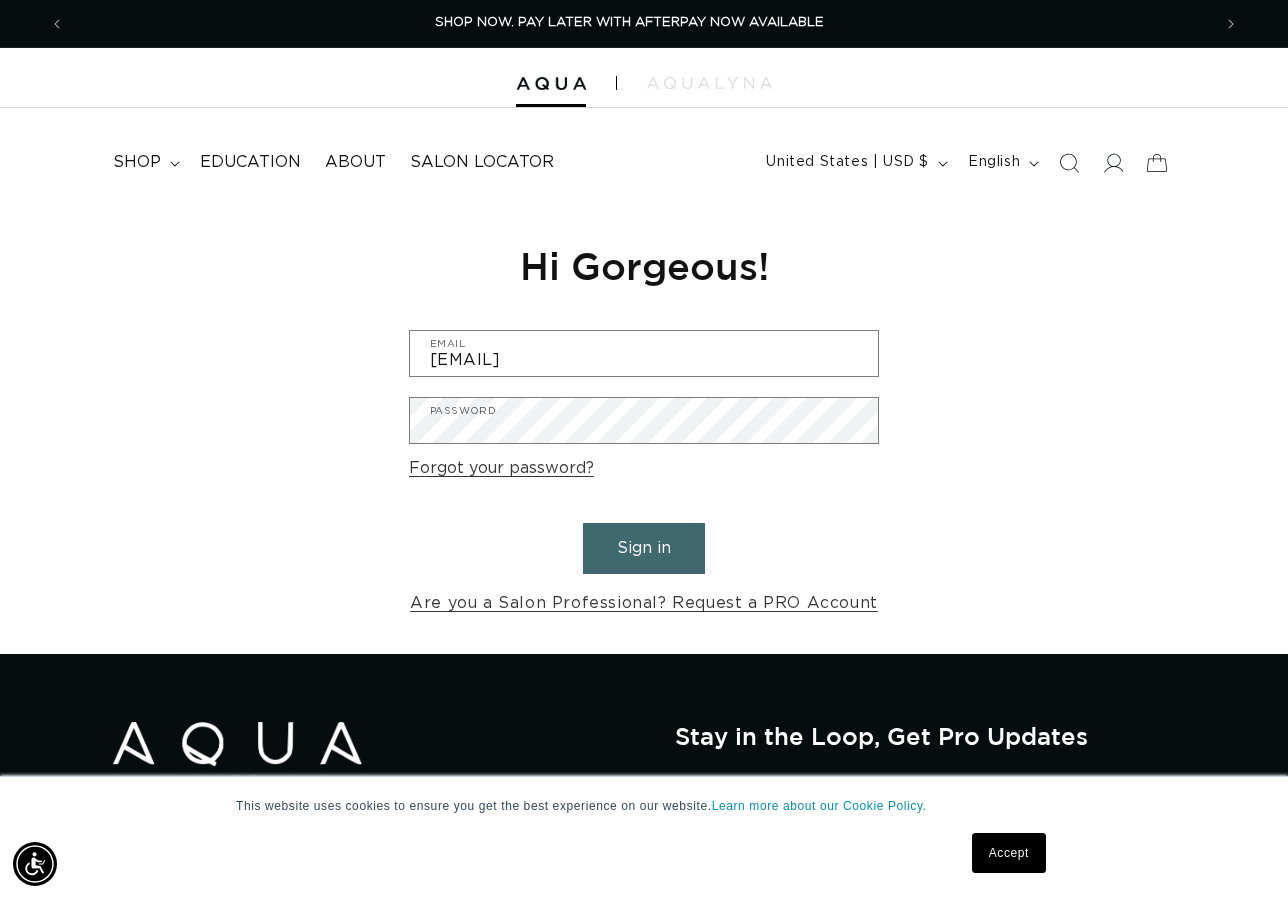 scroll, scrollTop: 0, scrollLeft: 1146, axis: horizontal 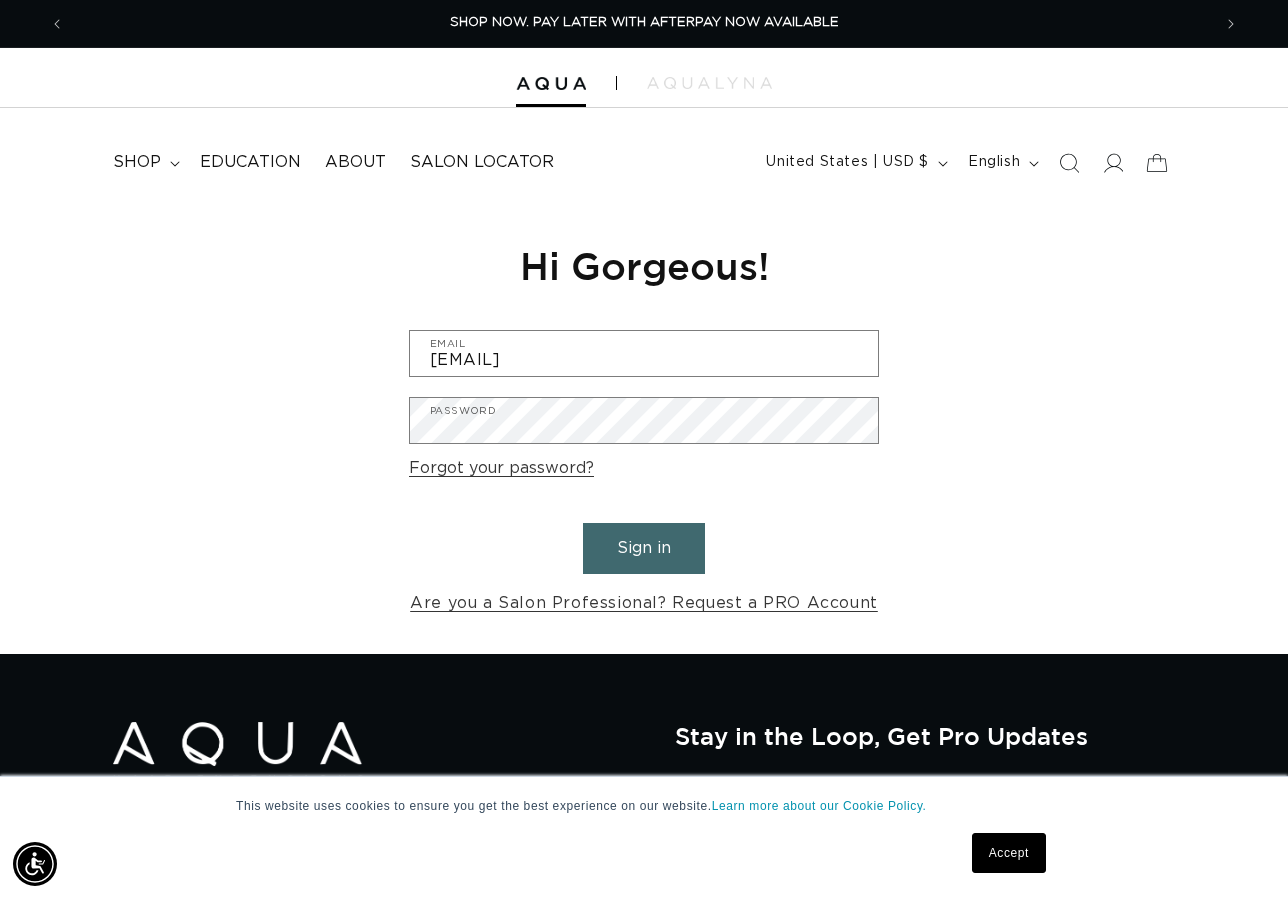 click on "Sign in" at bounding box center (644, 548) 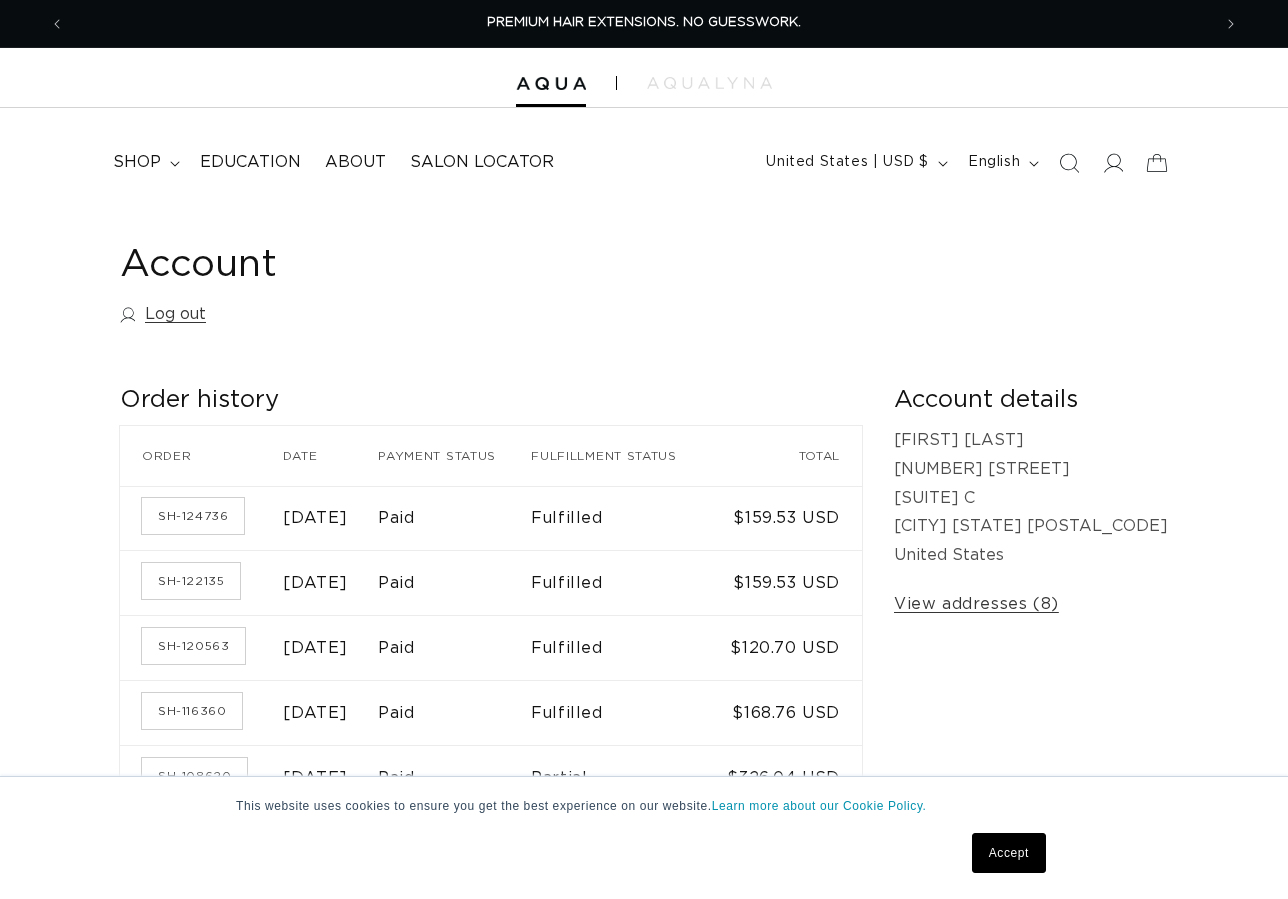 scroll, scrollTop: 0, scrollLeft: 0, axis: both 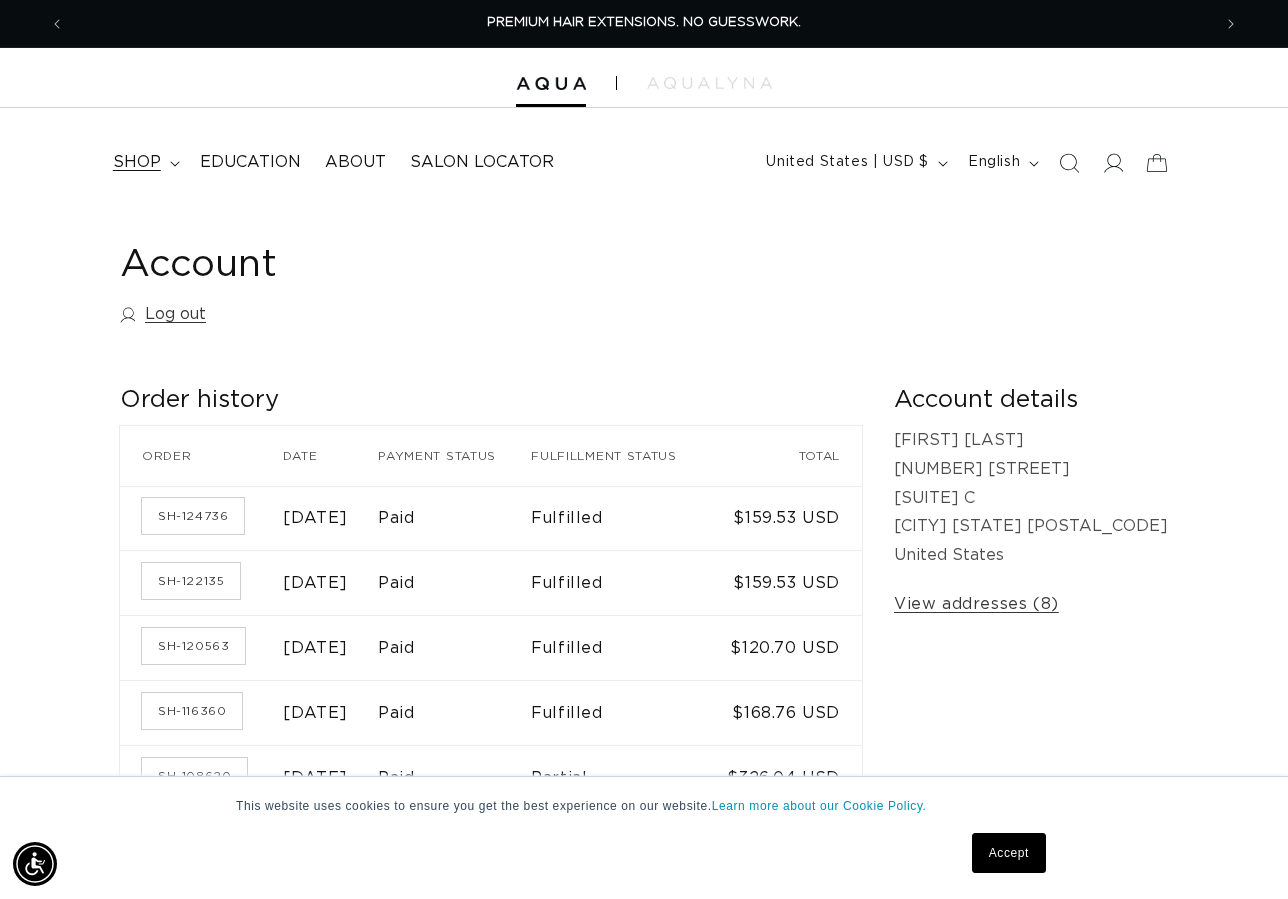click on "shop" at bounding box center (137, 162) 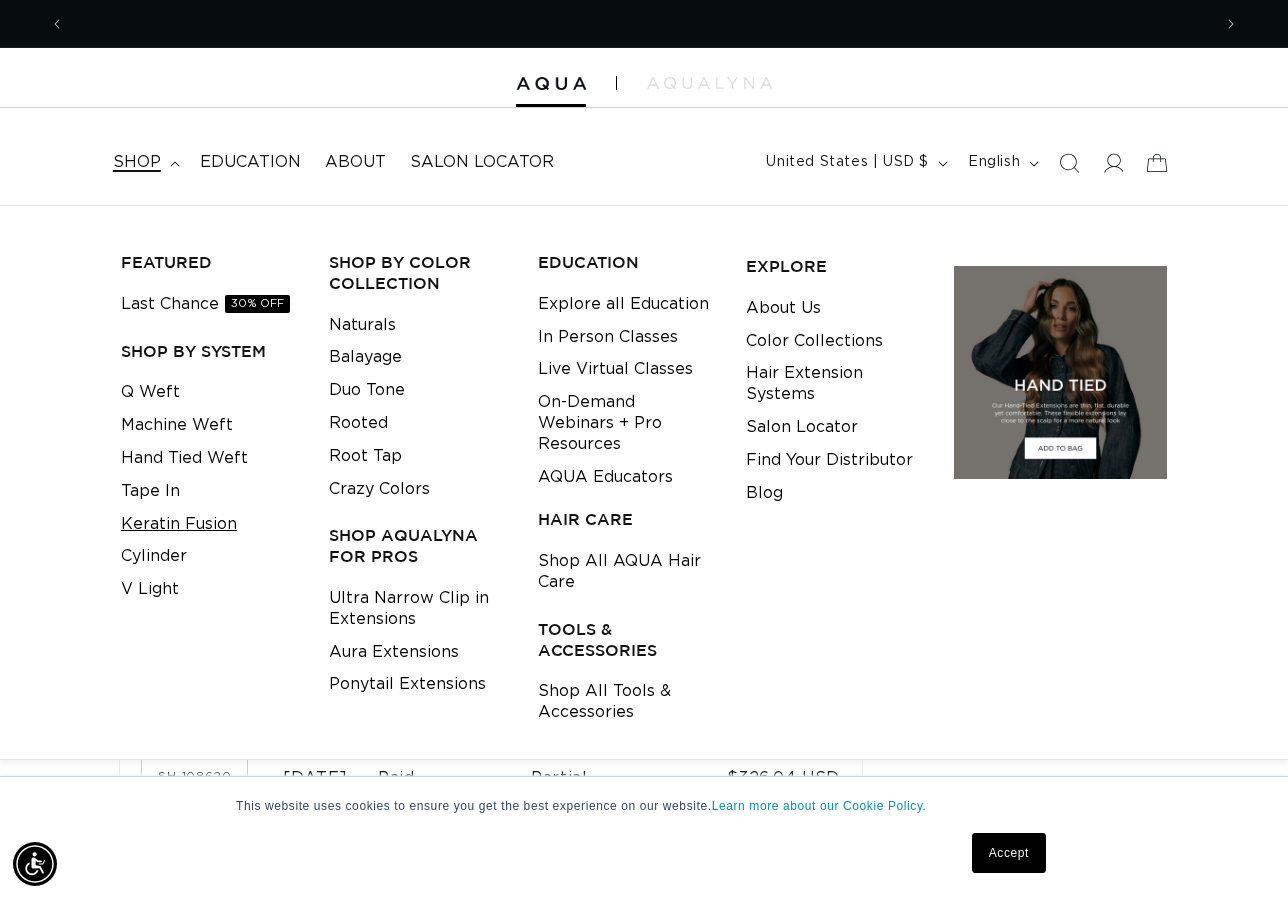 scroll, scrollTop: 0, scrollLeft: 1146, axis: horizontal 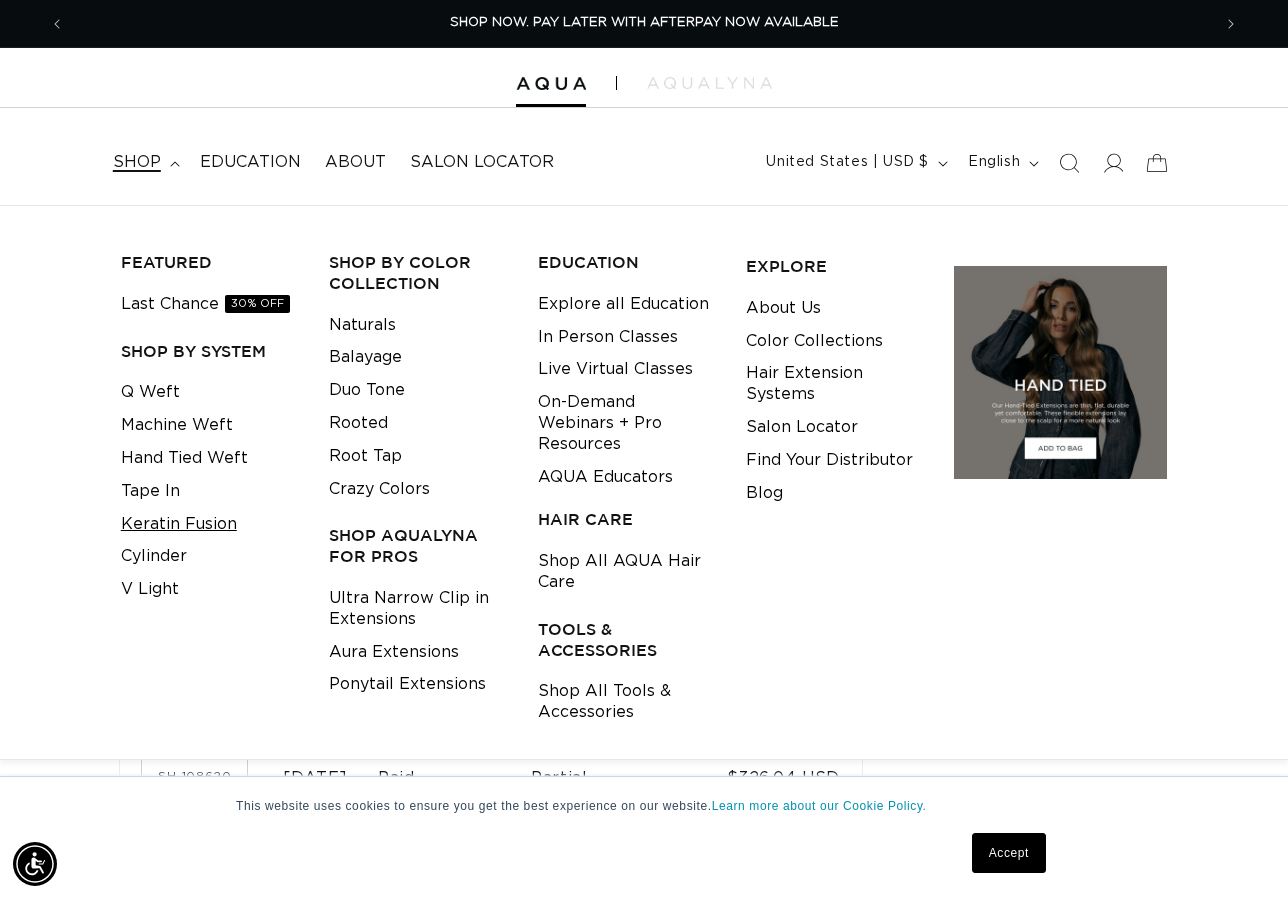 click on "Keratin Fusion" at bounding box center (179, 524) 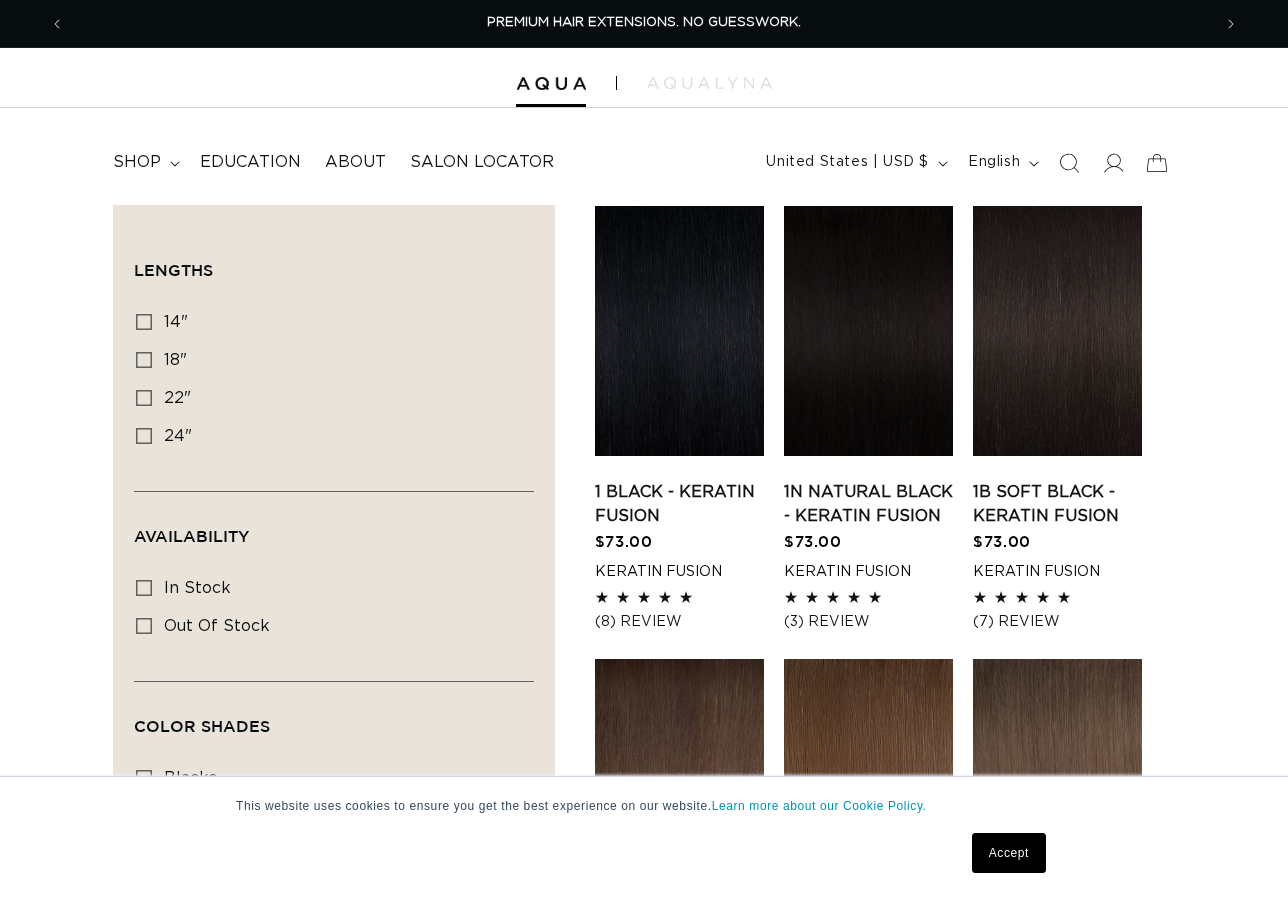 scroll, scrollTop: 0, scrollLeft: 0, axis: both 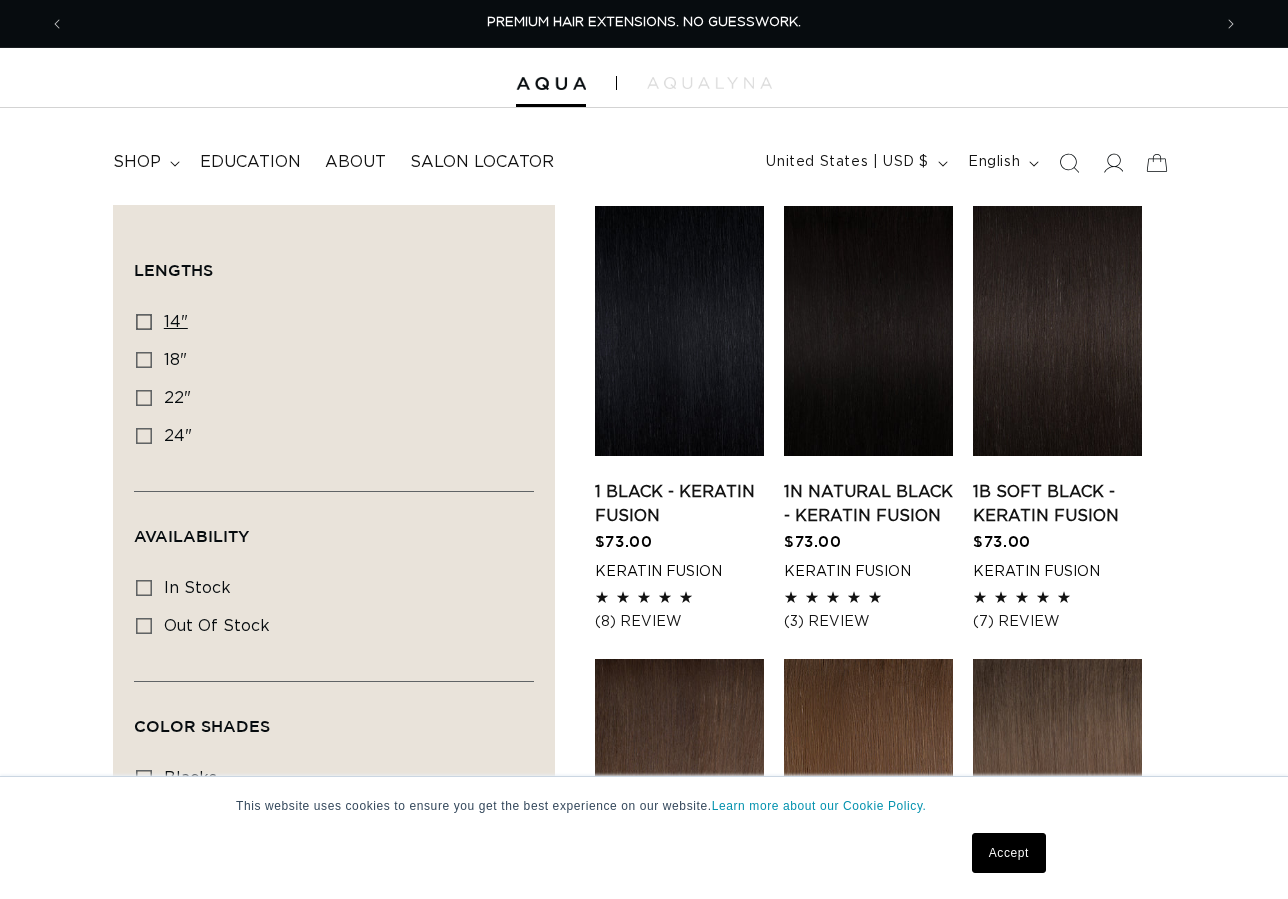 click 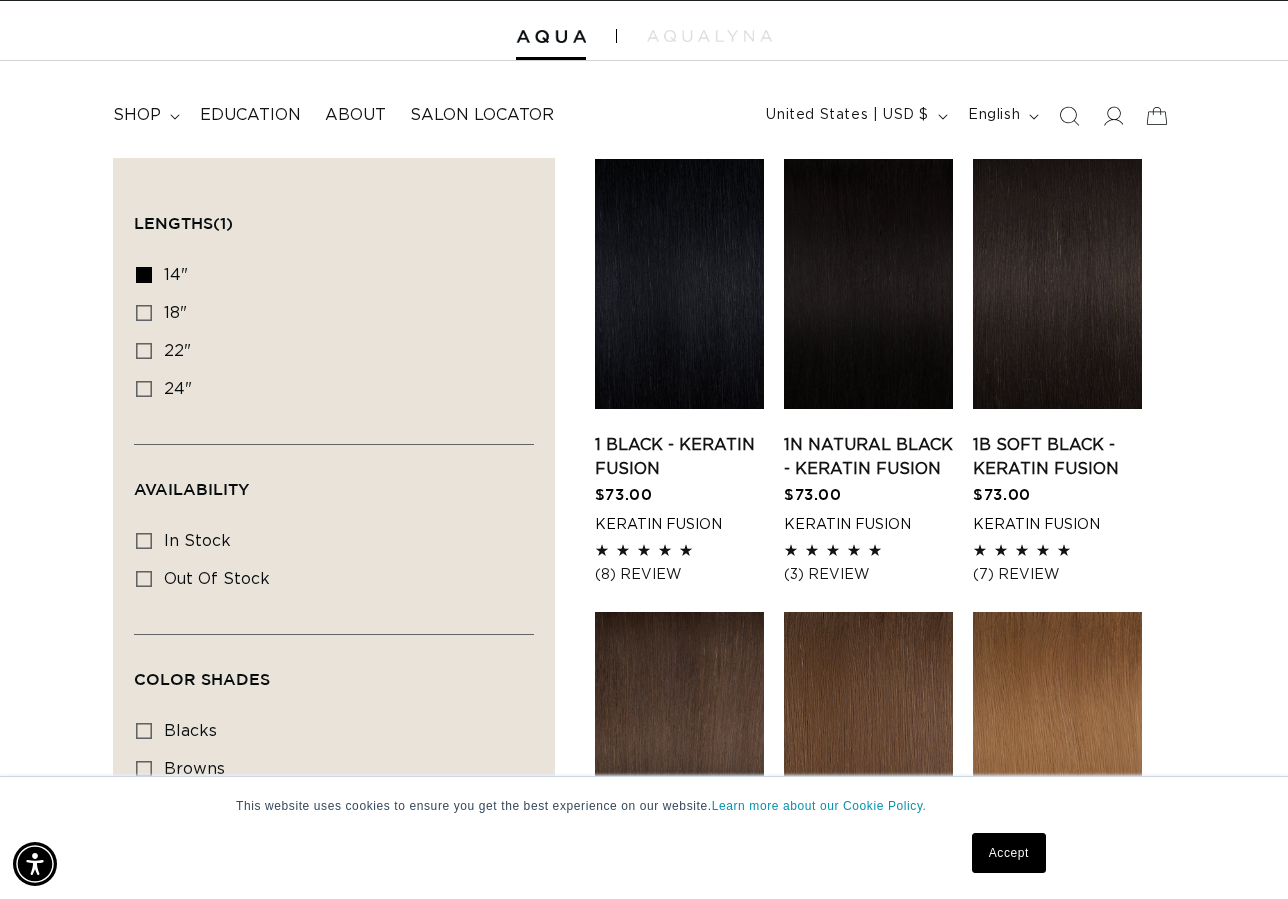 scroll, scrollTop: 83, scrollLeft: 0, axis: vertical 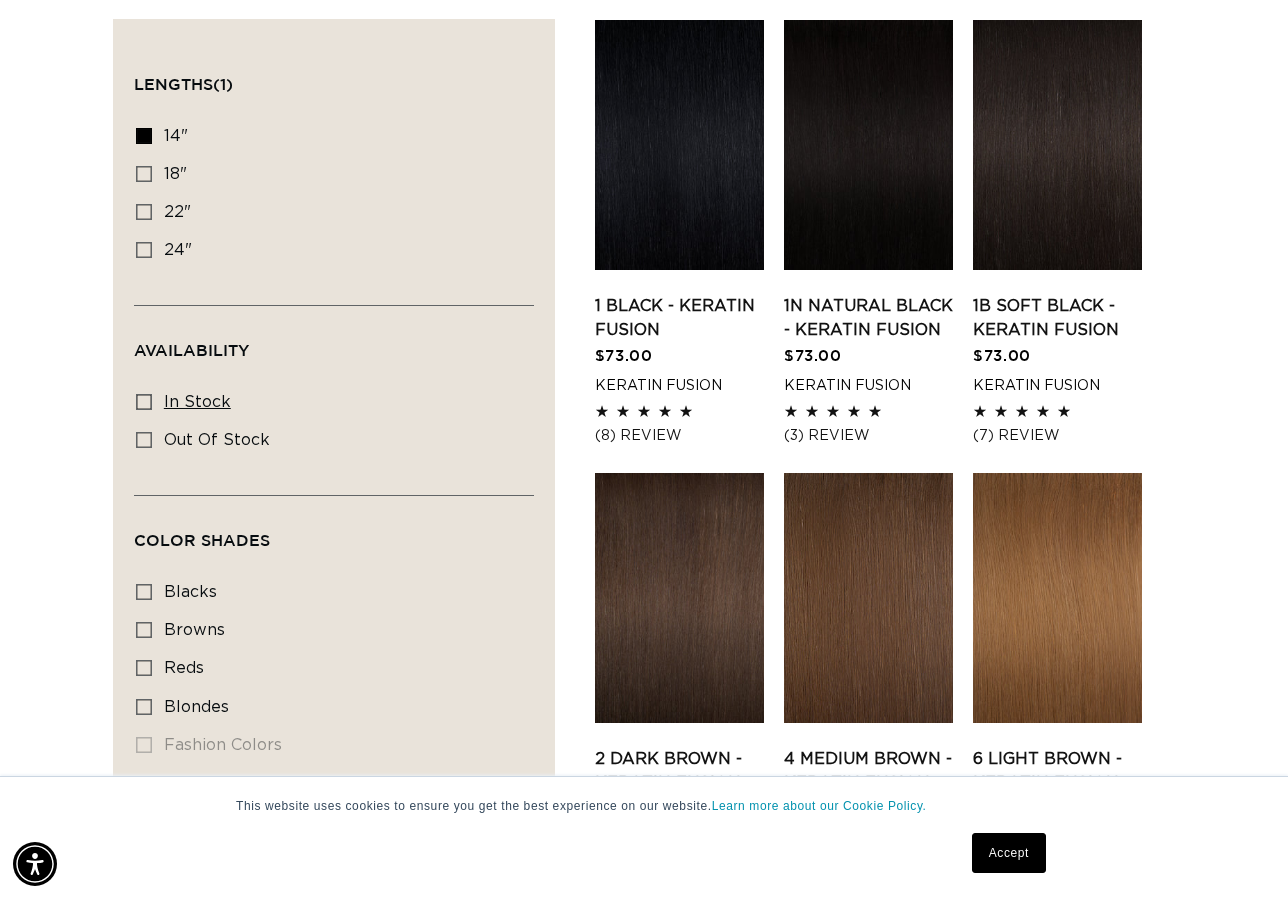 click 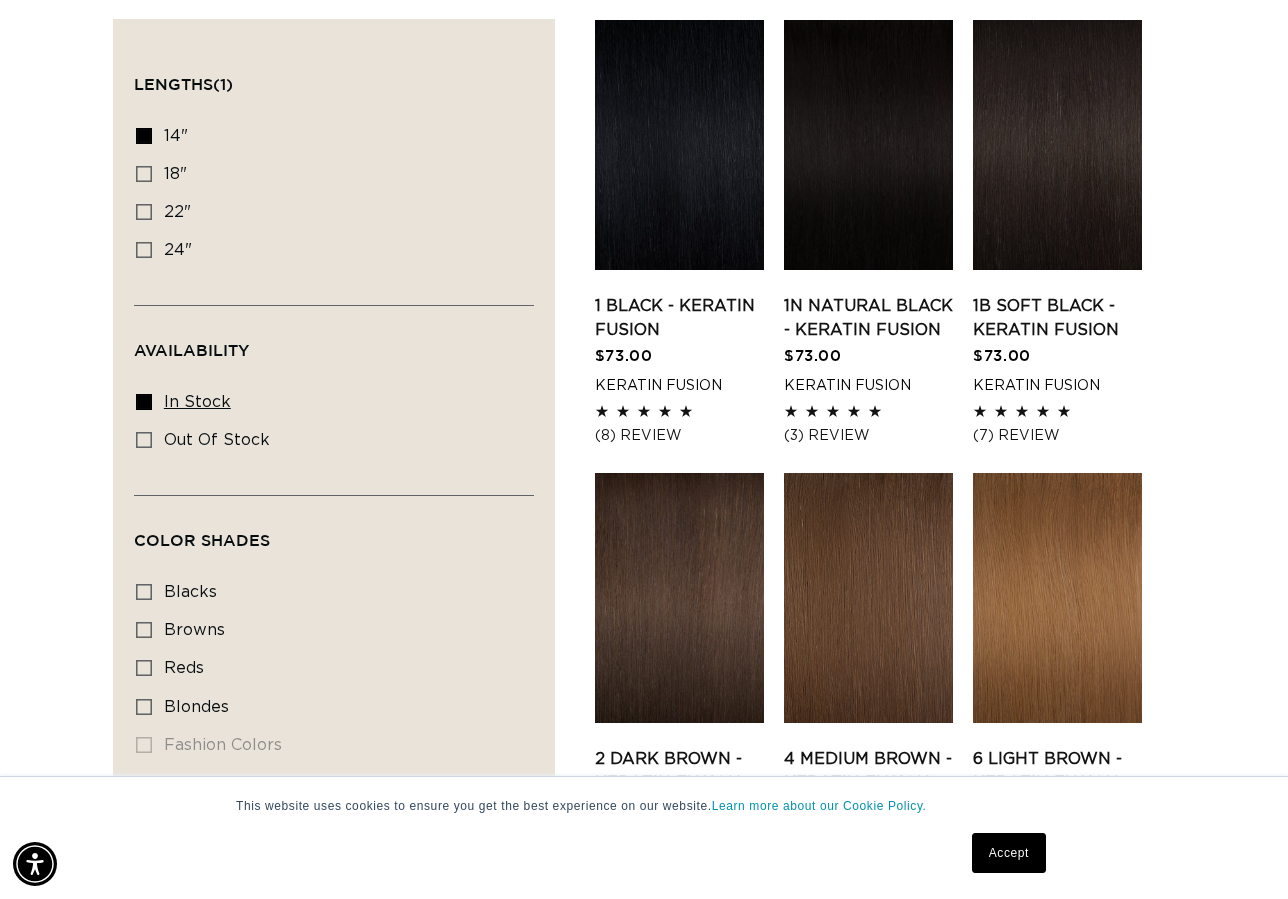 scroll, scrollTop: 0, scrollLeft: 2292, axis: horizontal 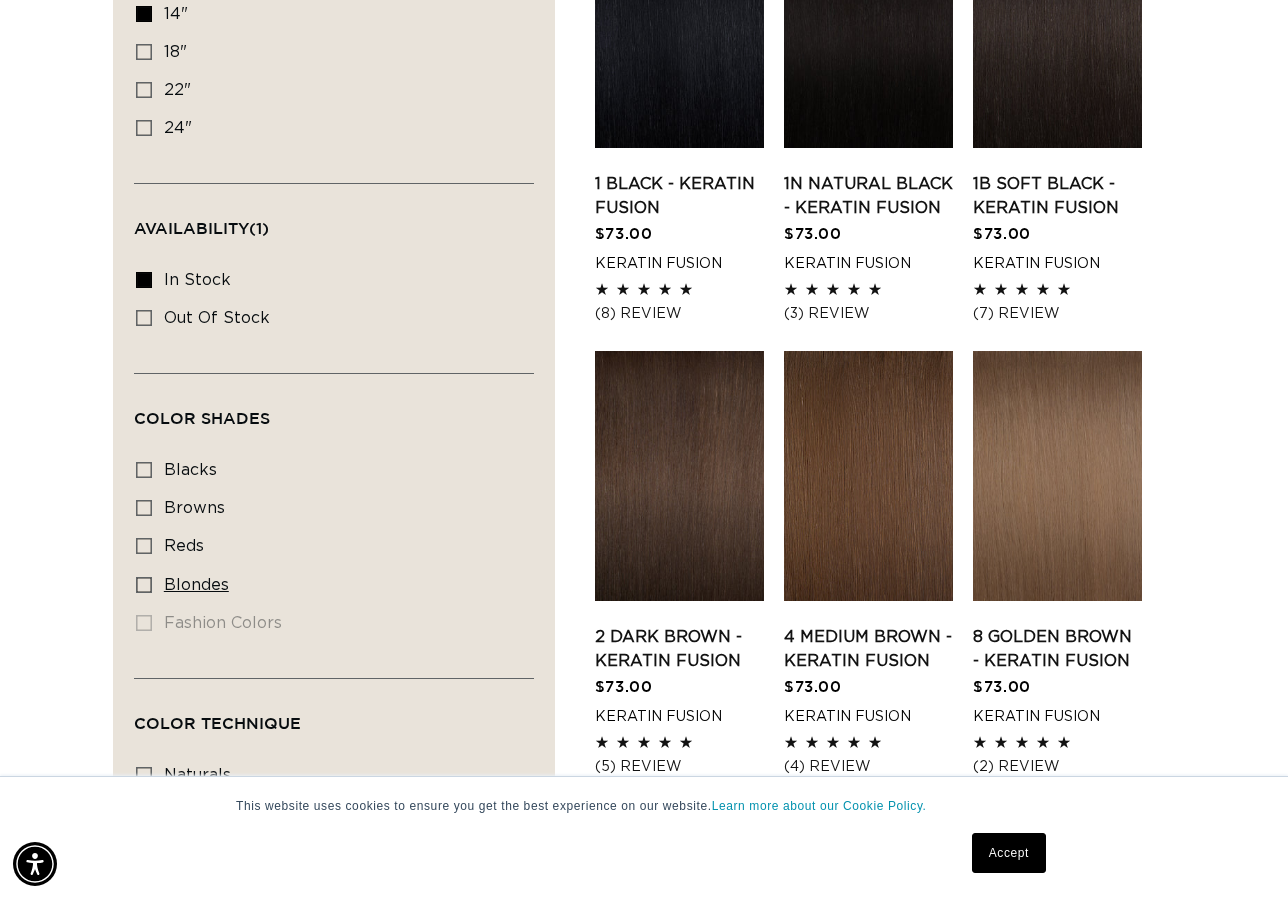 click 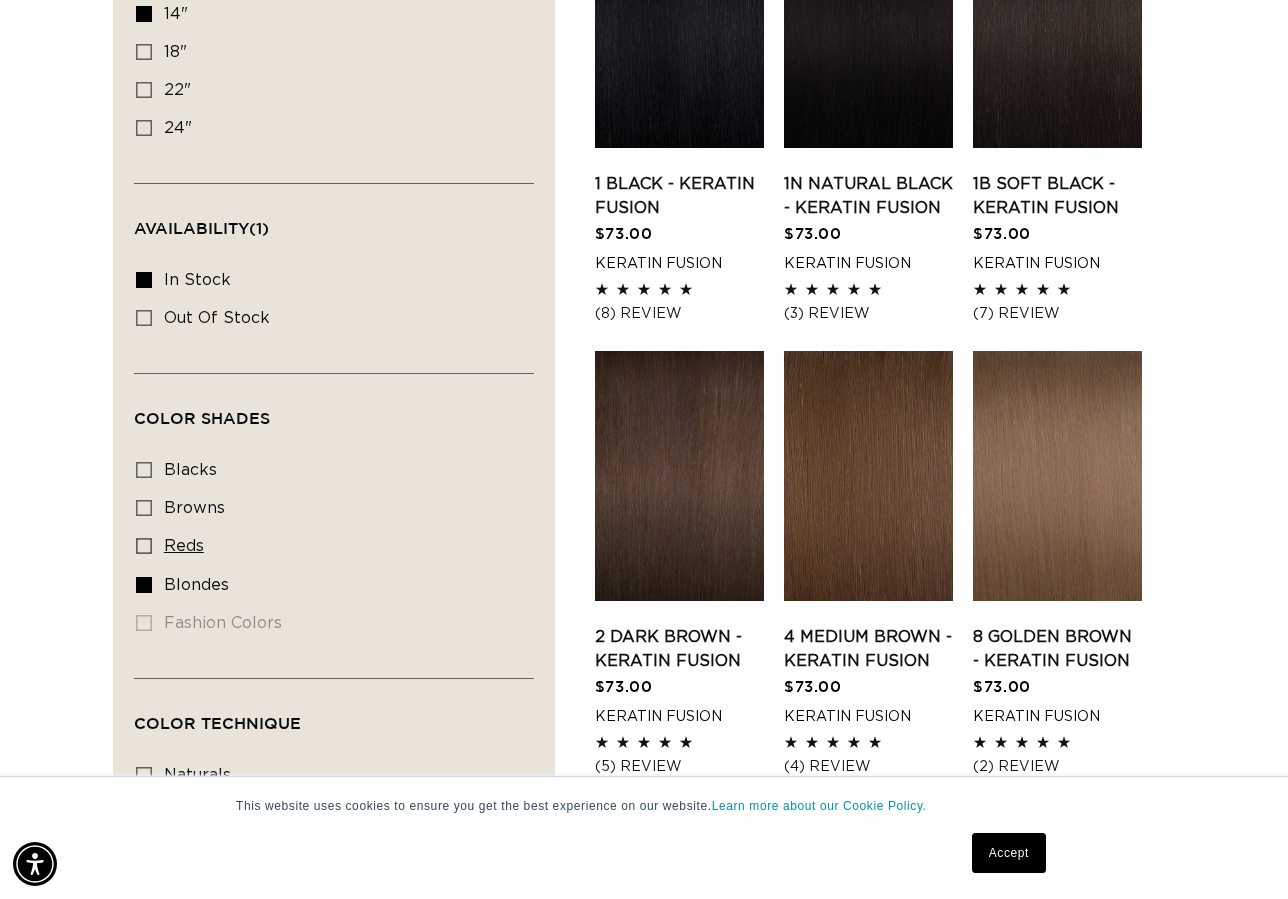 scroll, scrollTop: 0, scrollLeft: 0, axis: both 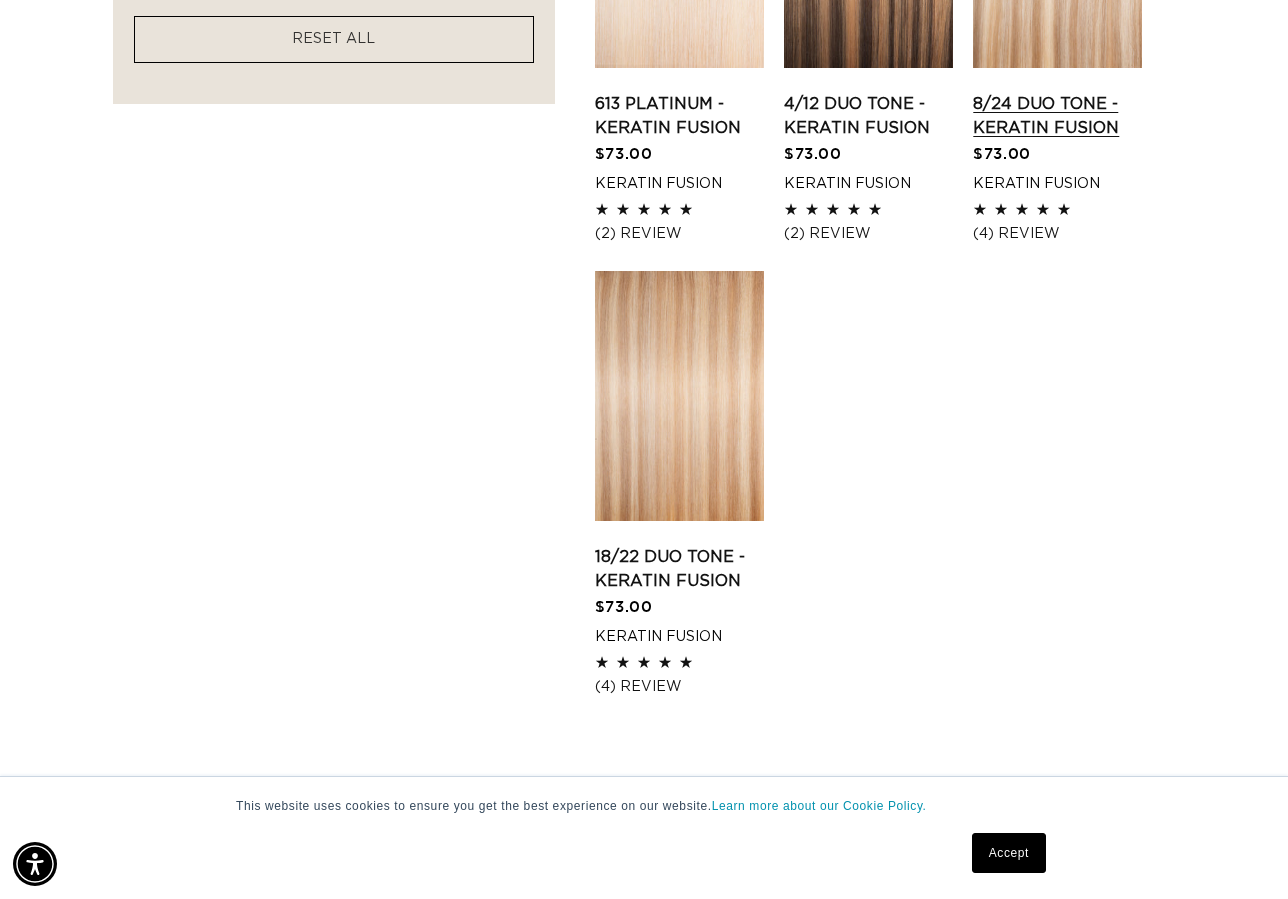 click on "8/24 Duo Tone - Keratin Fusion" at bounding box center (1057, 116) 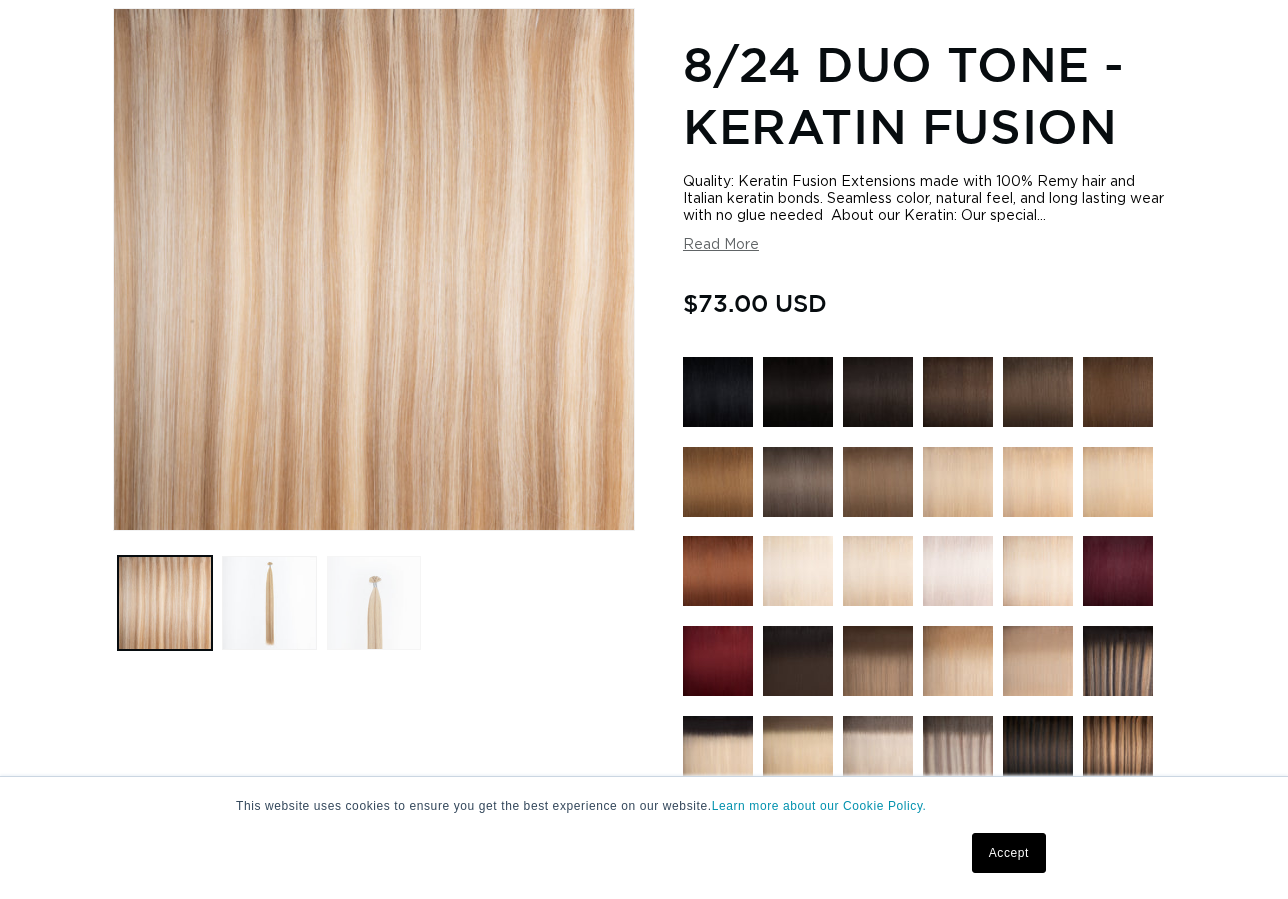 scroll, scrollTop: 268, scrollLeft: 0, axis: vertical 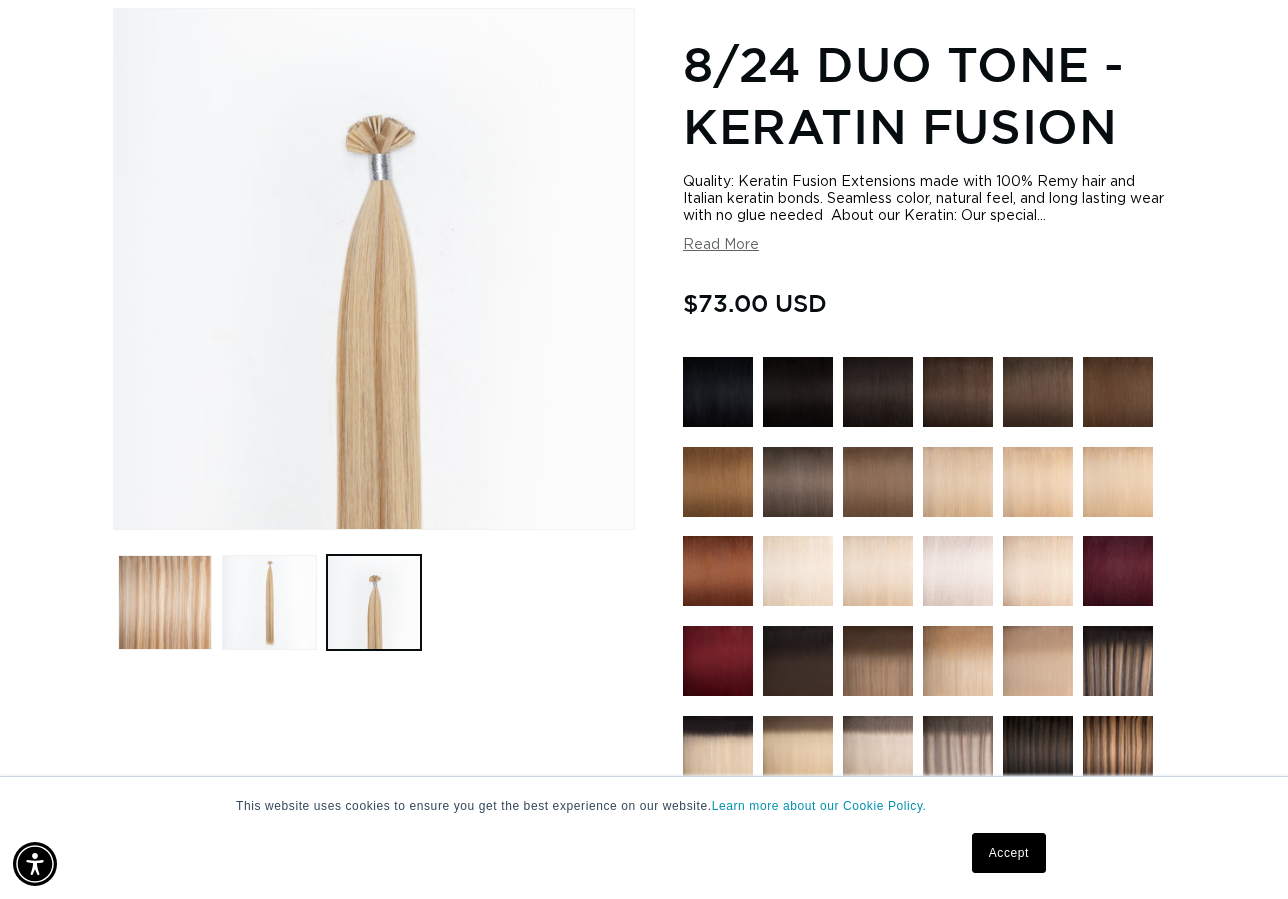 click at bounding box center [798, 751] 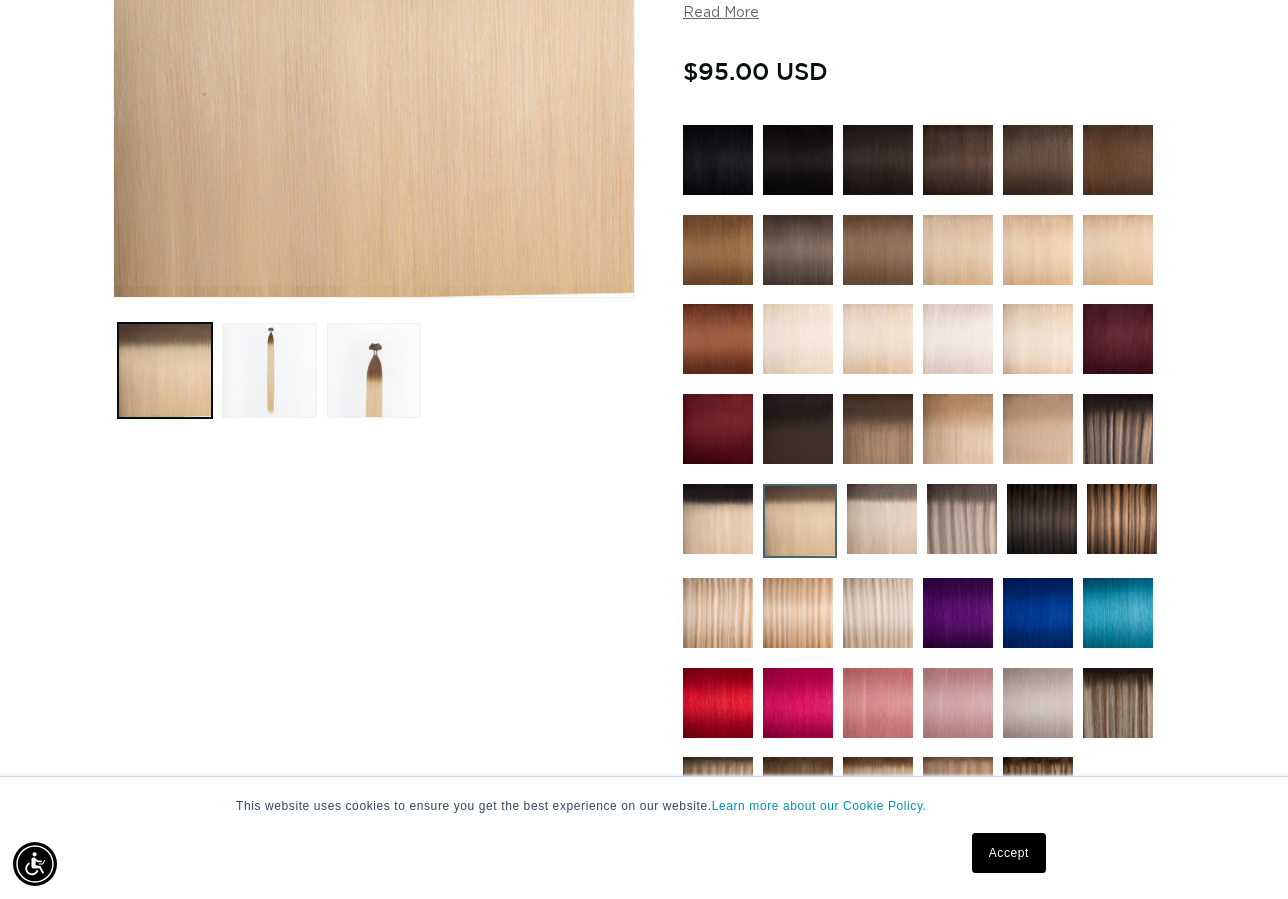 scroll, scrollTop: 500, scrollLeft: 0, axis: vertical 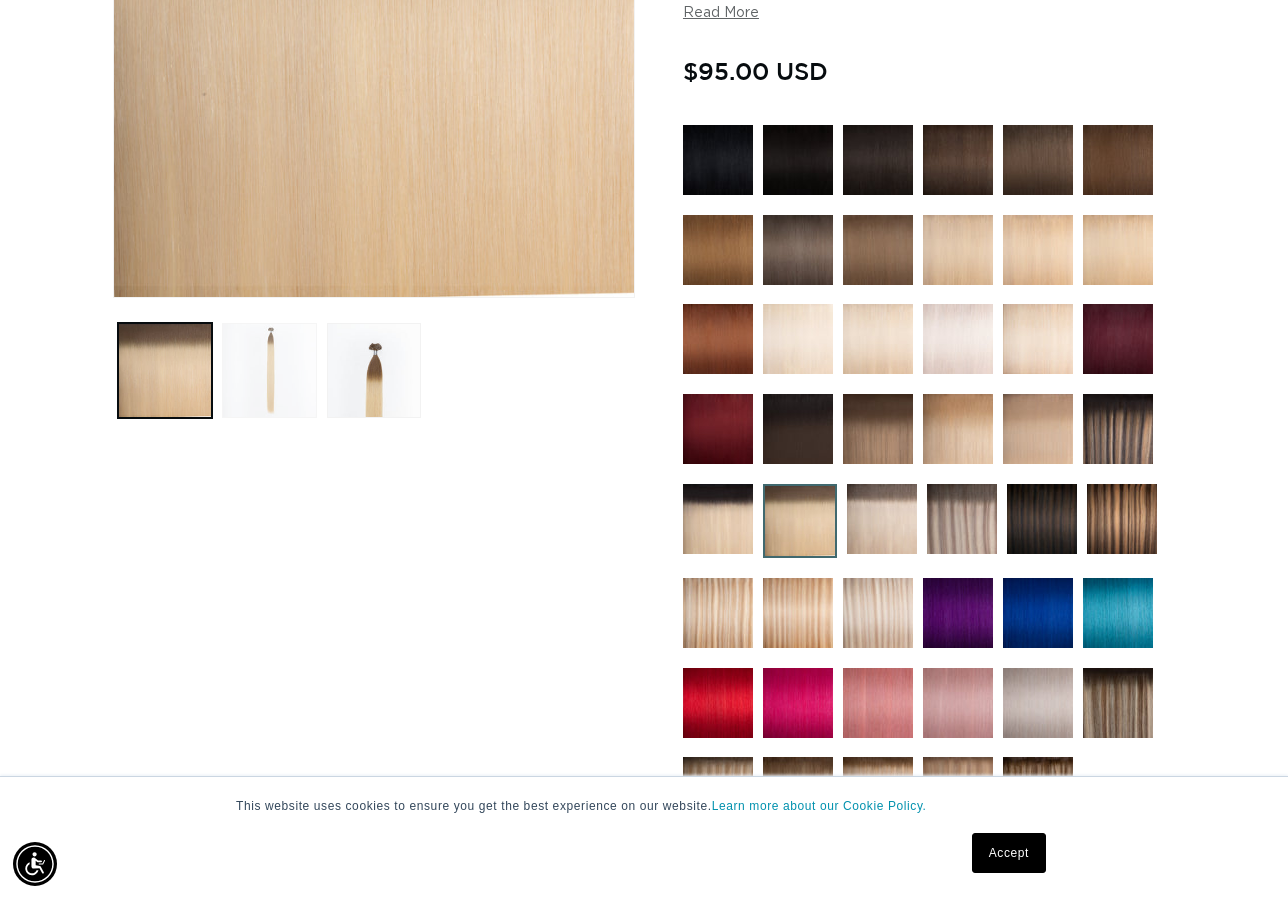 click at bounding box center [269, 370] 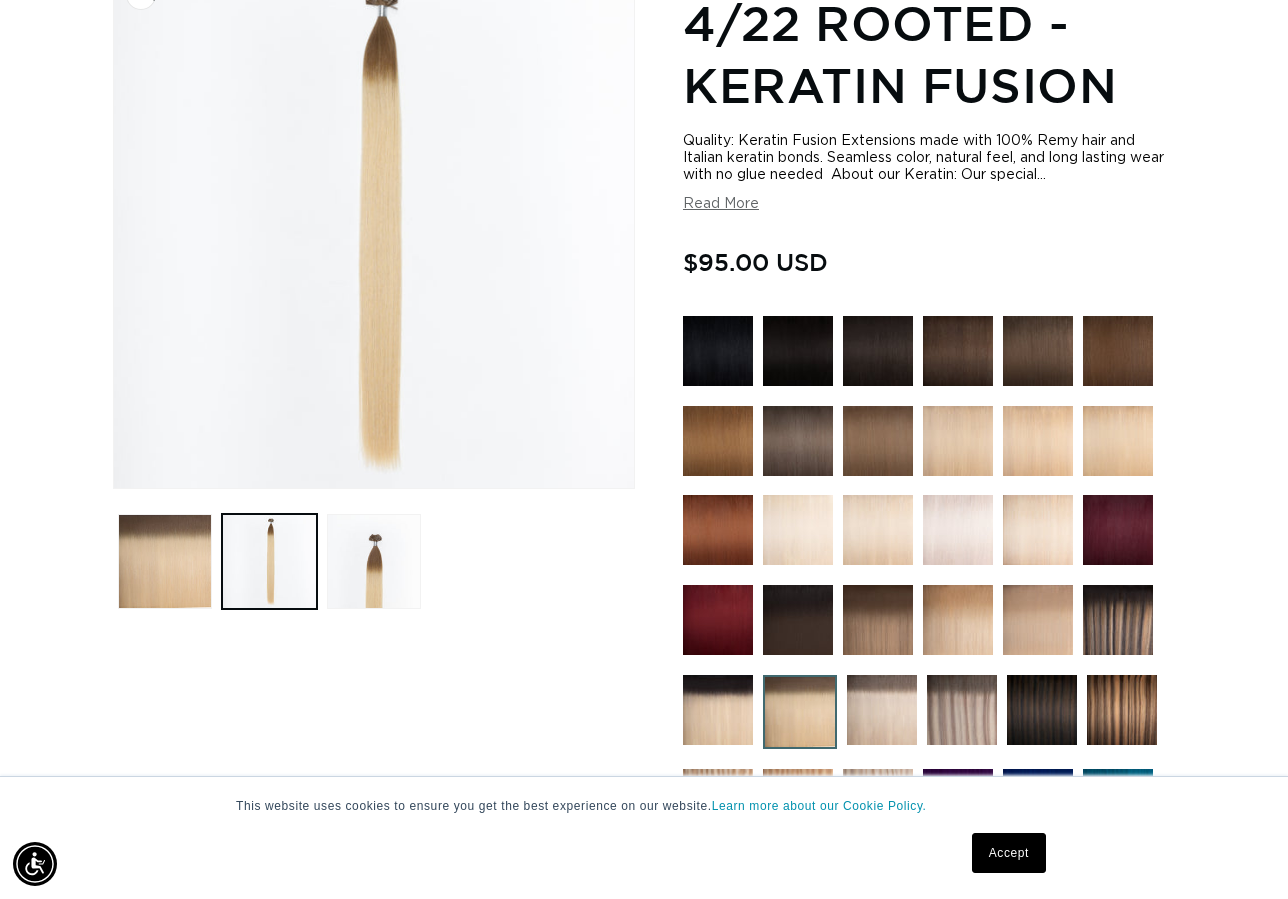 scroll, scrollTop: 274, scrollLeft: 0, axis: vertical 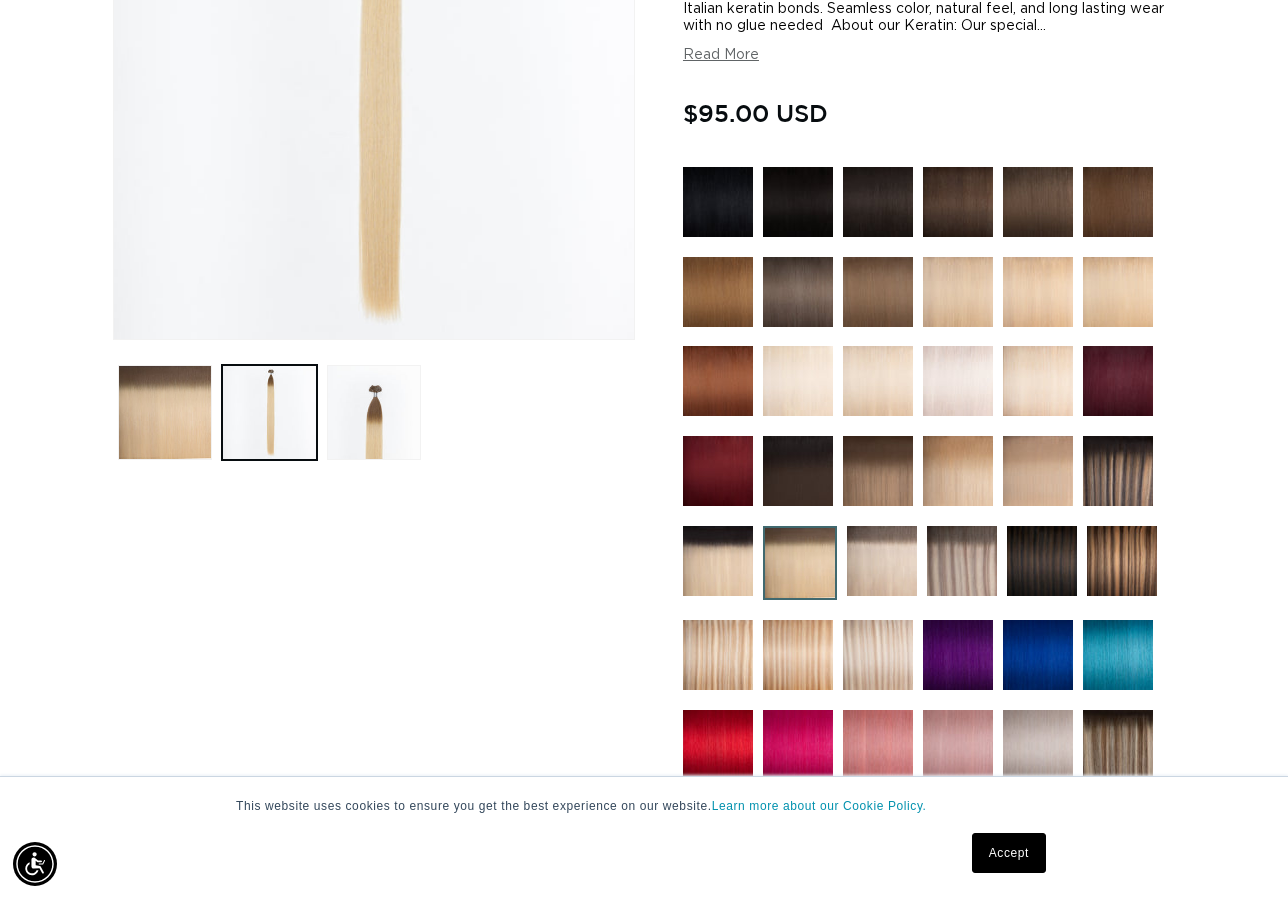 click at bounding box center (882, 561) 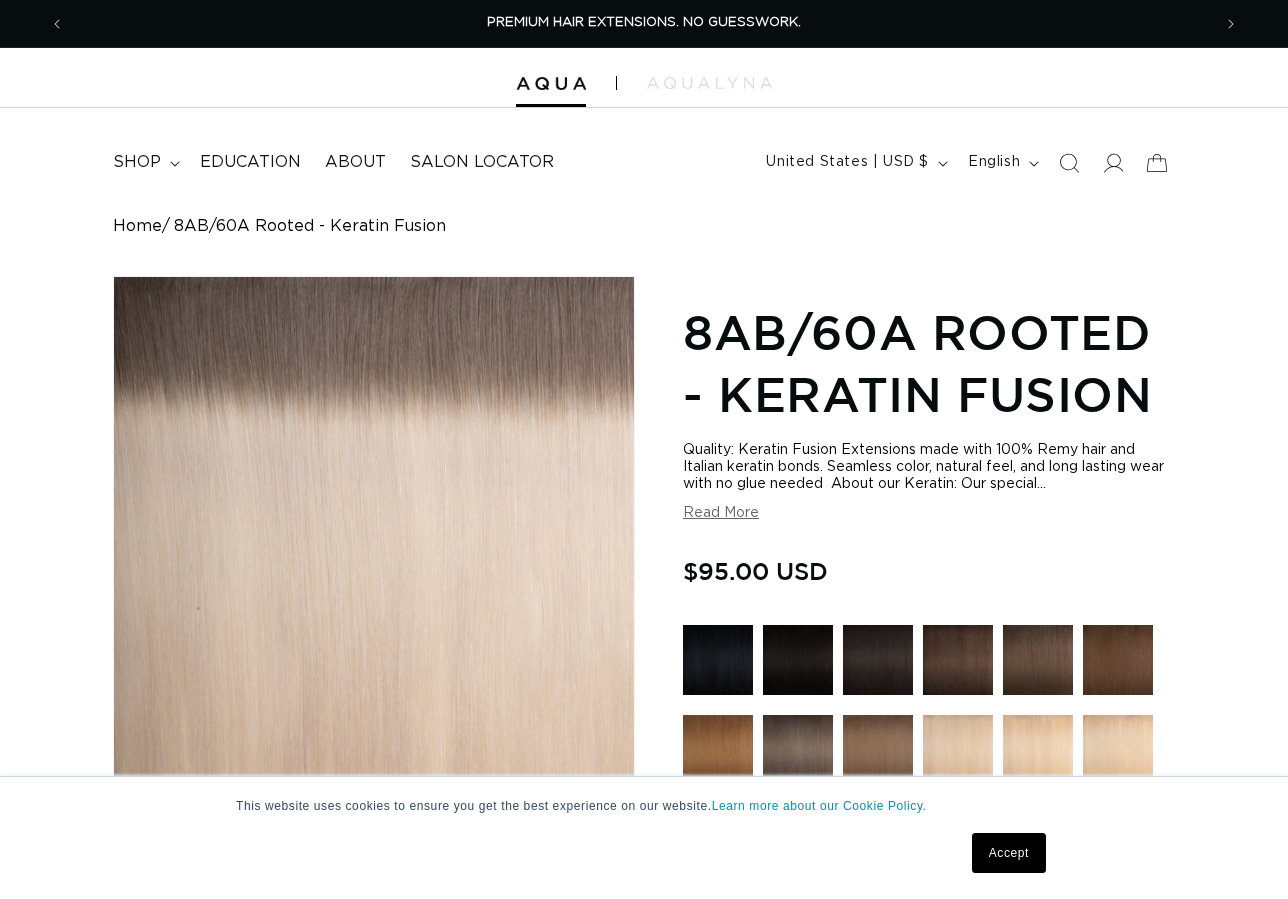scroll, scrollTop: 0, scrollLeft: 0, axis: both 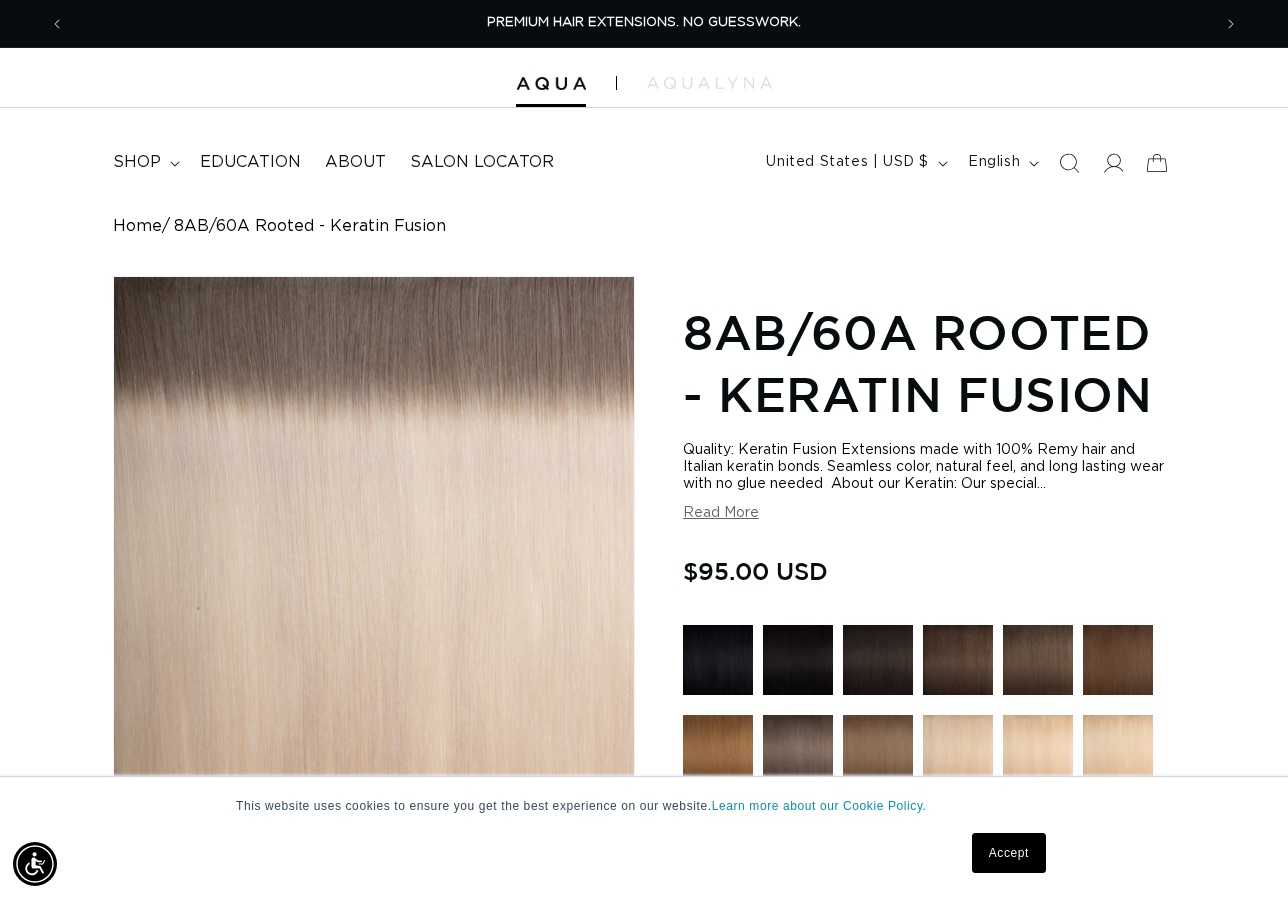 click on "Read More" at bounding box center [721, 513] 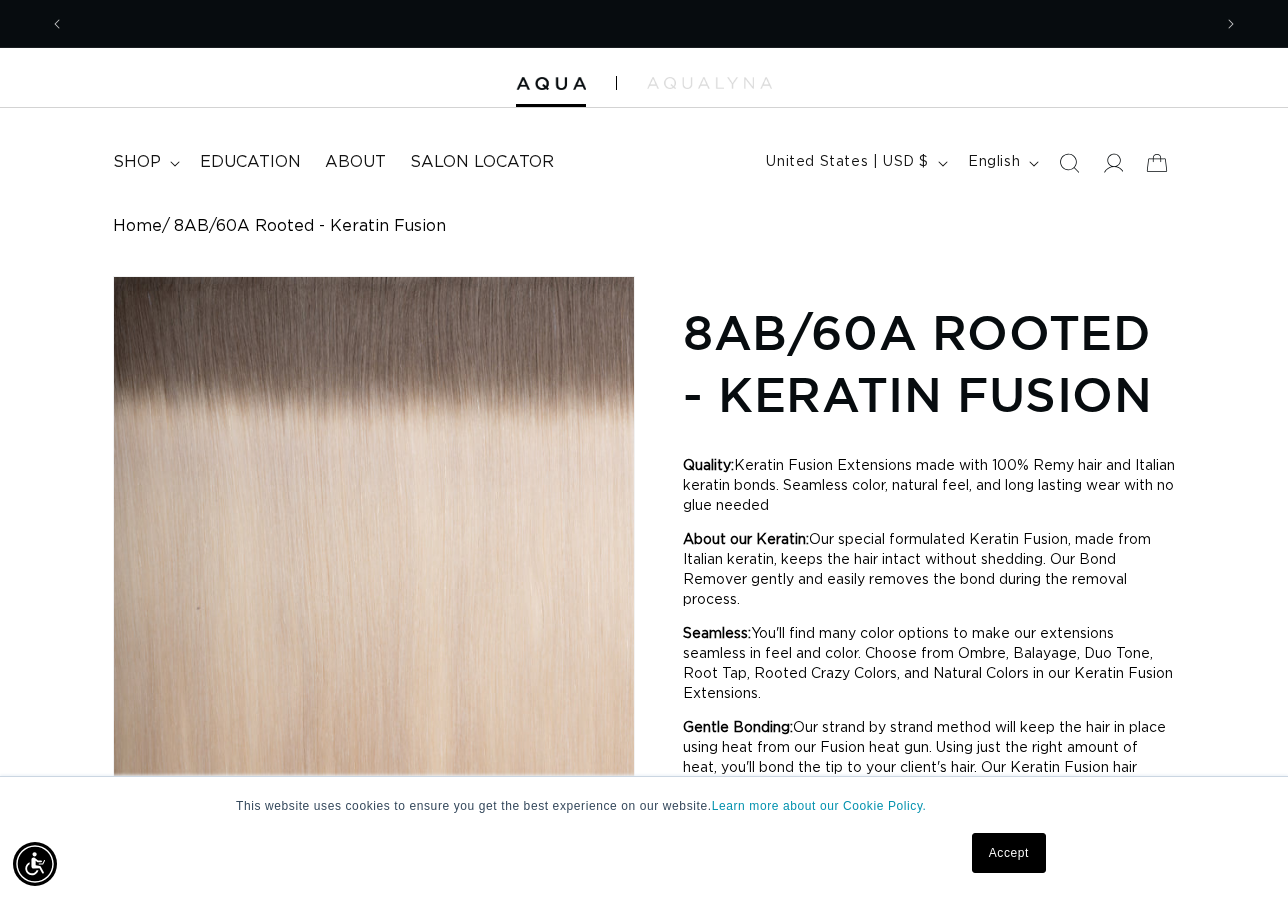 scroll, scrollTop: 0, scrollLeft: 1146, axis: horizontal 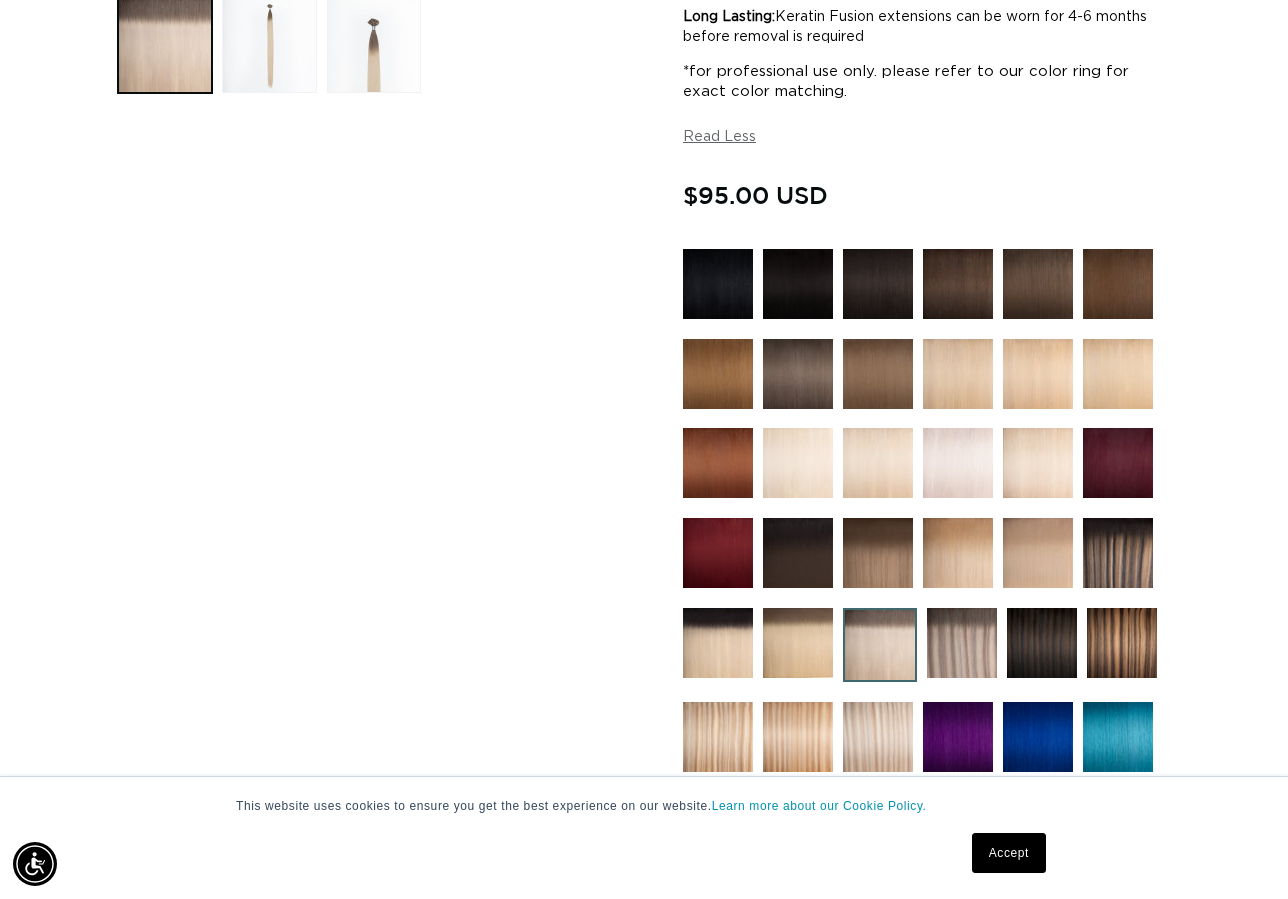 click at bounding box center (718, 643) 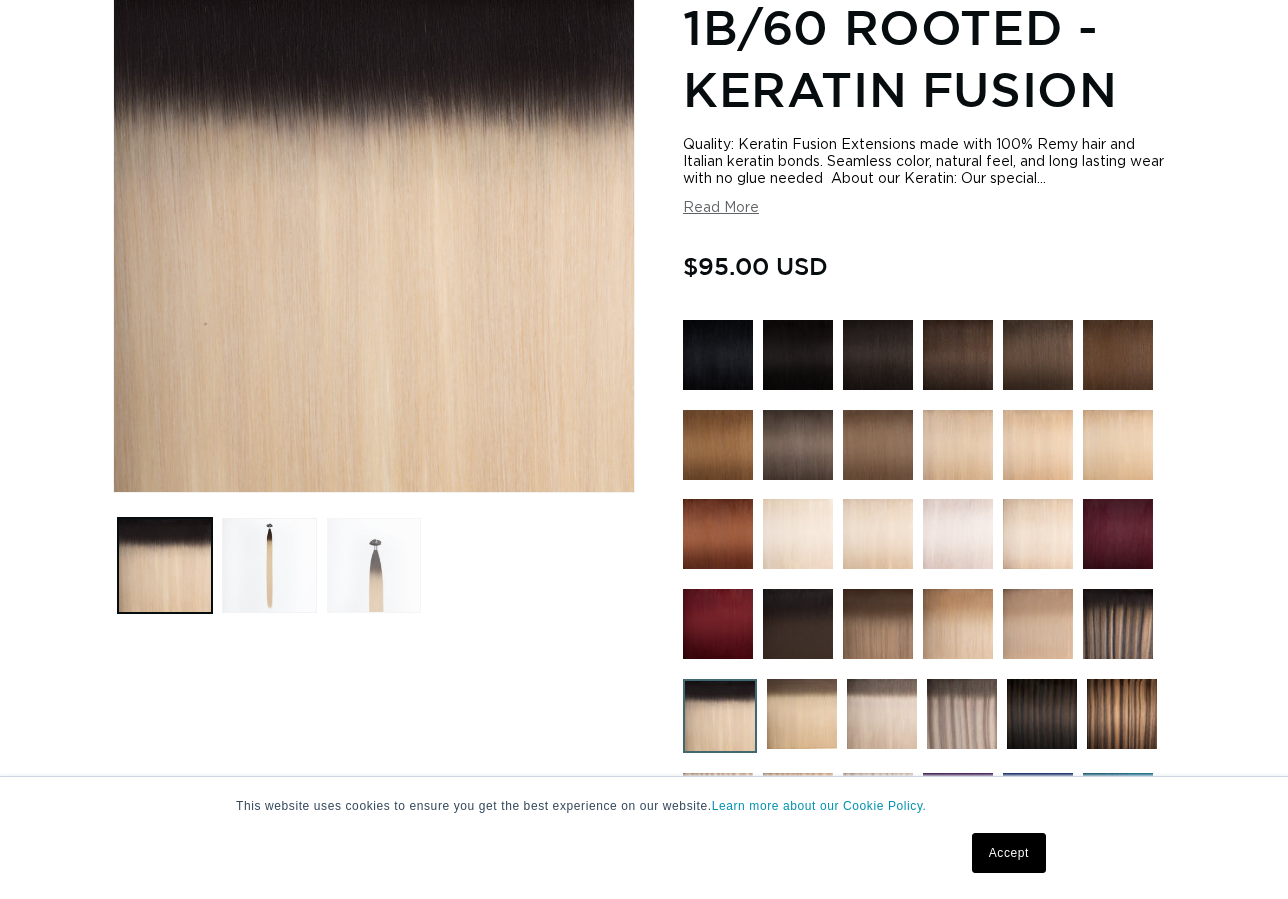 scroll, scrollTop: 305, scrollLeft: 0, axis: vertical 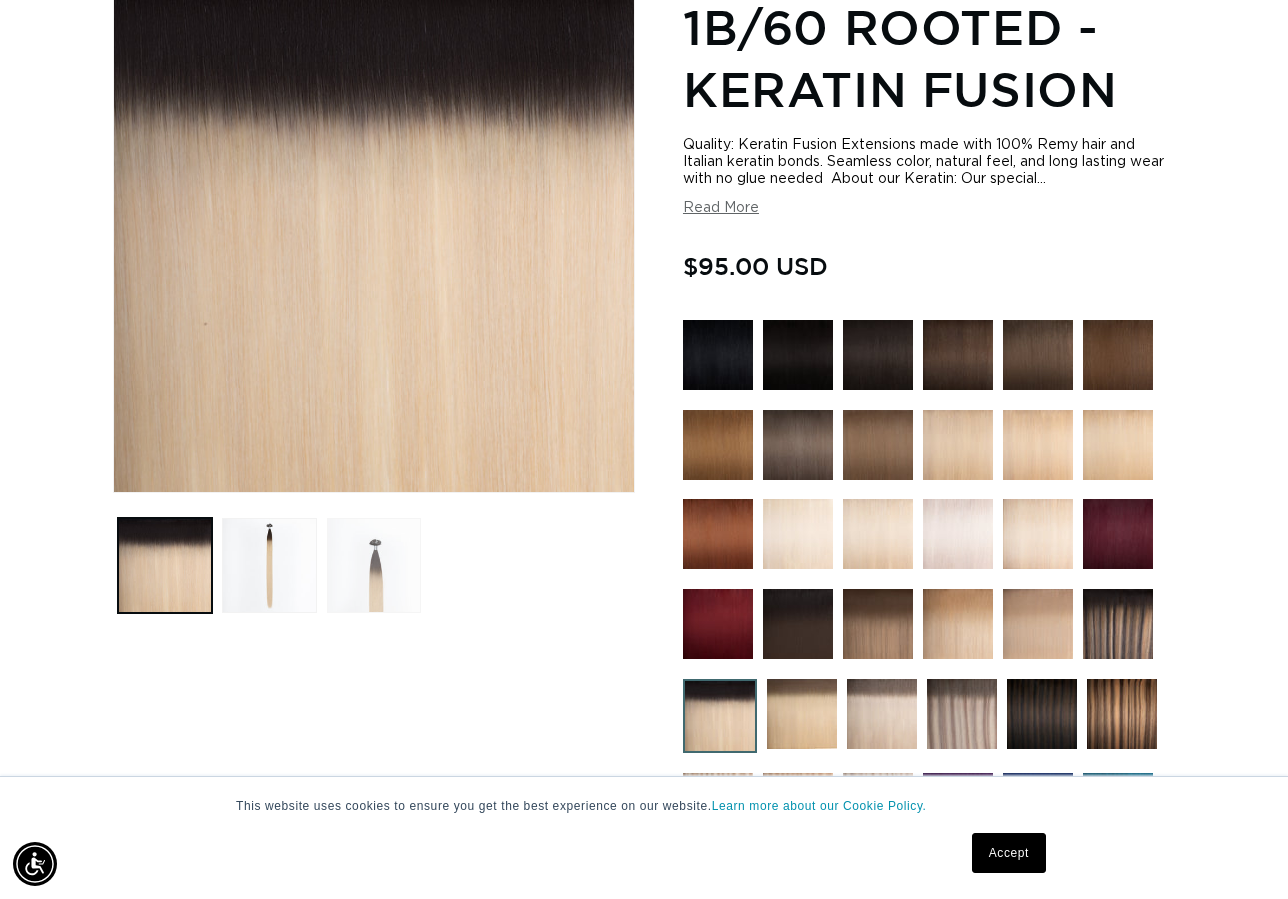 click at bounding box center [374, 565] 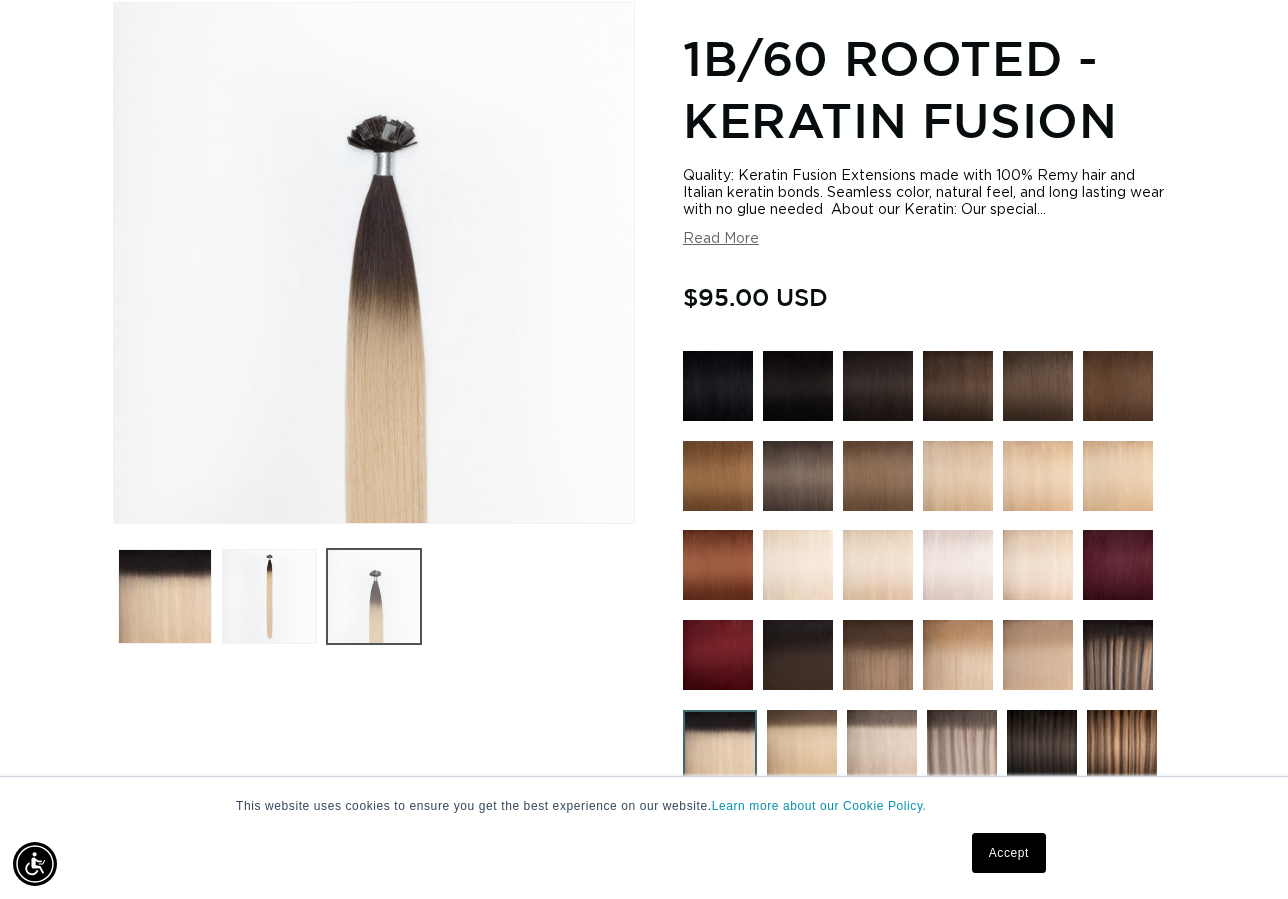 scroll, scrollTop: 0, scrollLeft: 1146, axis: horizontal 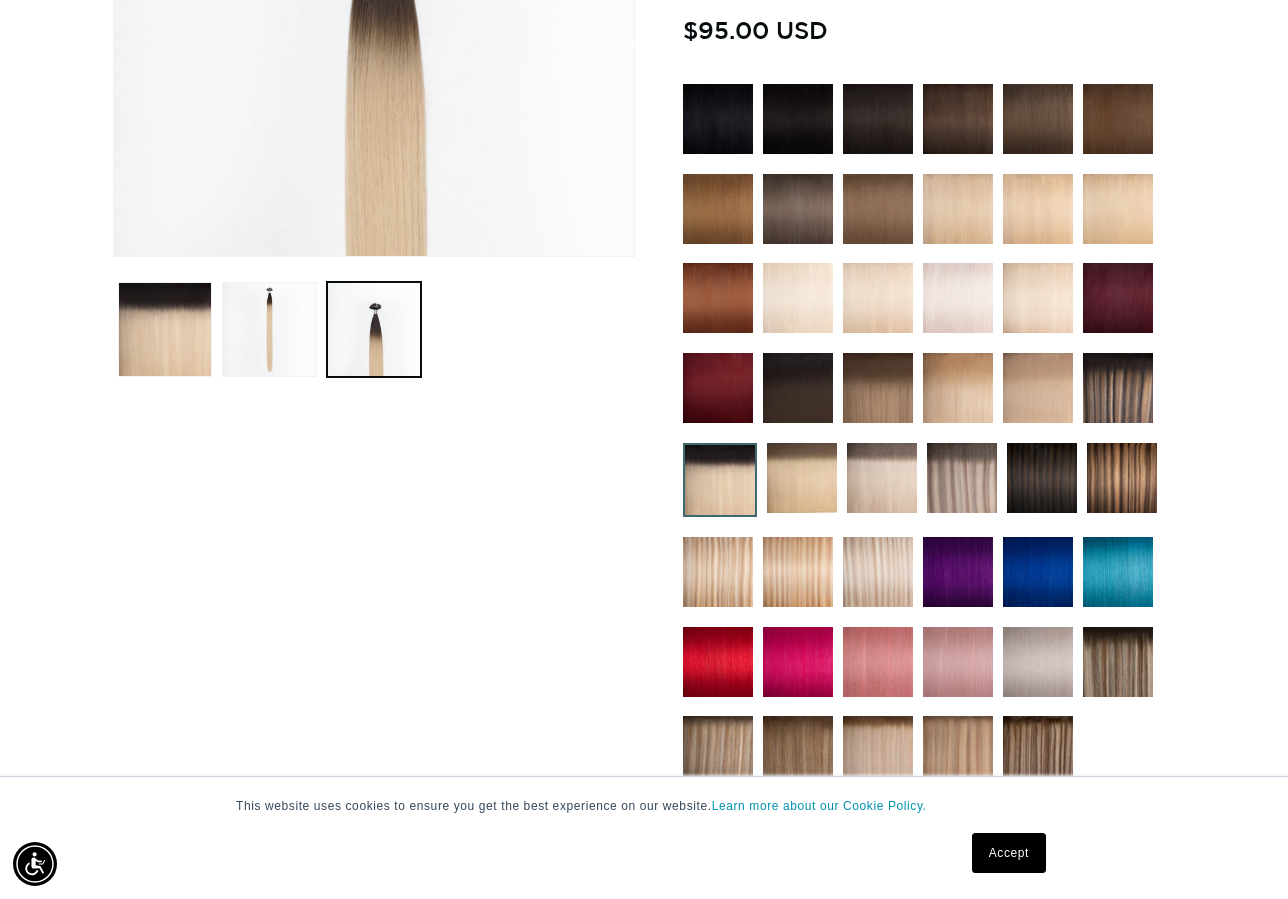 click at bounding box center (802, 478) 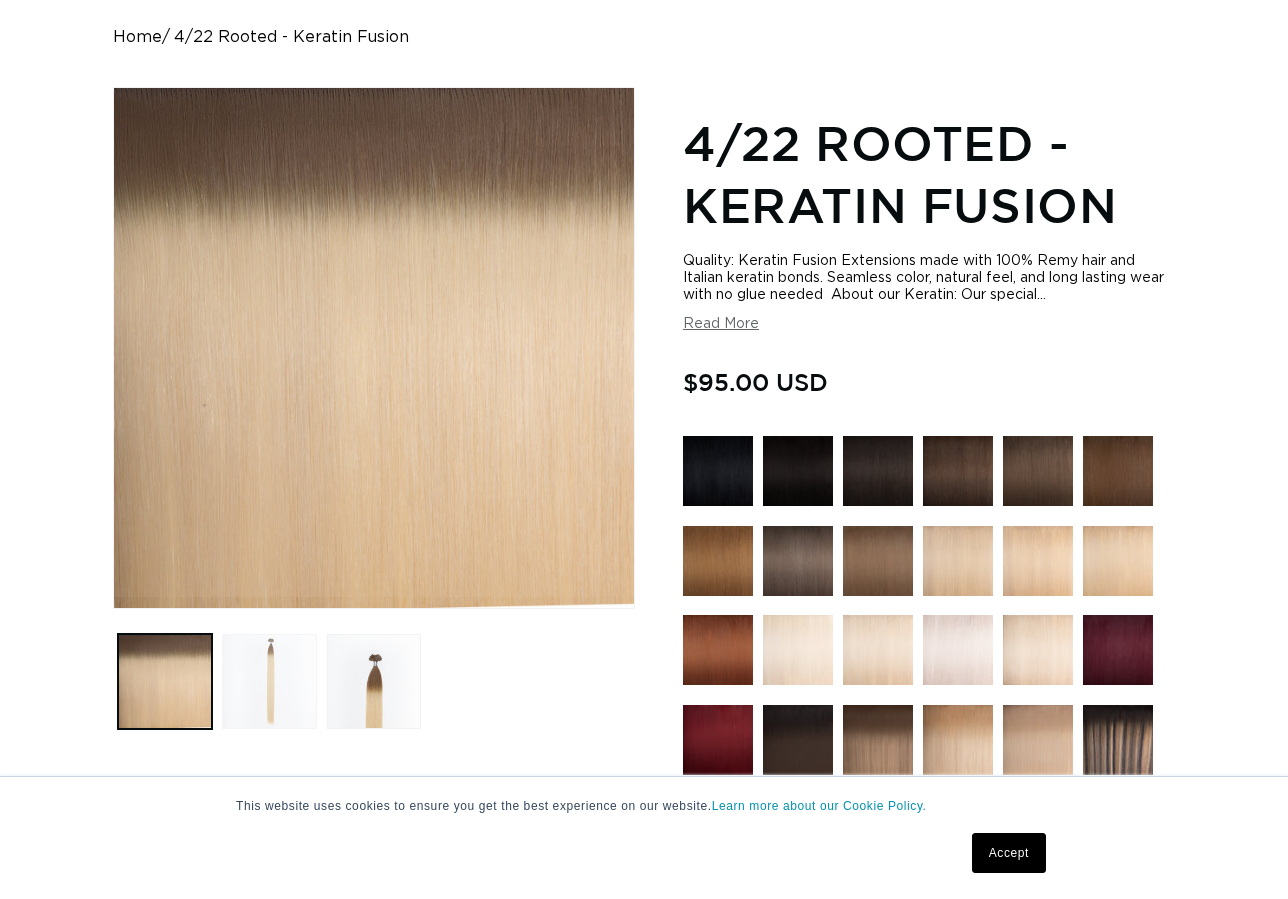scroll, scrollTop: 189, scrollLeft: 0, axis: vertical 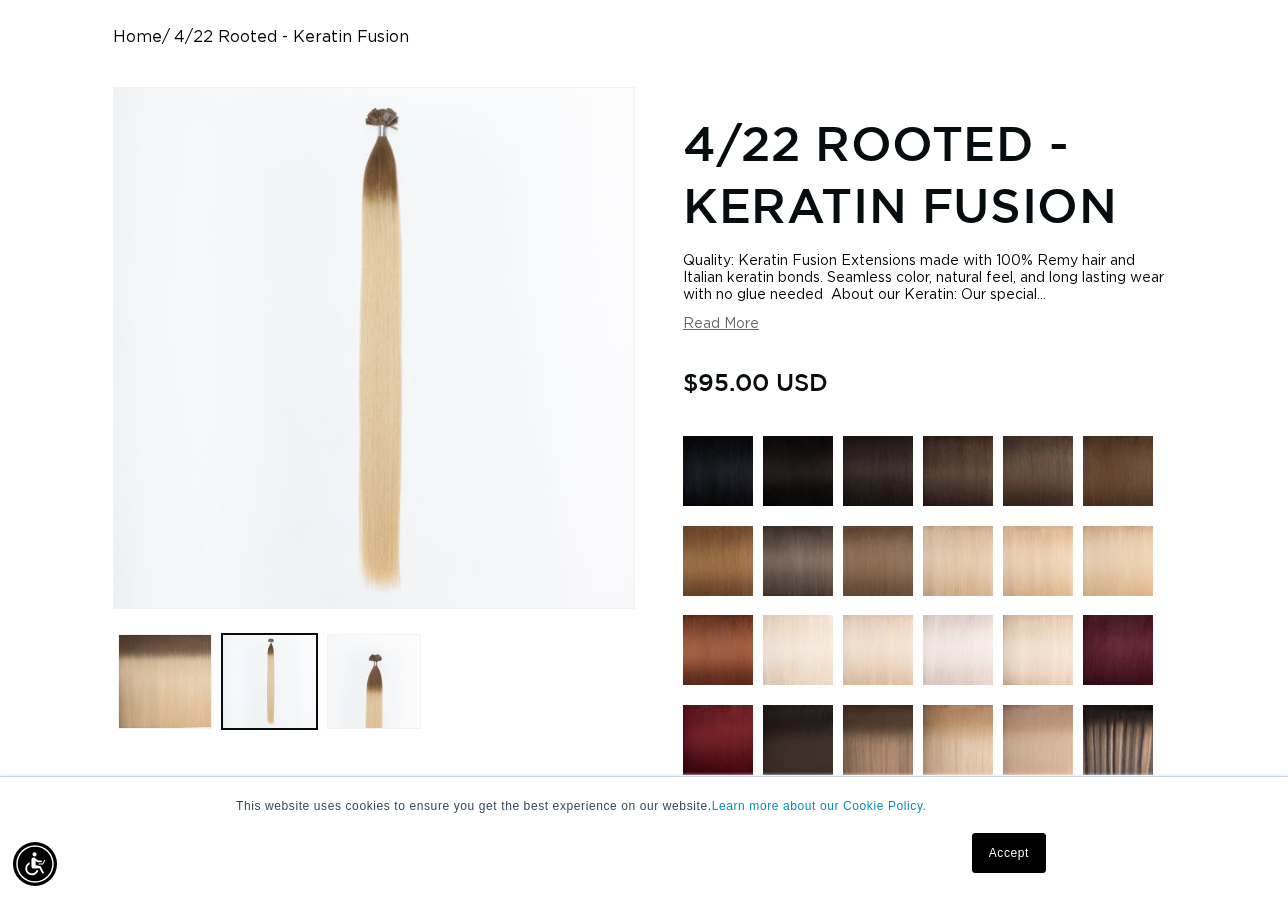 click on "Read More" at bounding box center (721, 324) 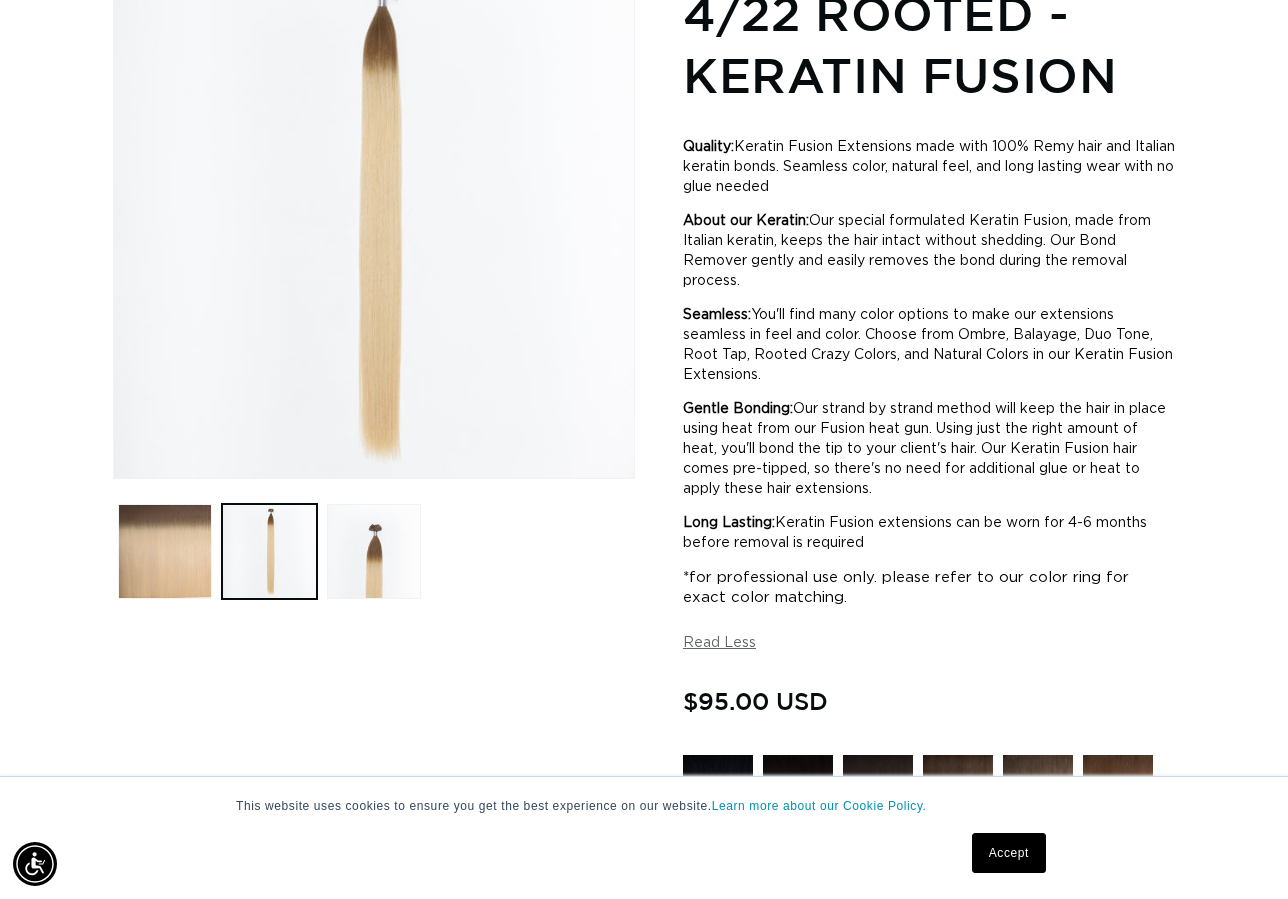 scroll, scrollTop: 463, scrollLeft: 0, axis: vertical 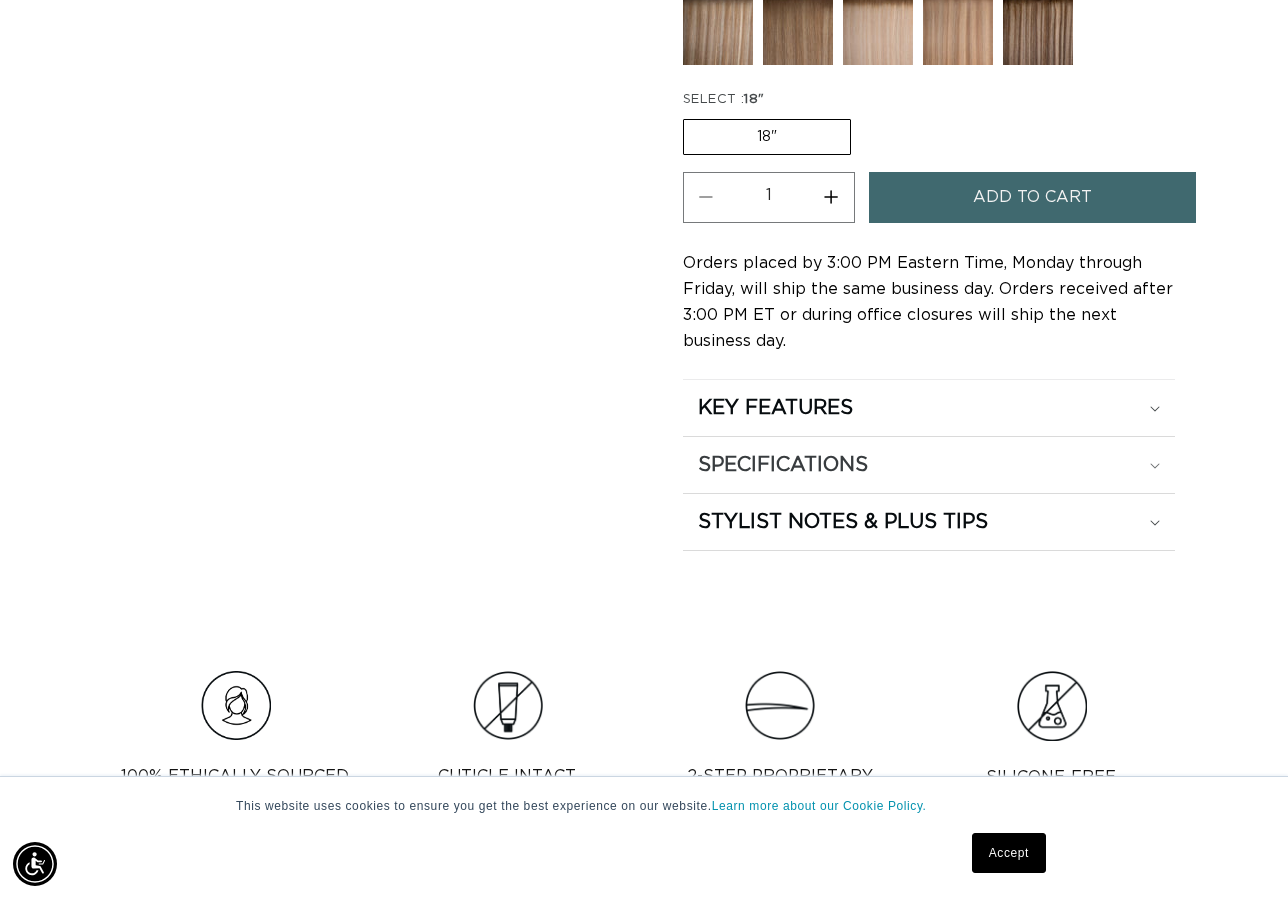 click on "SPECIFICATIONS" at bounding box center [929, 408] 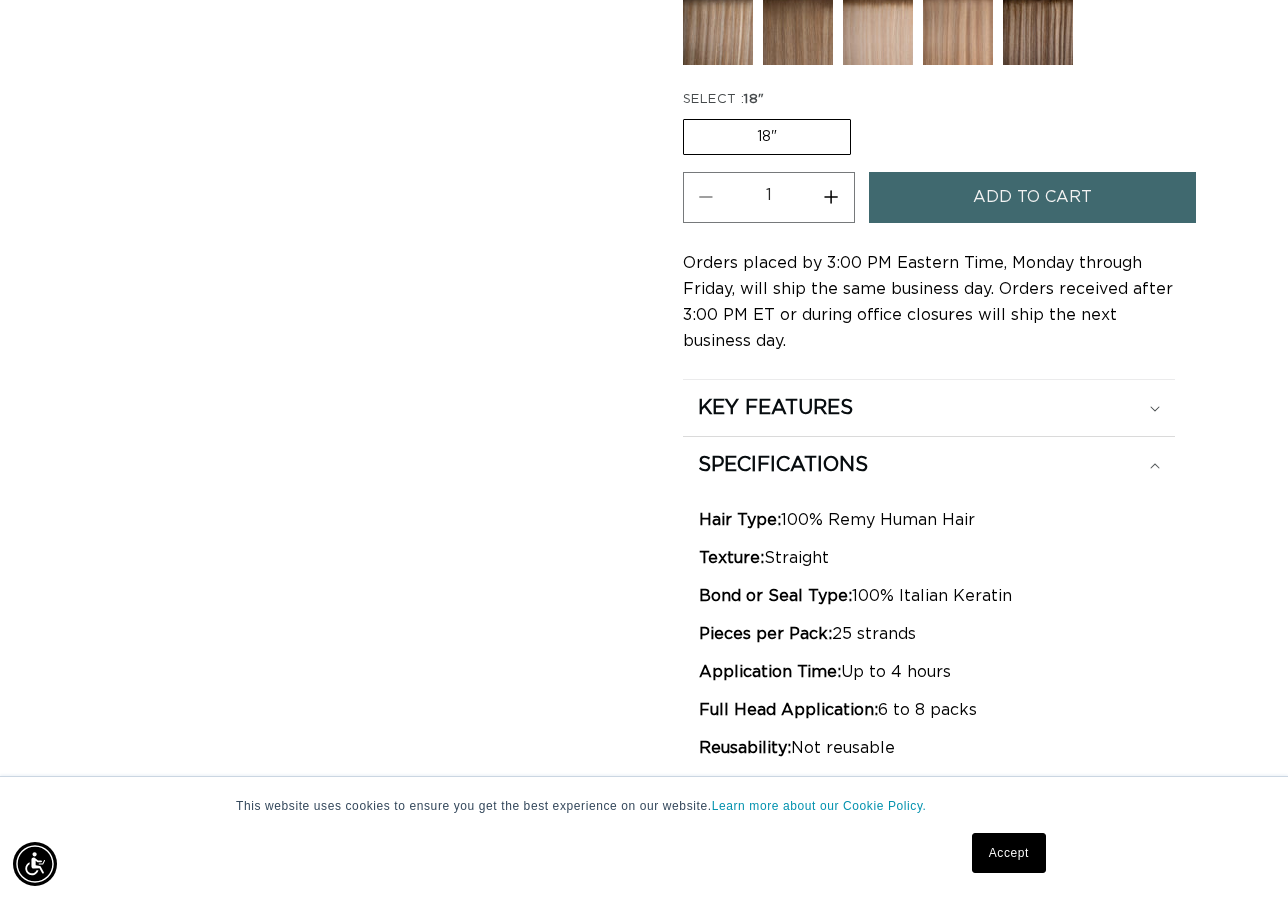 scroll, scrollTop: 0, scrollLeft: 1146, axis: horizontal 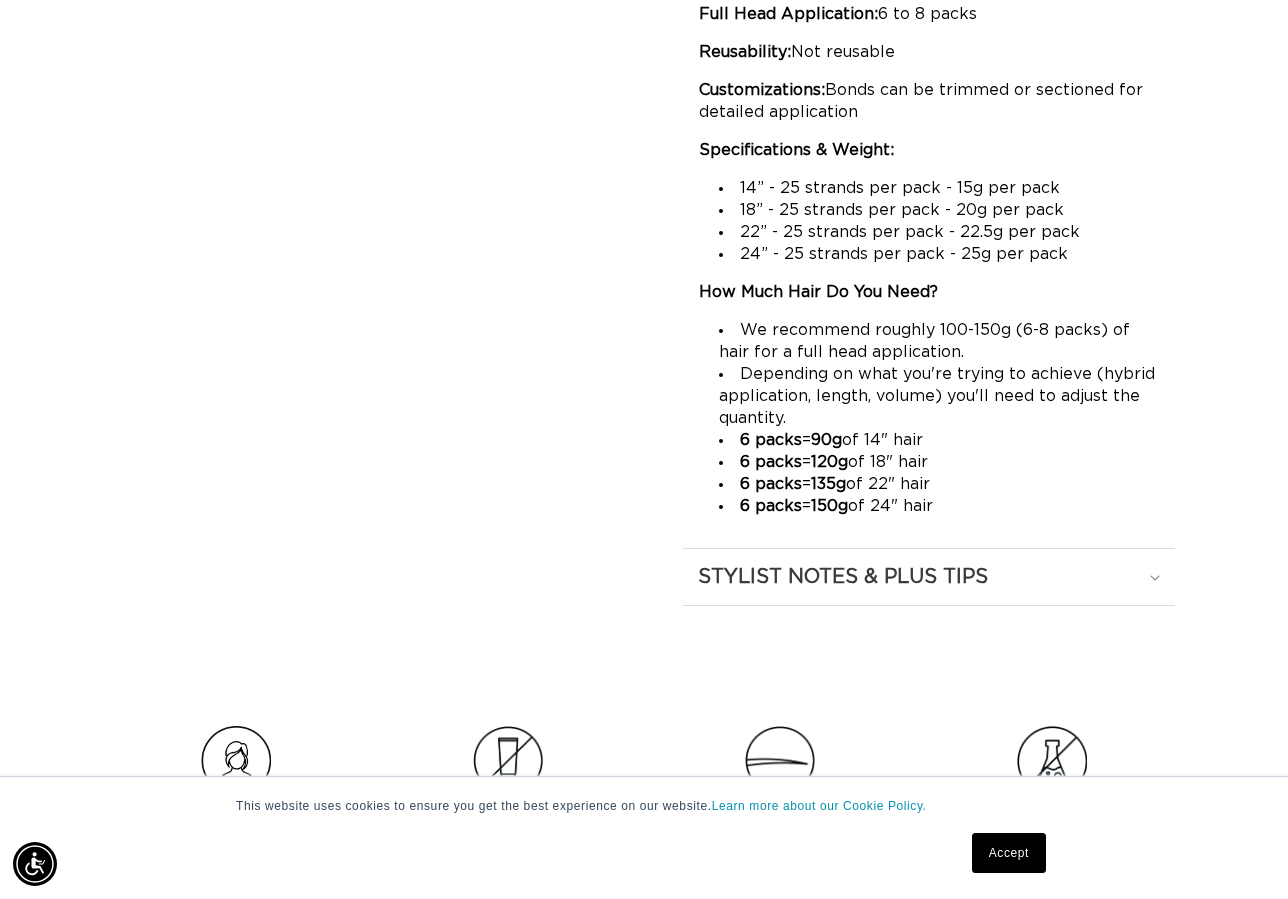 click 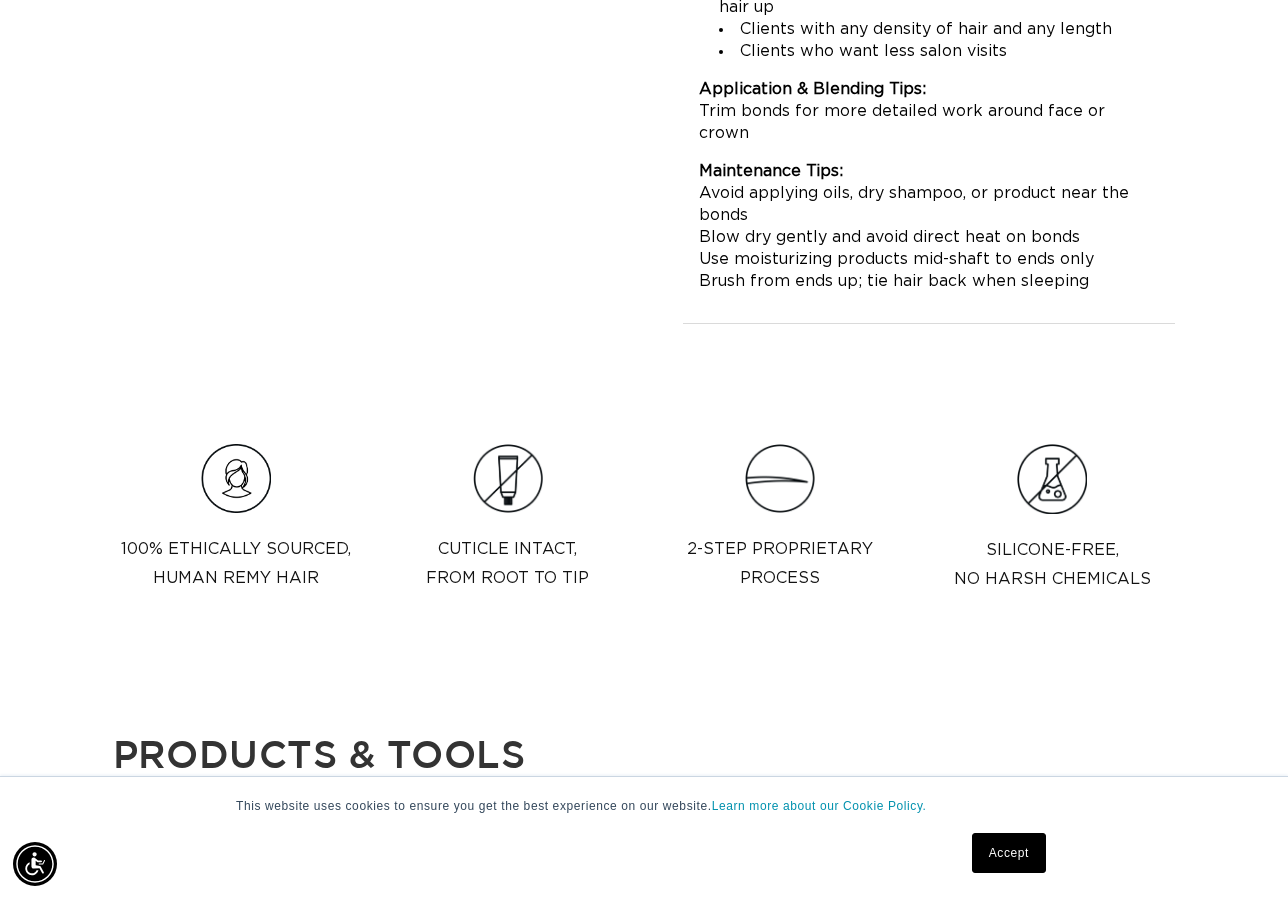 scroll, scrollTop: 0, scrollLeft: 1146, axis: horizontal 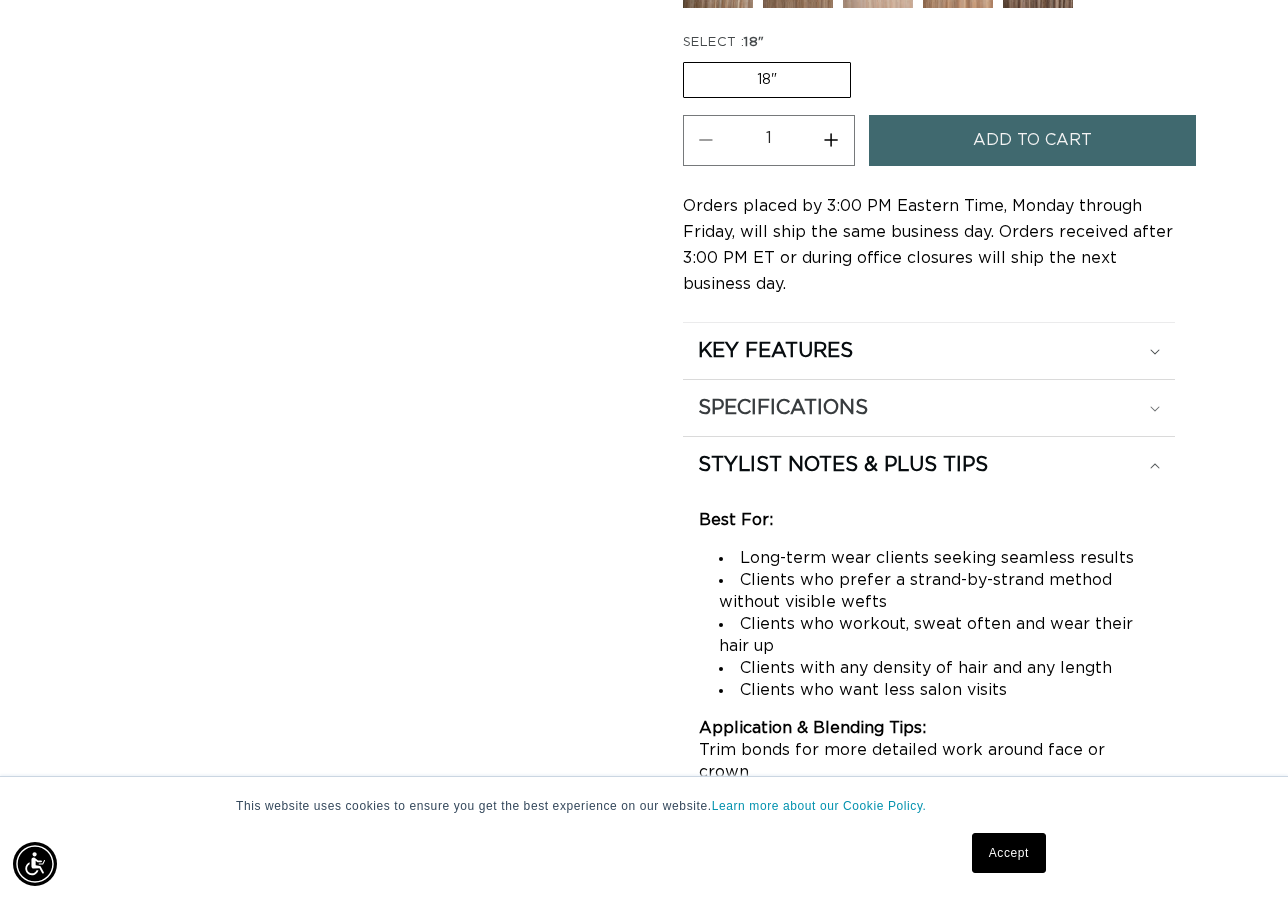 click on "SPECIFICATIONS" at bounding box center (929, 351) 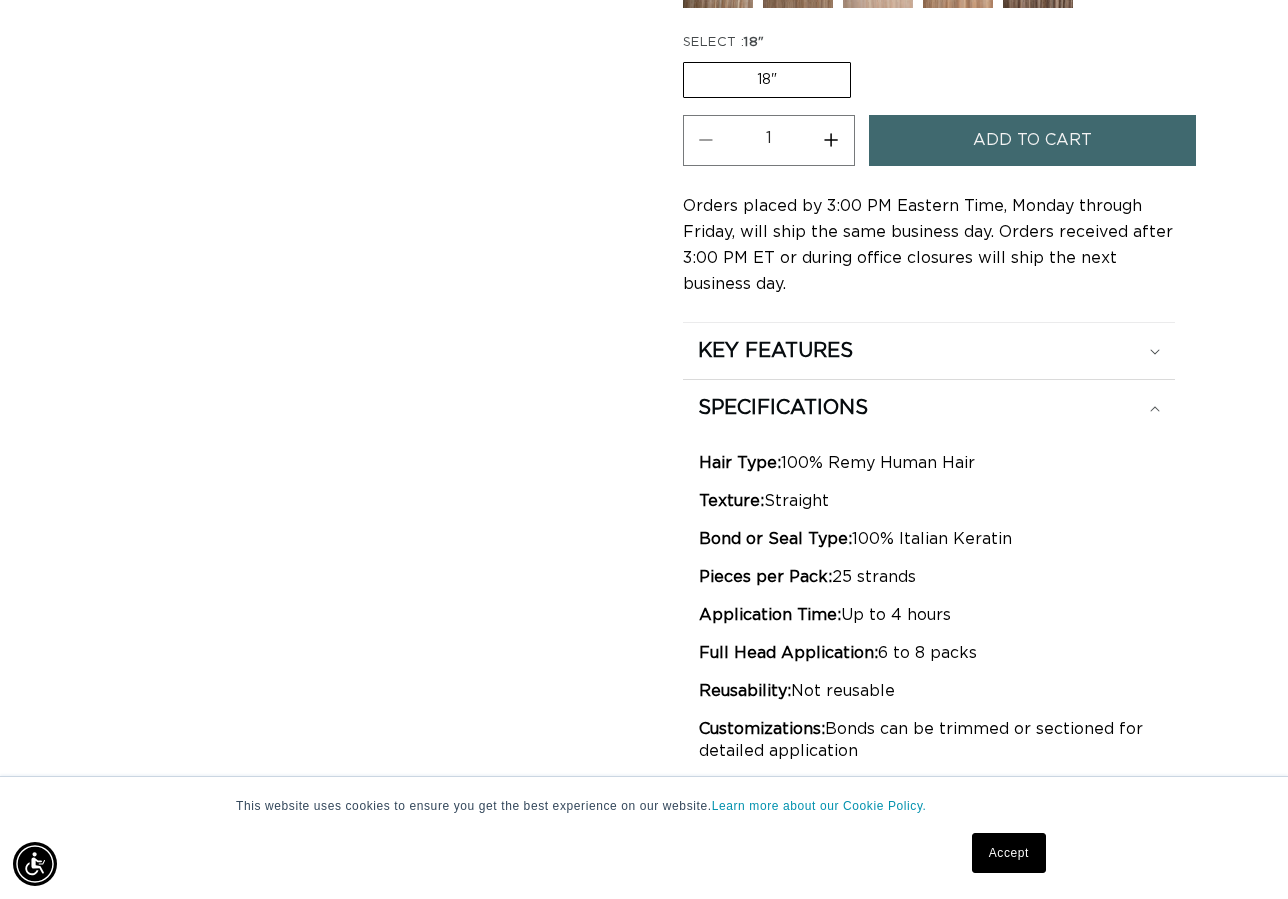 scroll, scrollTop: 0, scrollLeft: 1146, axis: horizontal 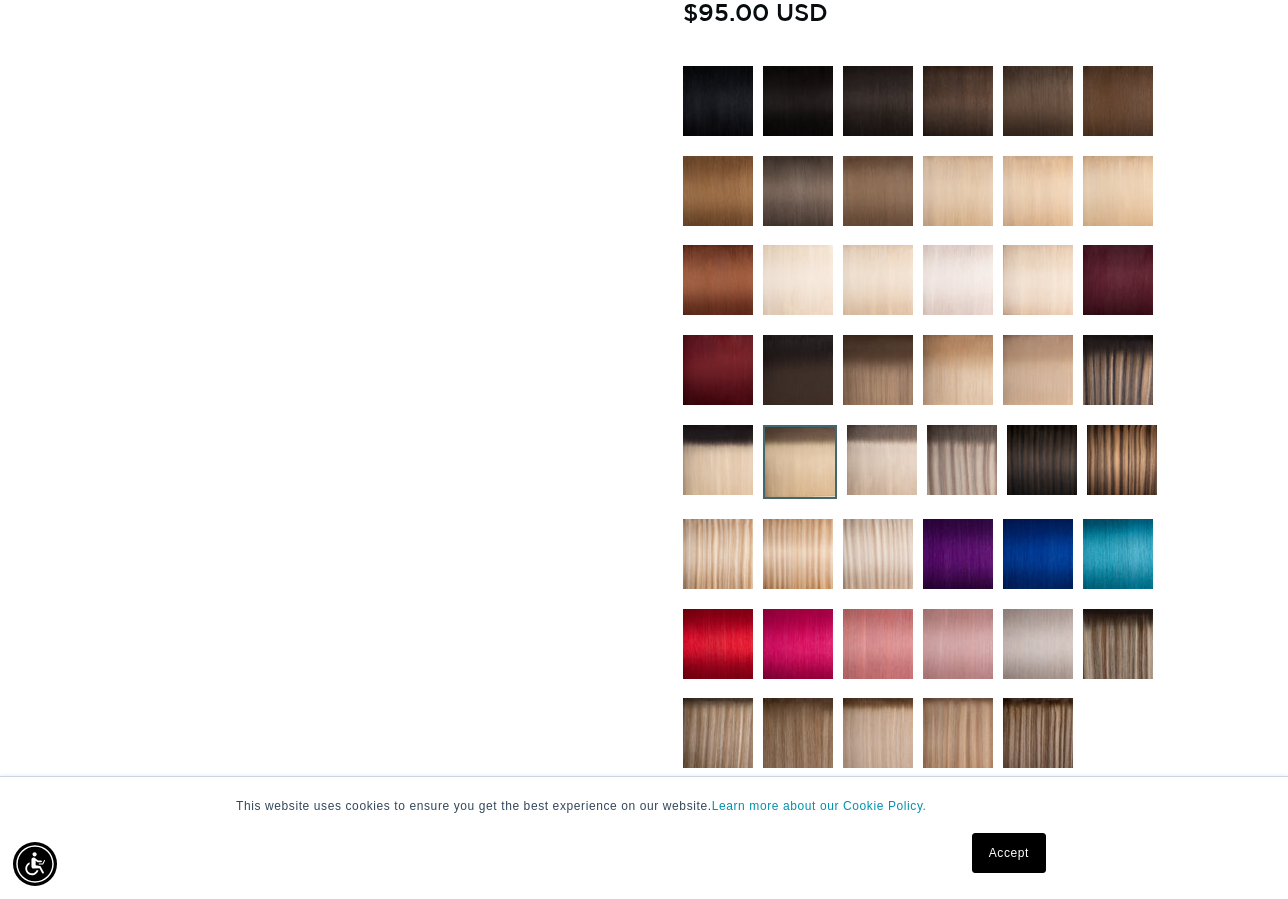 click at bounding box center [718, 460] 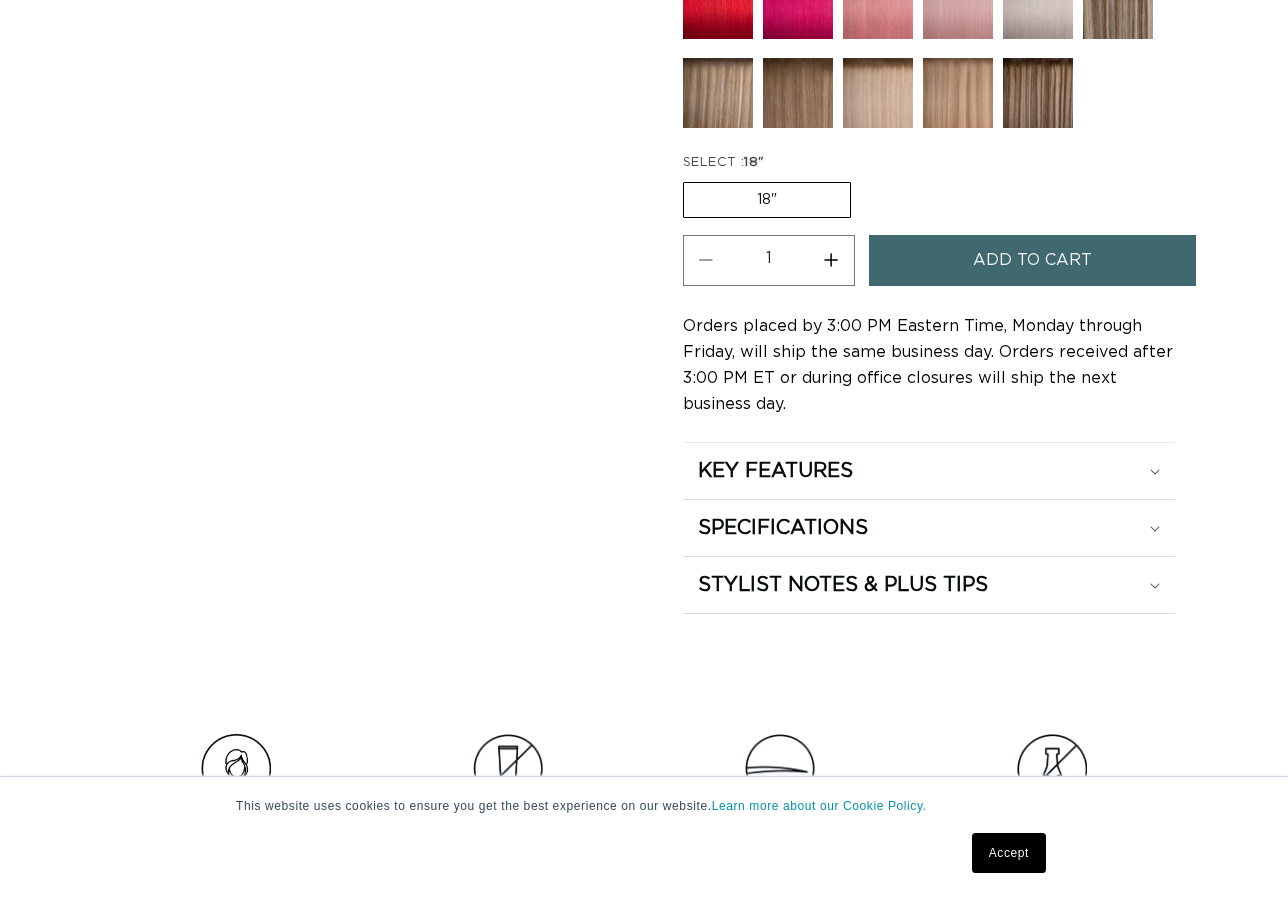 scroll, scrollTop: 1199, scrollLeft: 0, axis: vertical 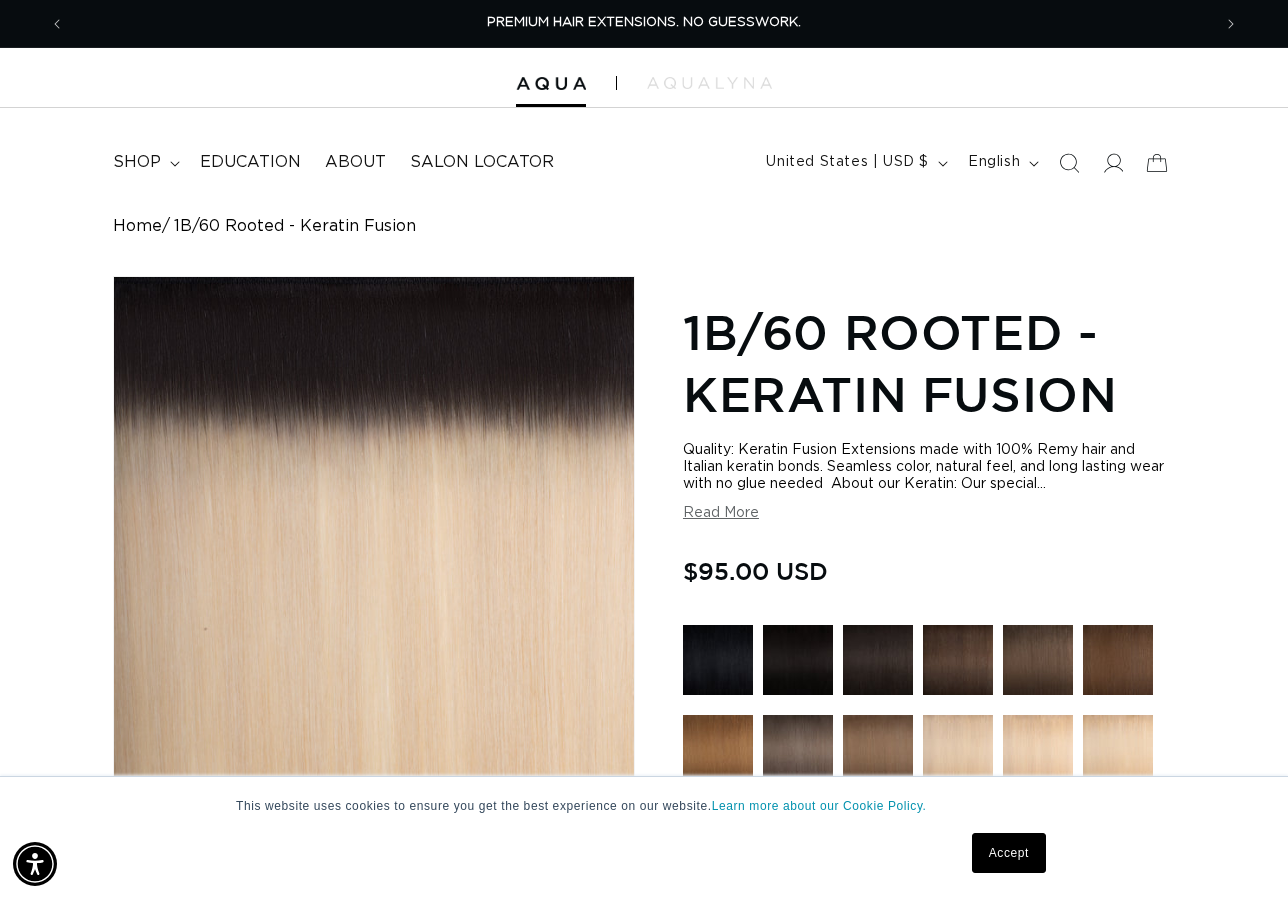 click on "Accept" at bounding box center (1009, 853) 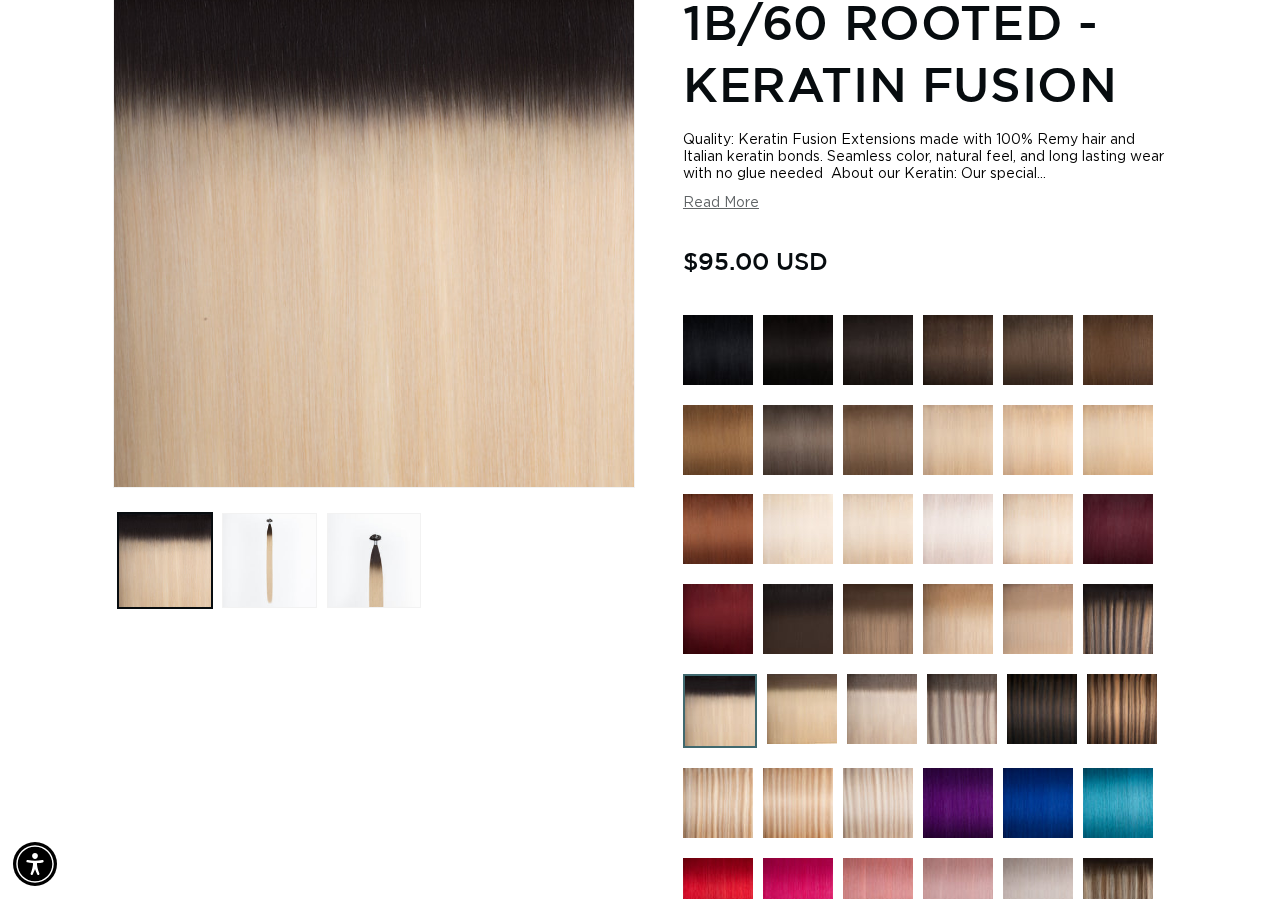 scroll, scrollTop: 458, scrollLeft: 0, axis: vertical 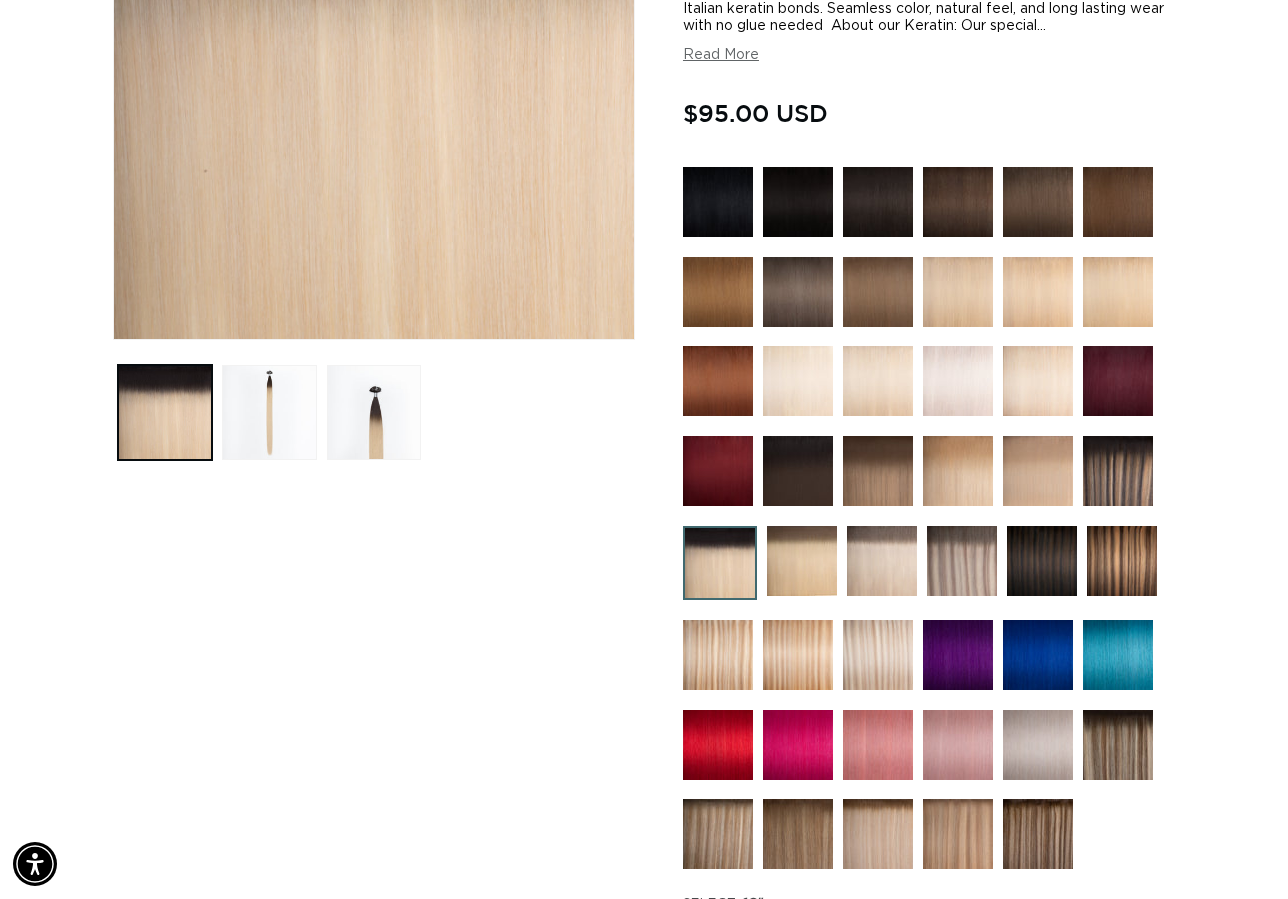click at bounding box center [878, 381] 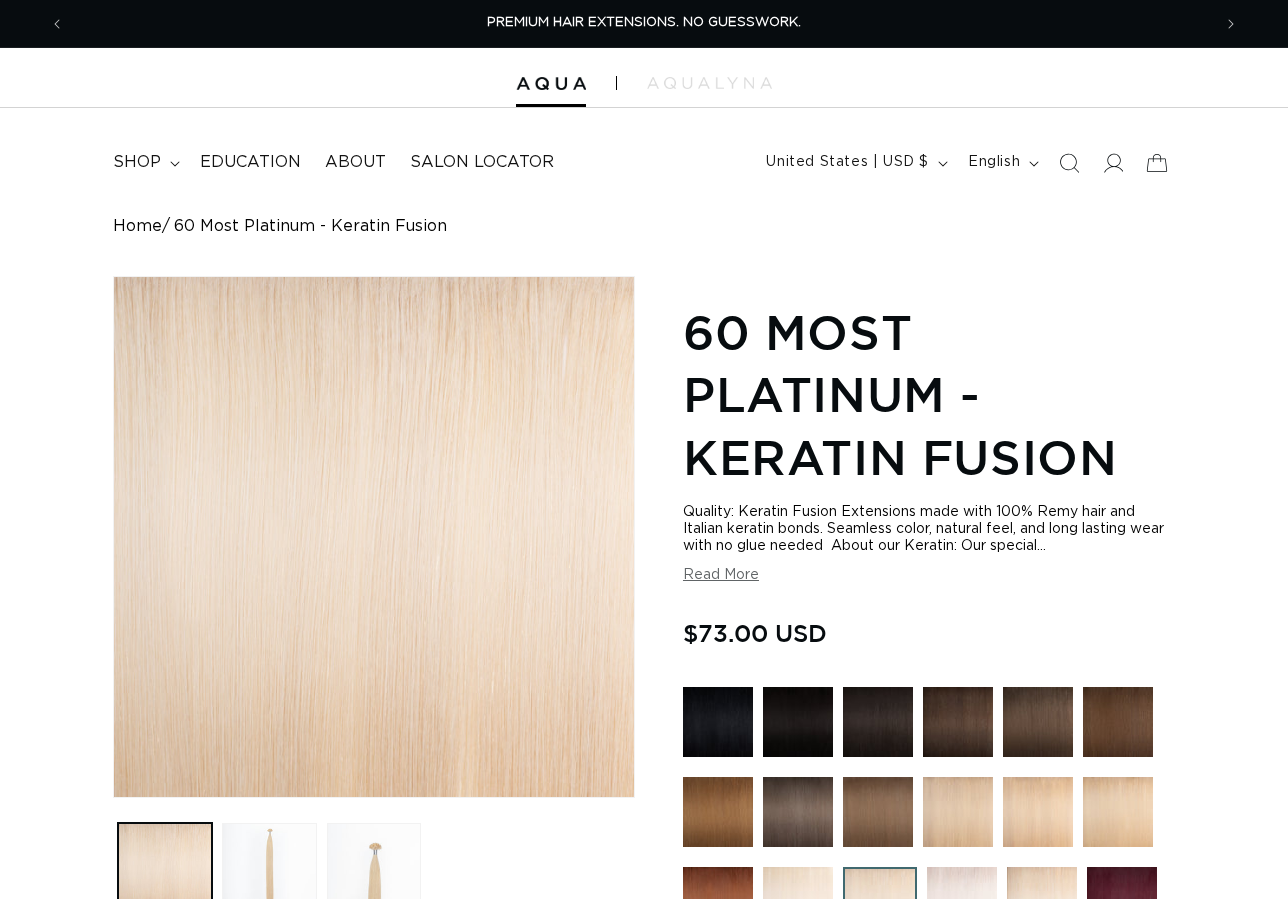 scroll, scrollTop: 0, scrollLeft: 0, axis: both 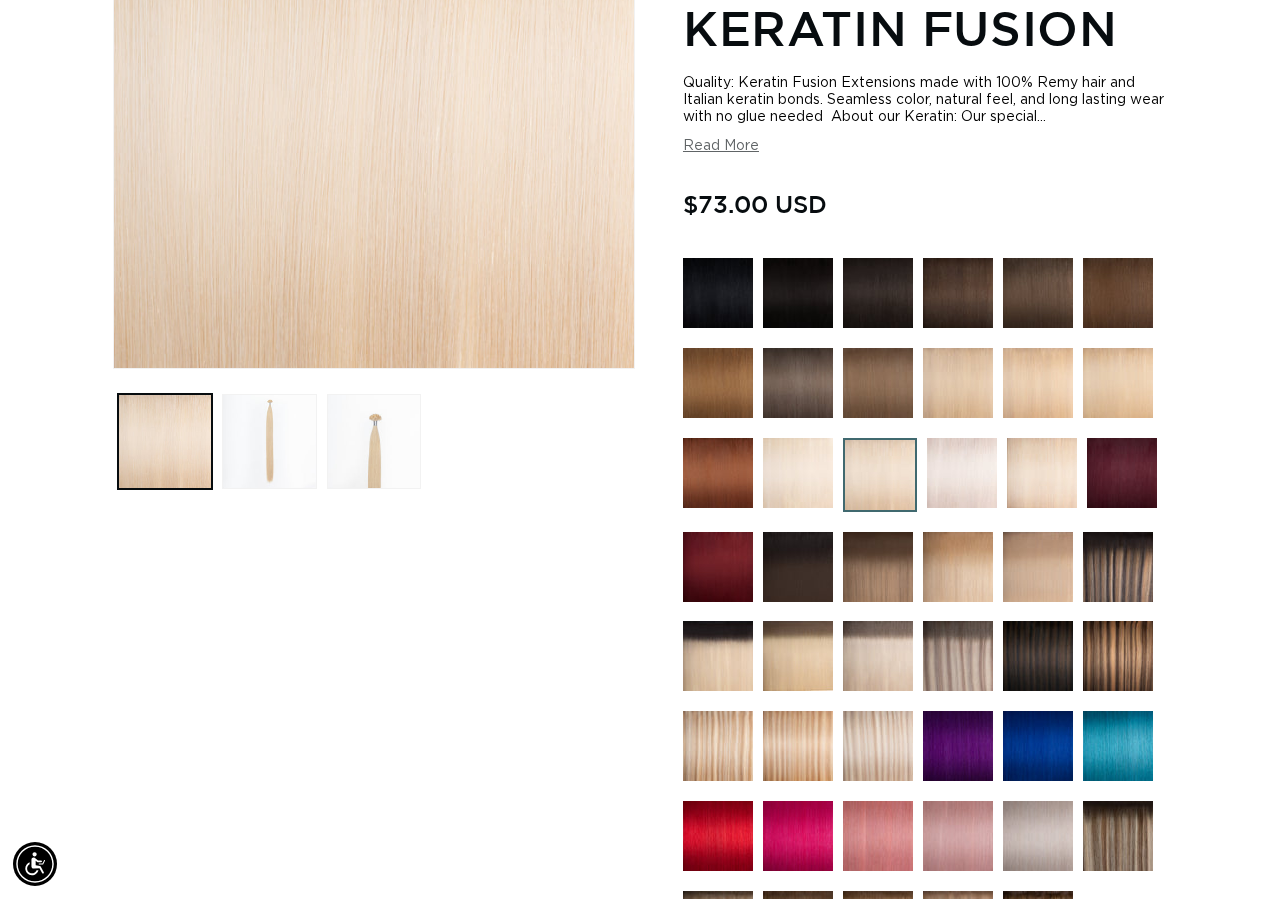 click at bounding box center (798, 473) 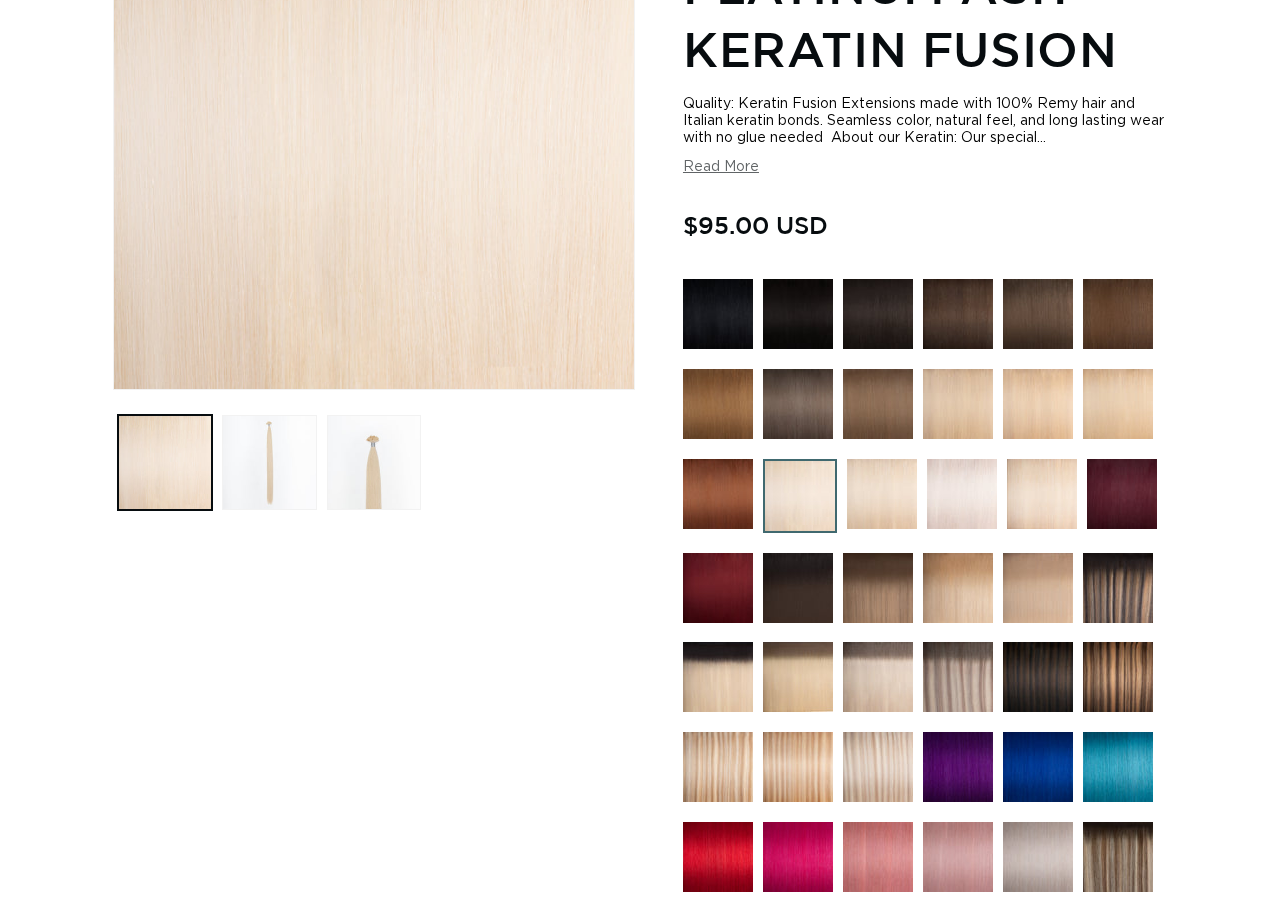 scroll, scrollTop: 408, scrollLeft: 0, axis: vertical 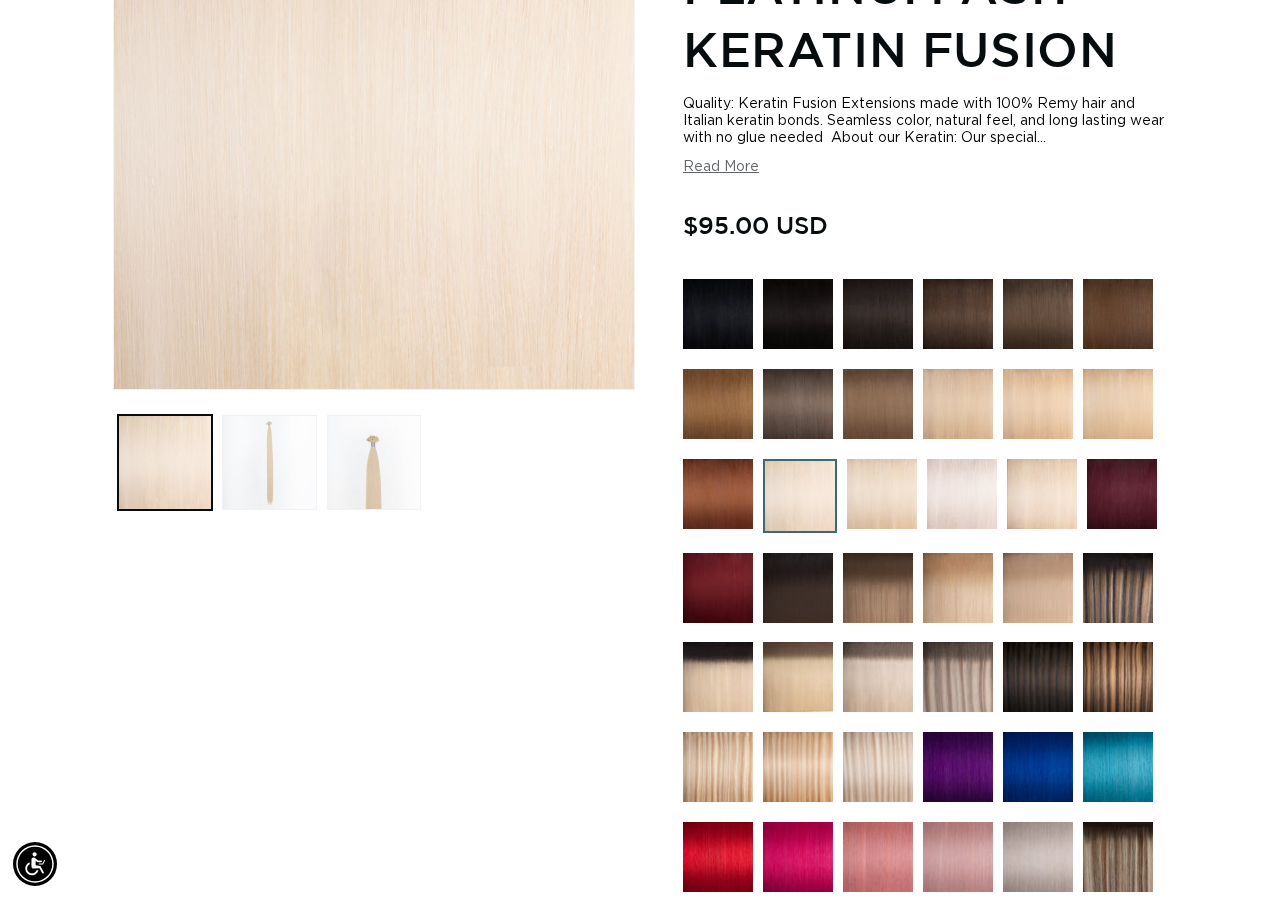 click at bounding box center [882, 494] 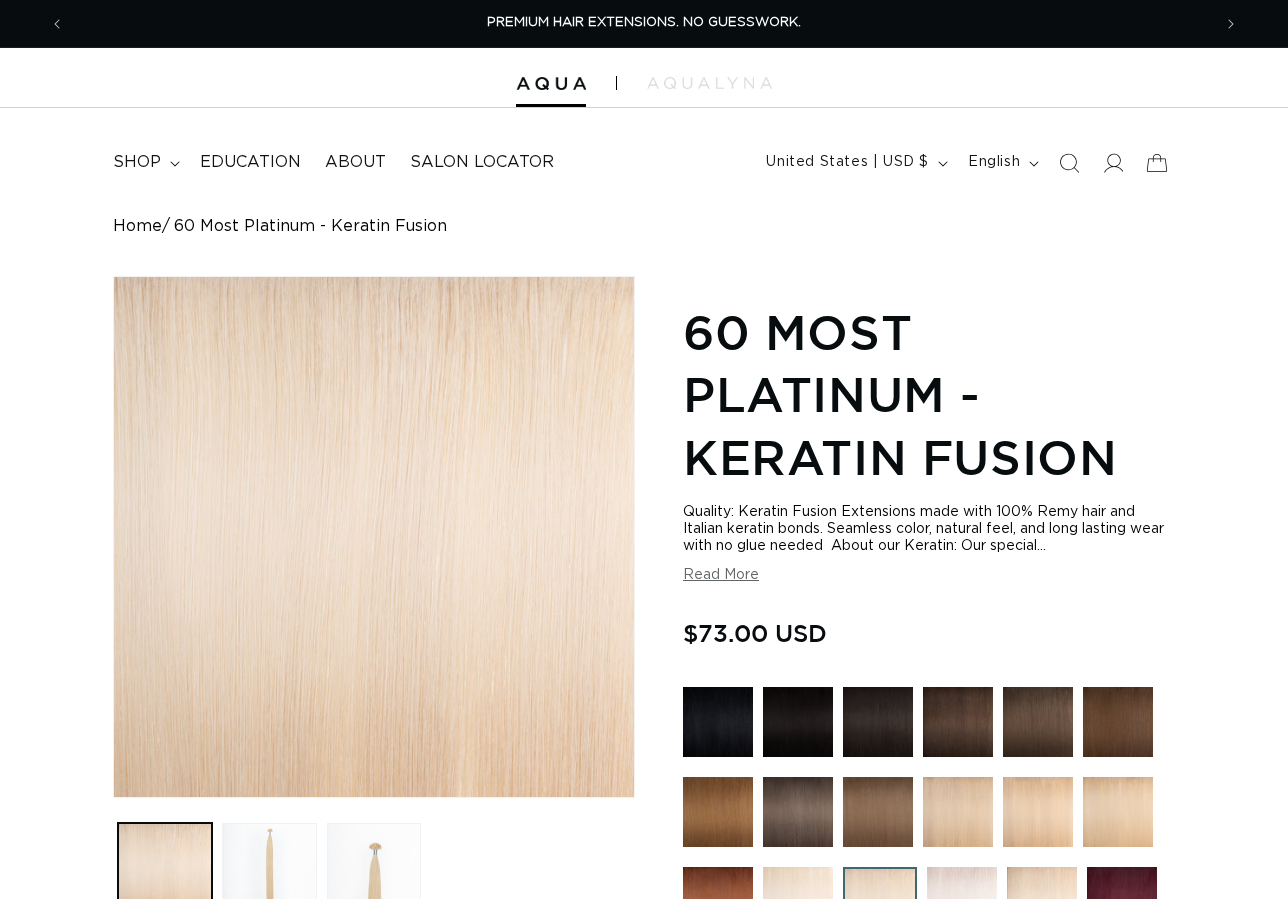 scroll, scrollTop: 474, scrollLeft: 0, axis: vertical 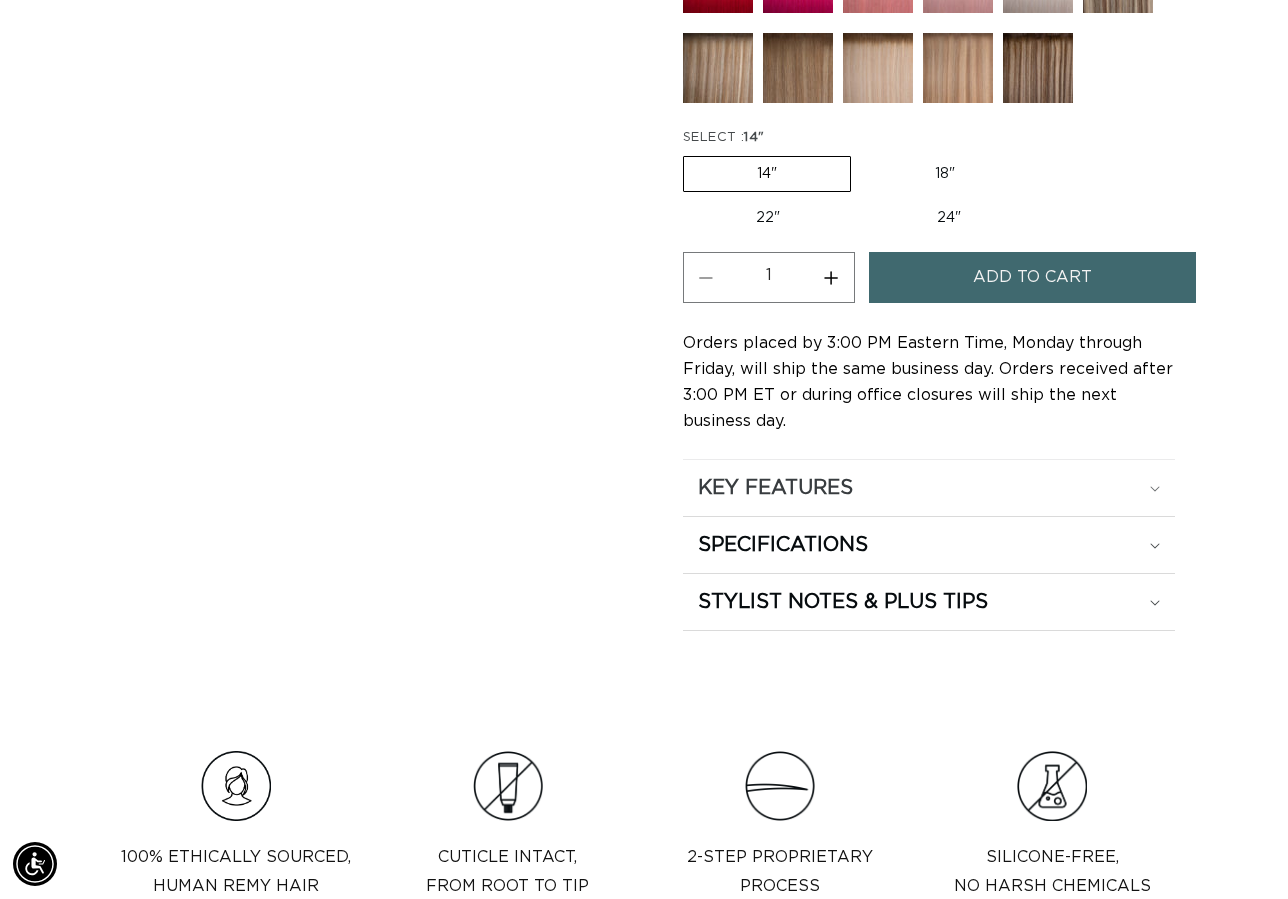 click on "KEY FEATURES" at bounding box center (929, 488) 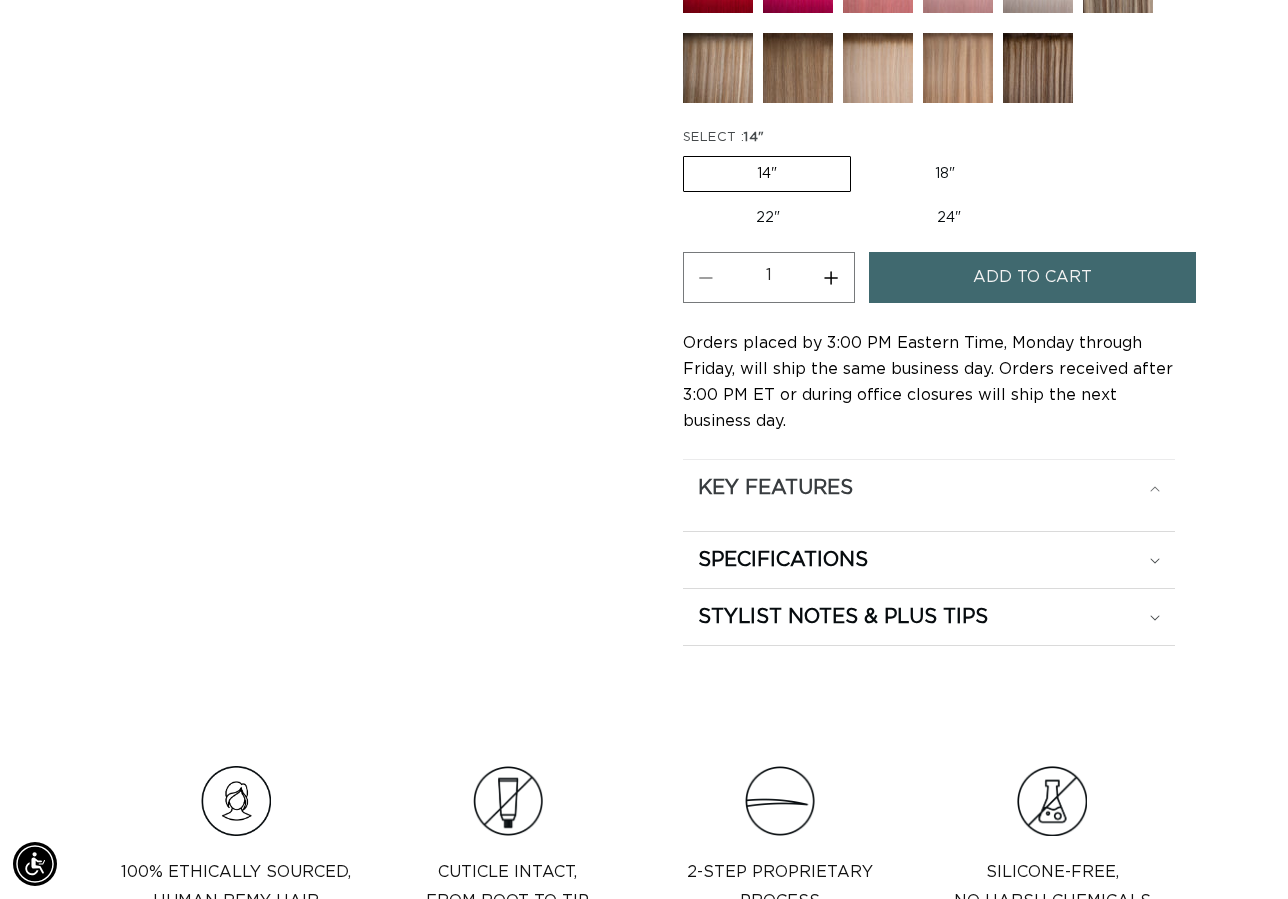 scroll, scrollTop: 0, scrollLeft: 0, axis: both 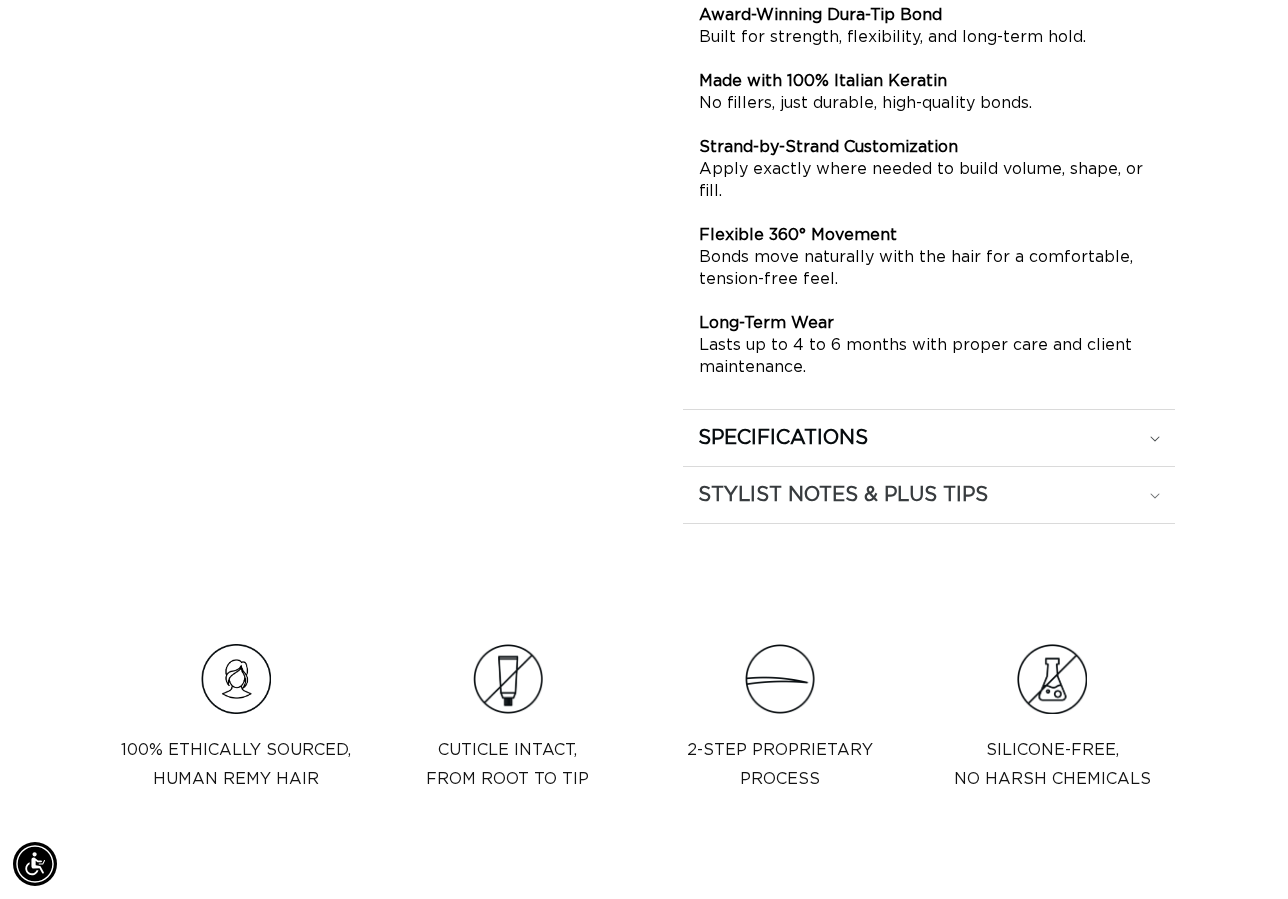 click on "STYLIST NOTES & PLUS TIPS" at bounding box center [929, -40] 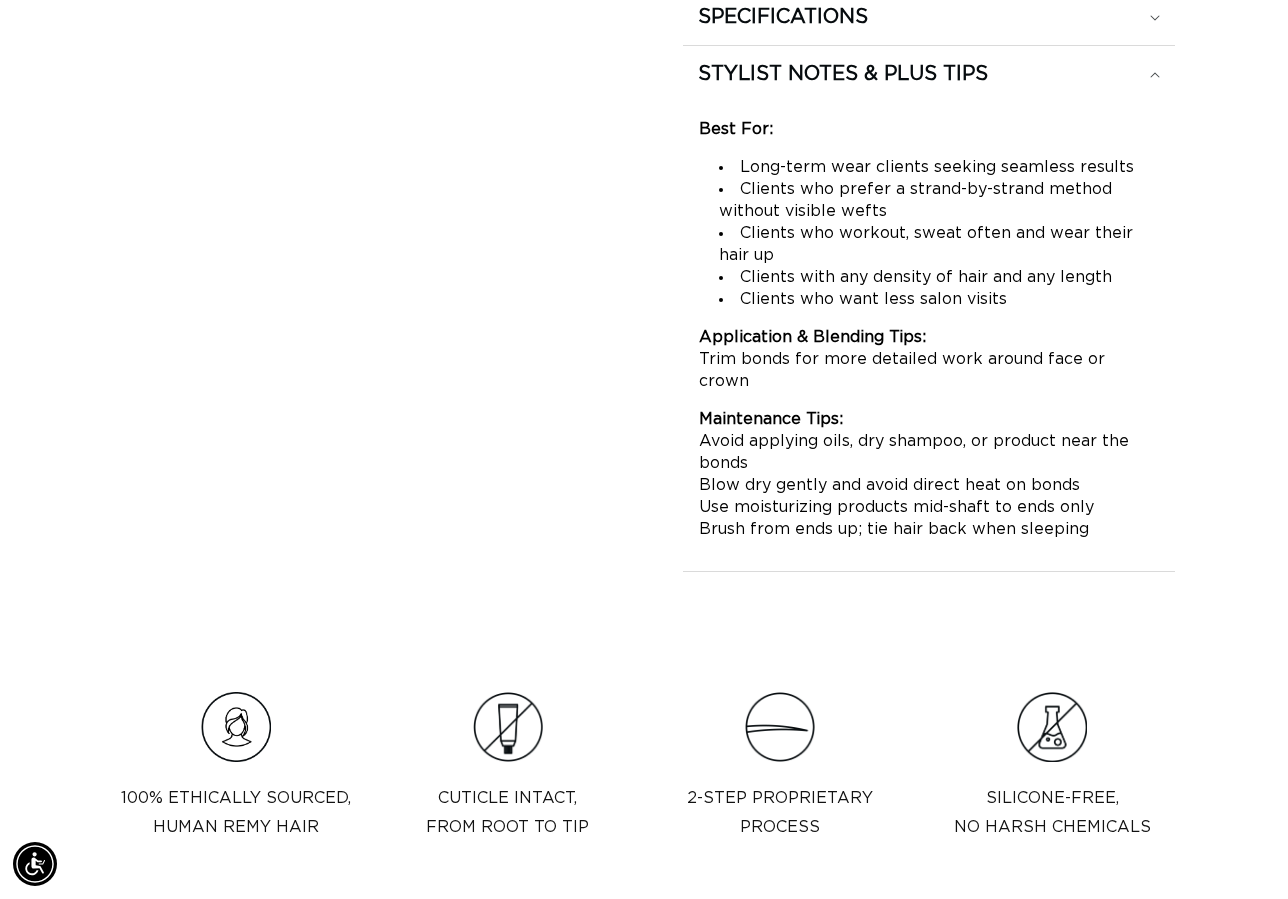 scroll, scrollTop: 1424, scrollLeft: 0, axis: vertical 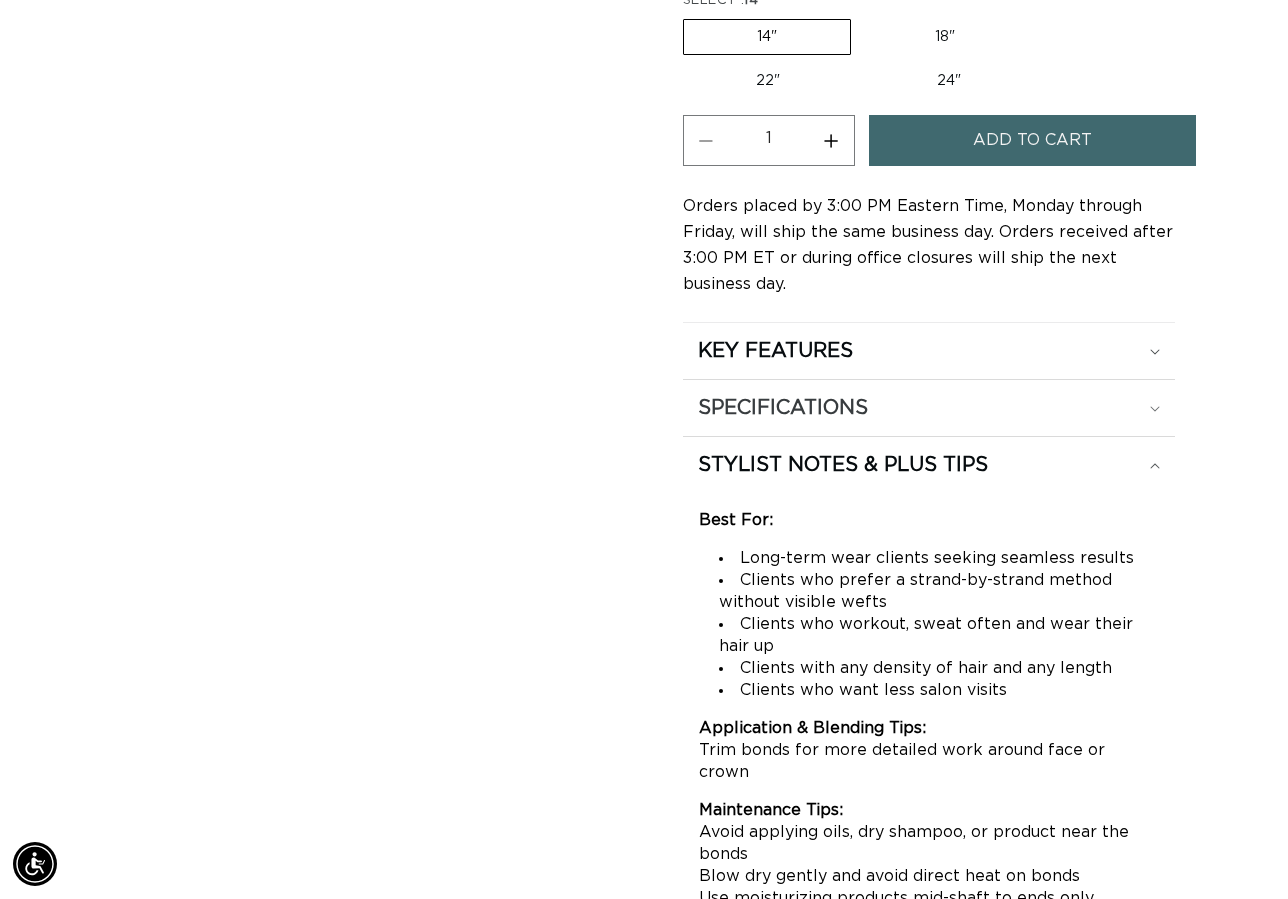 click on "SPECIFICATIONS" at bounding box center (929, 351) 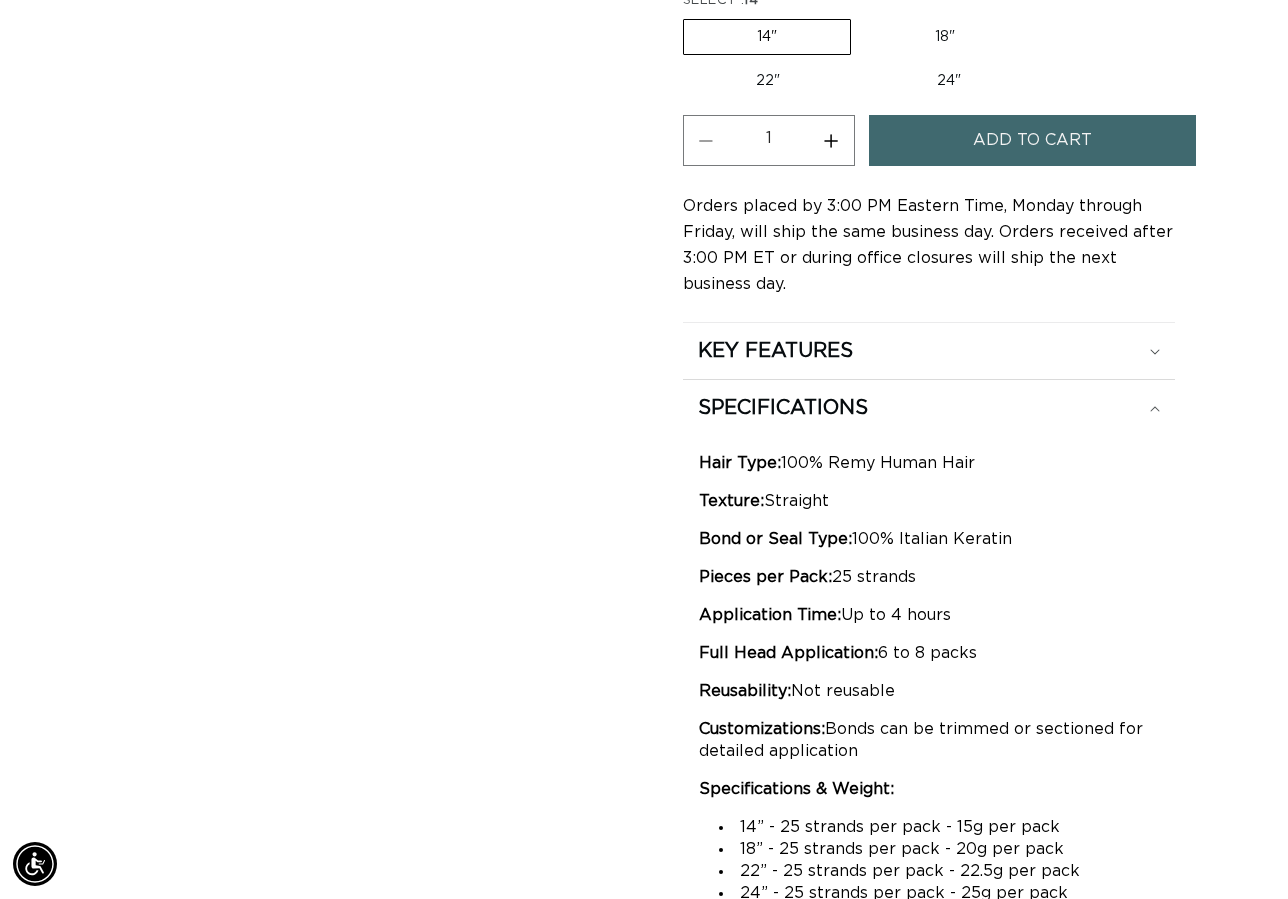 scroll, scrollTop: 1445, scrollLeft: 0, axis: vertical 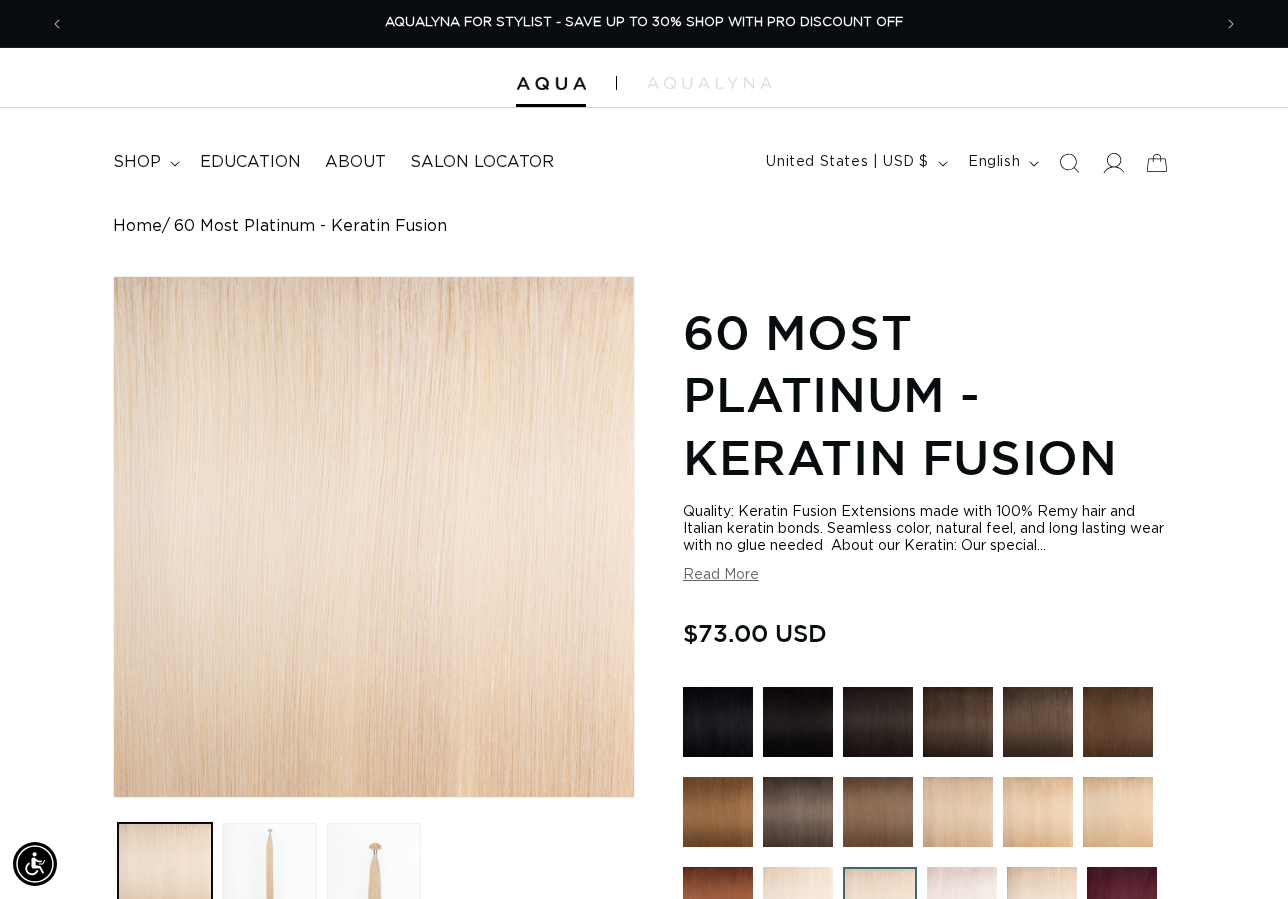 click 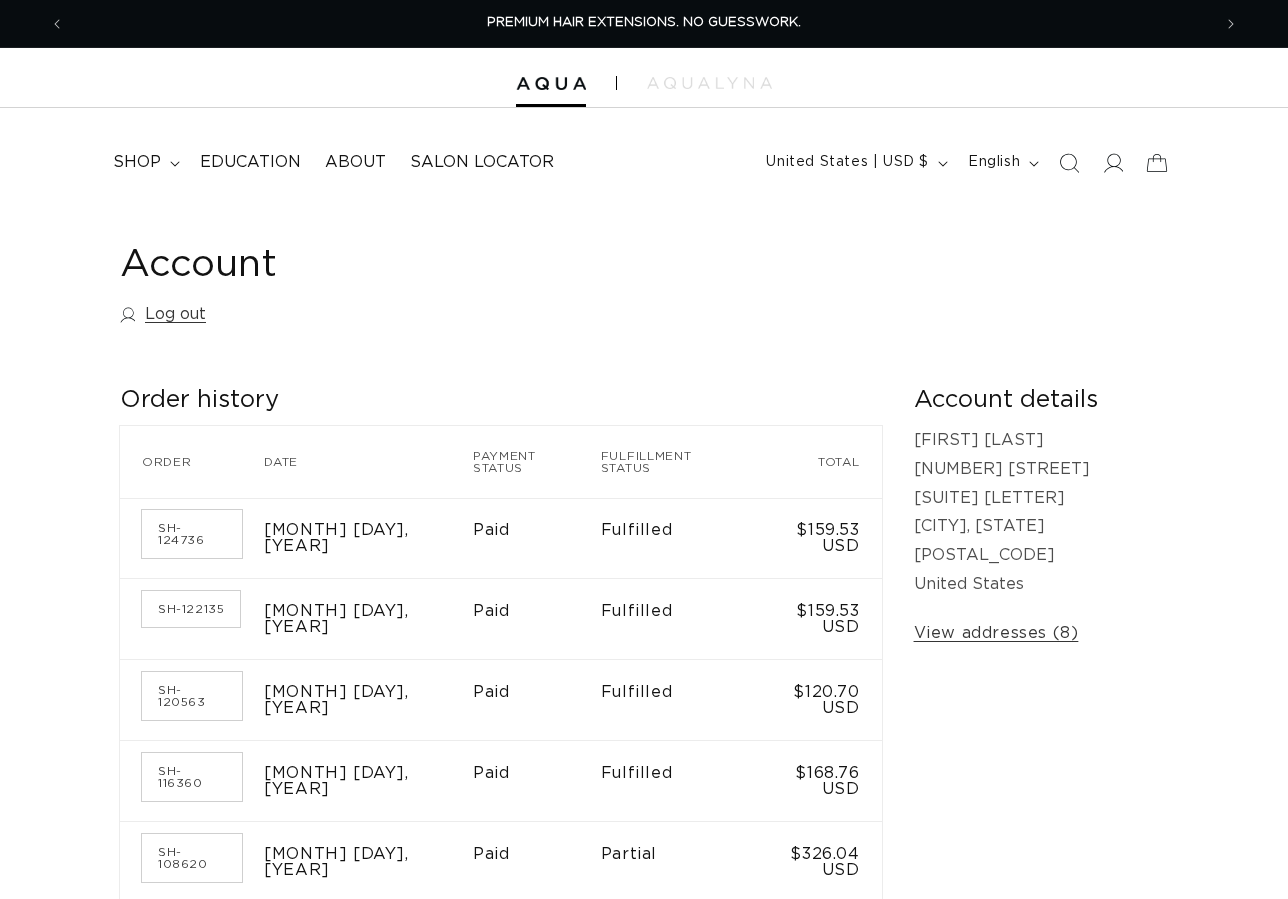 scroll, scrollTop: 0, scrollLeft: 0, axis: both 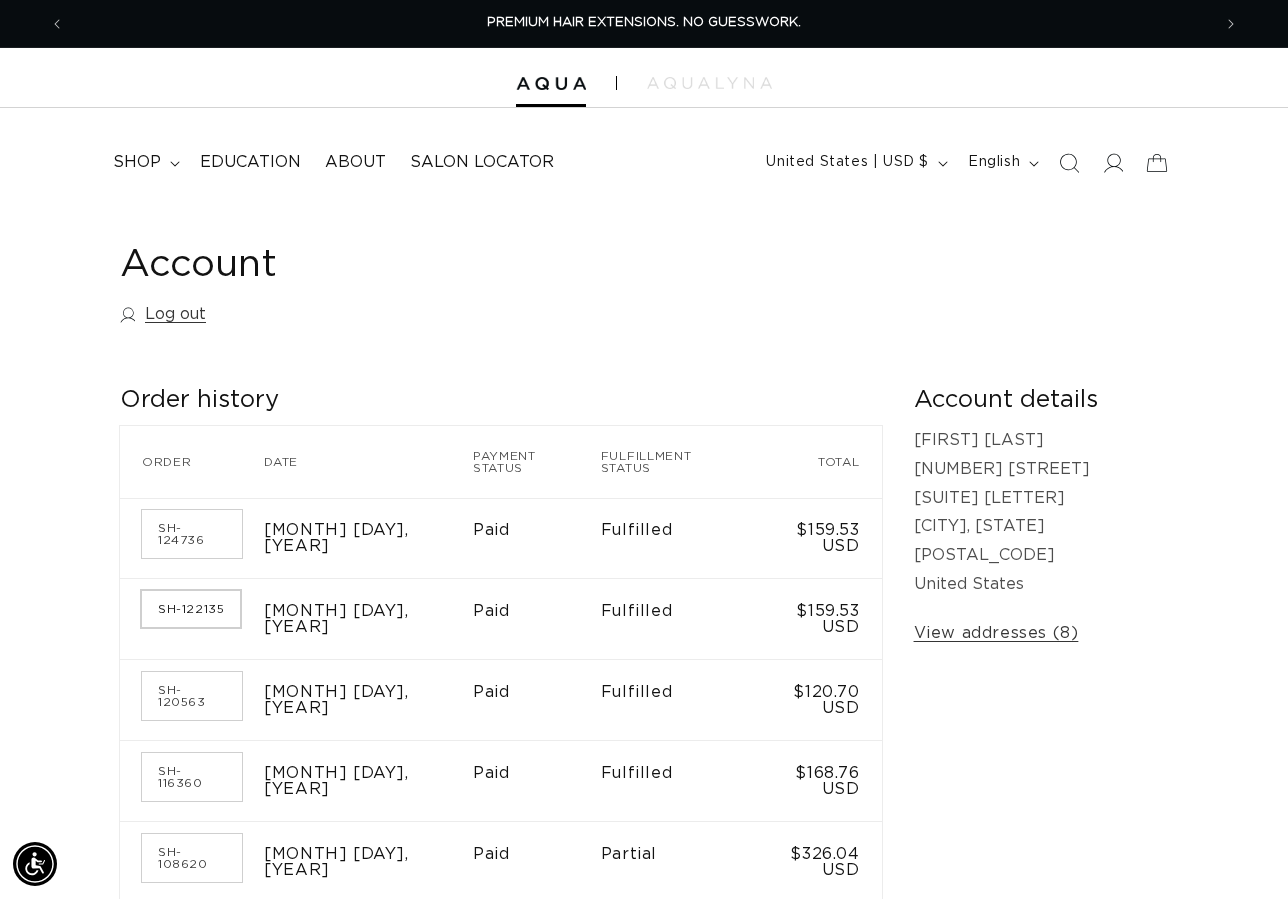 click on "SH-122135" at bounding box center [191, 609] 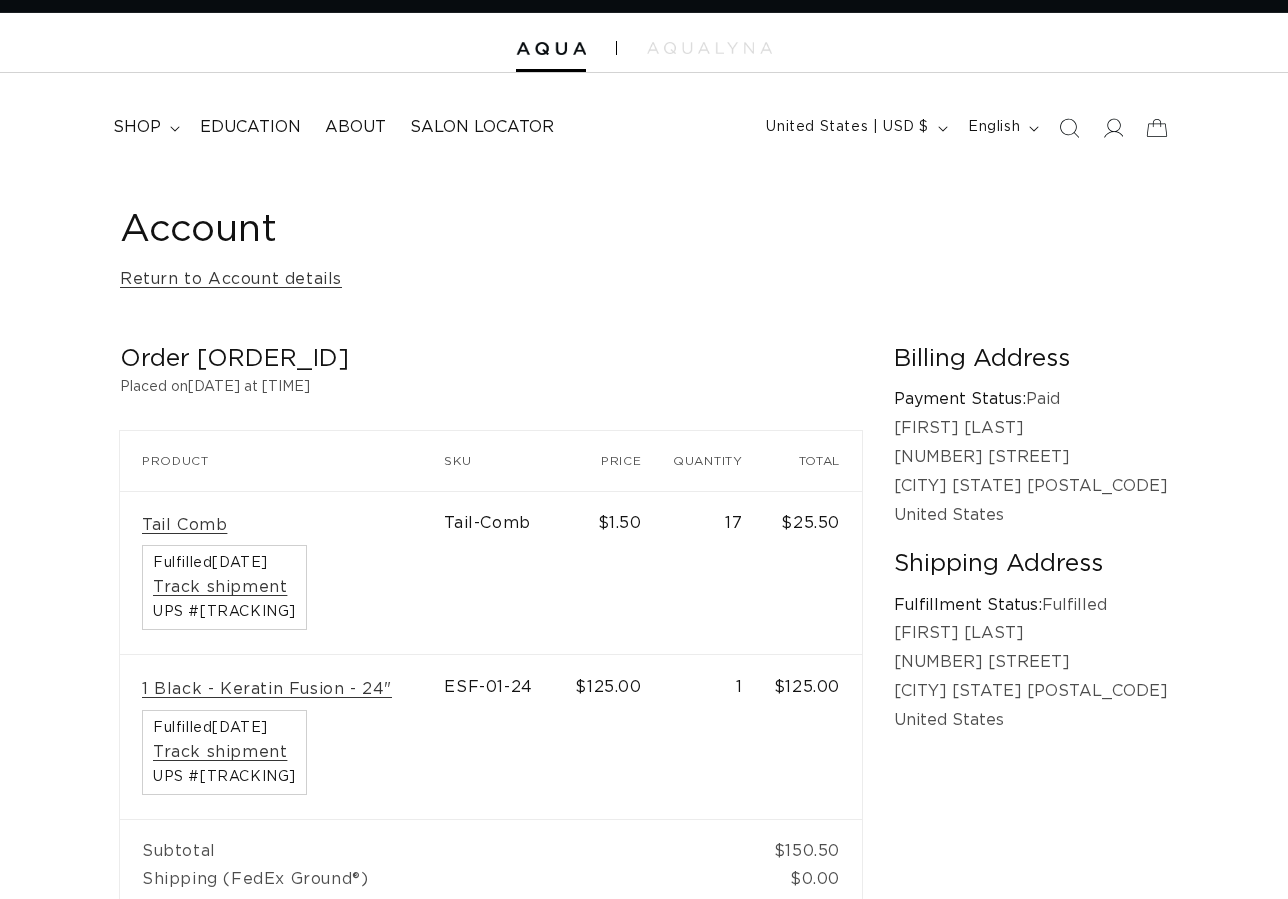 scroll, scrollTop: 0, scrollLeft: 0, axis: both 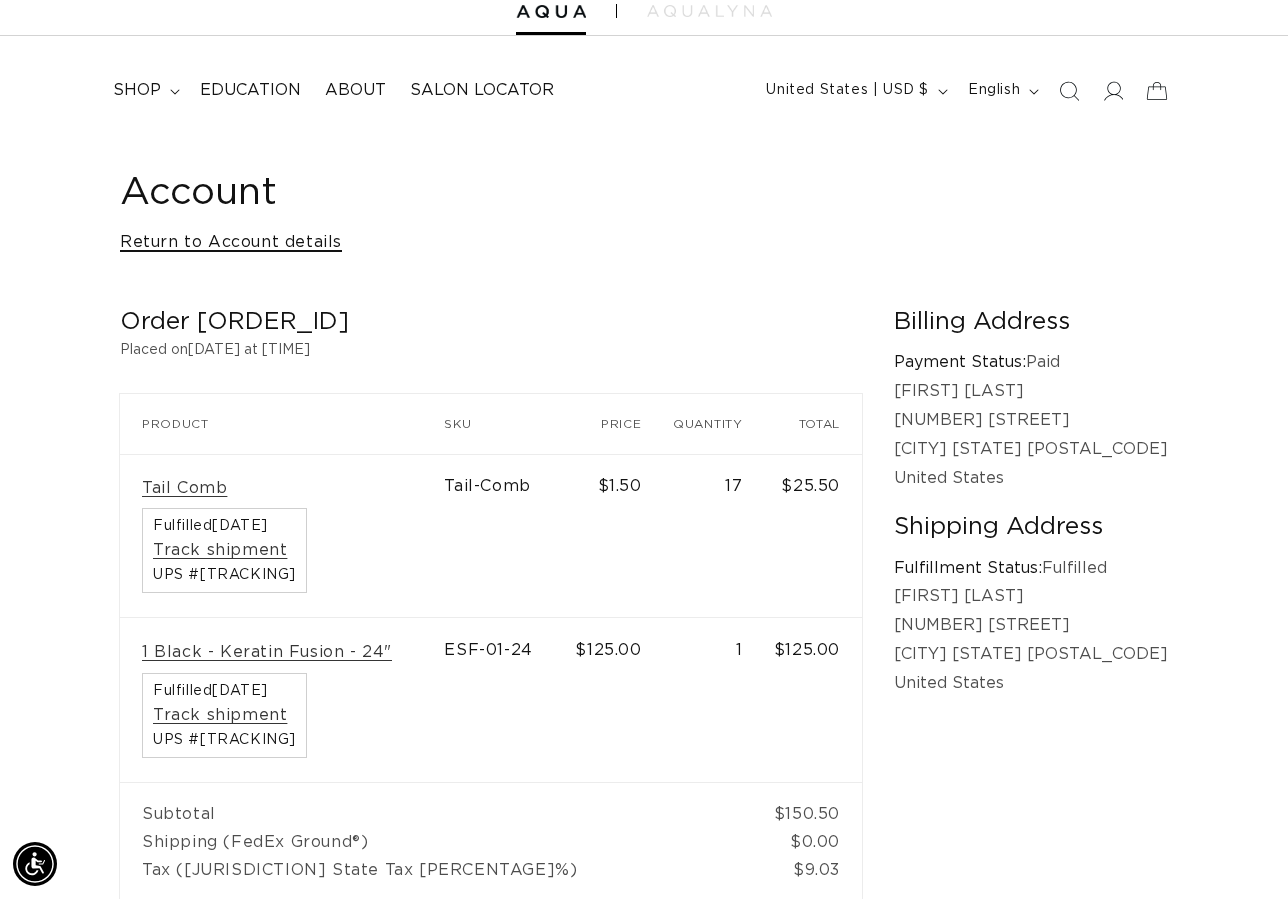 click on "Return to Account details" at bounding box center (231, 242) 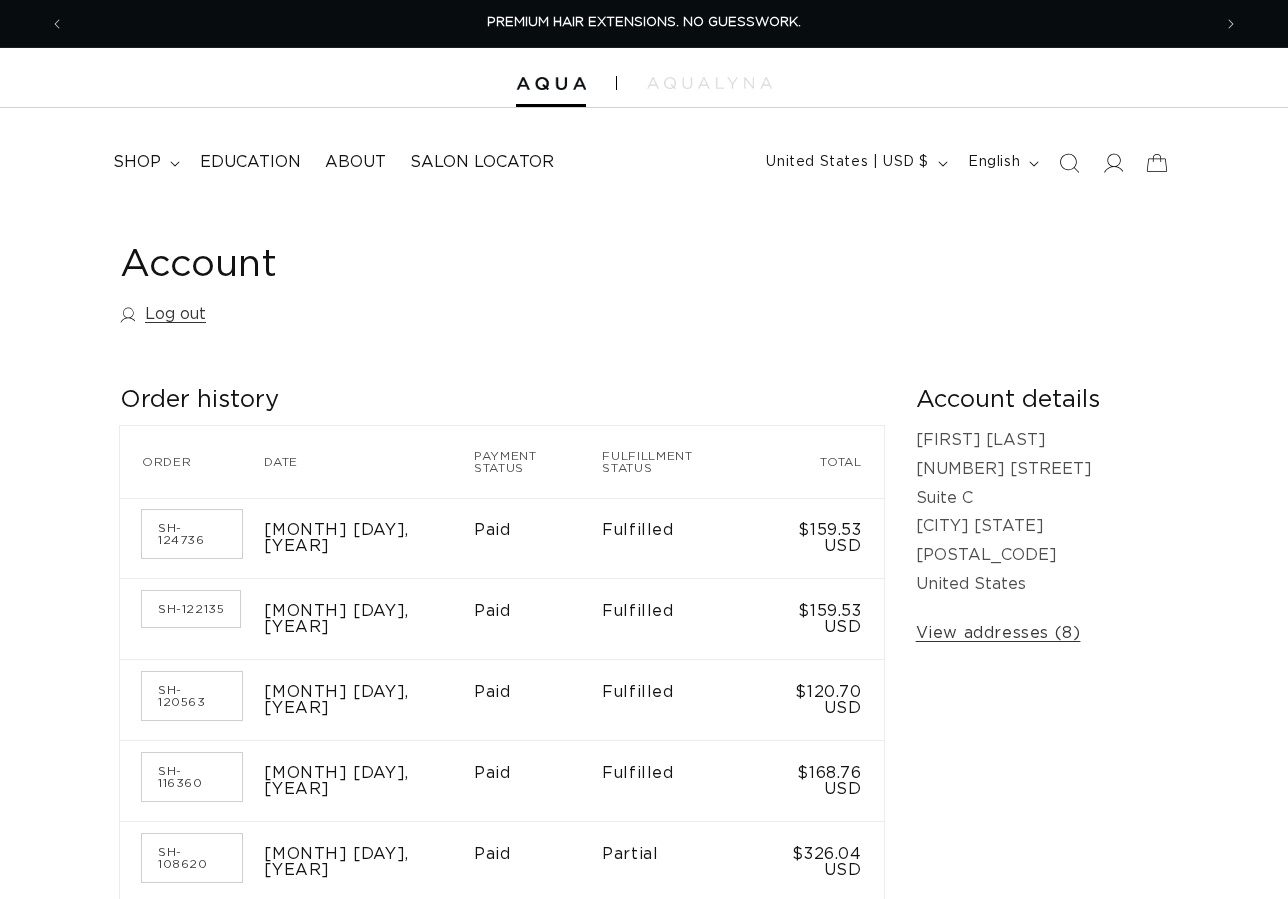 scroll, scrollTop: 0, scrollLeft: 0, axis: both 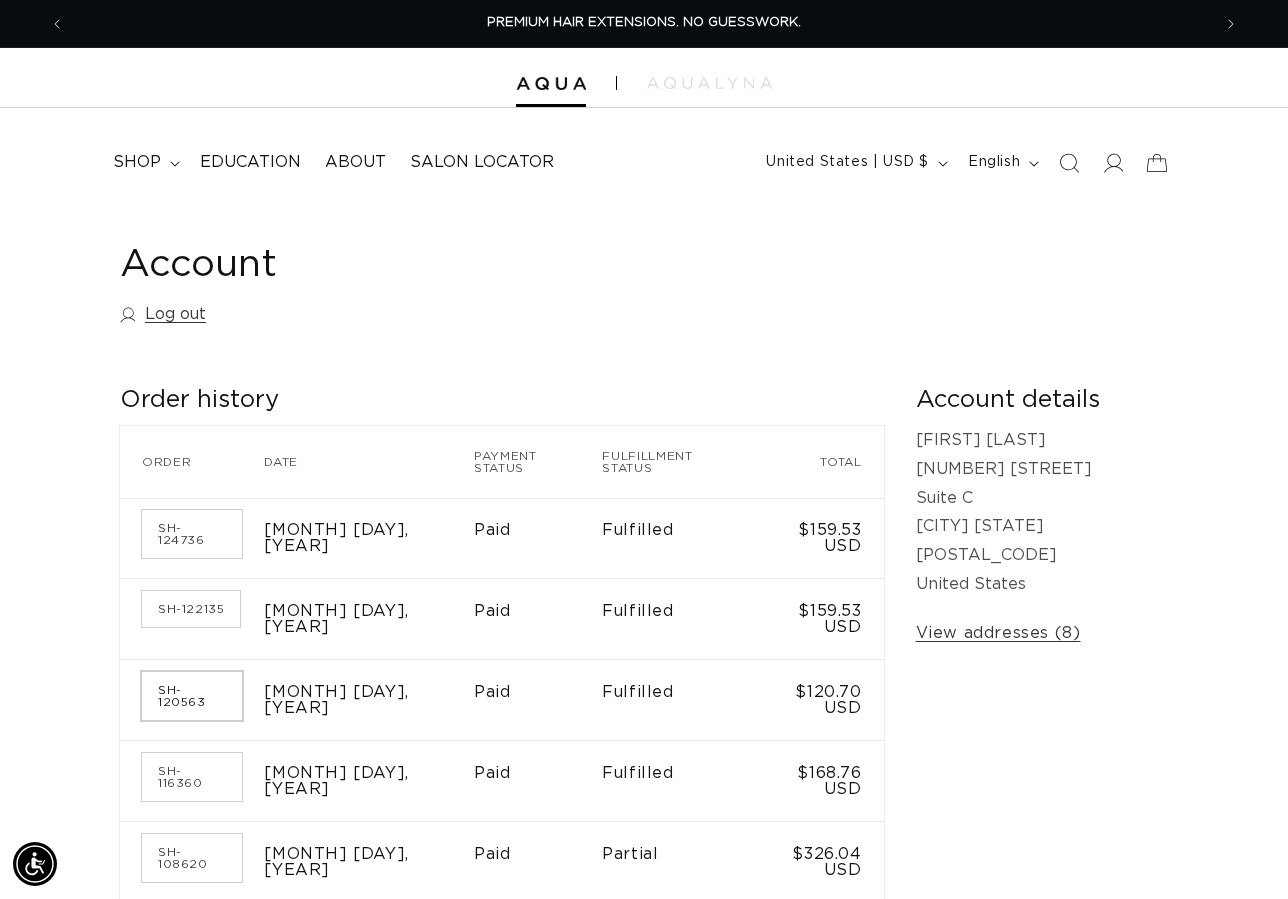 click on "SH-120563" at bounding box center (192, 696) 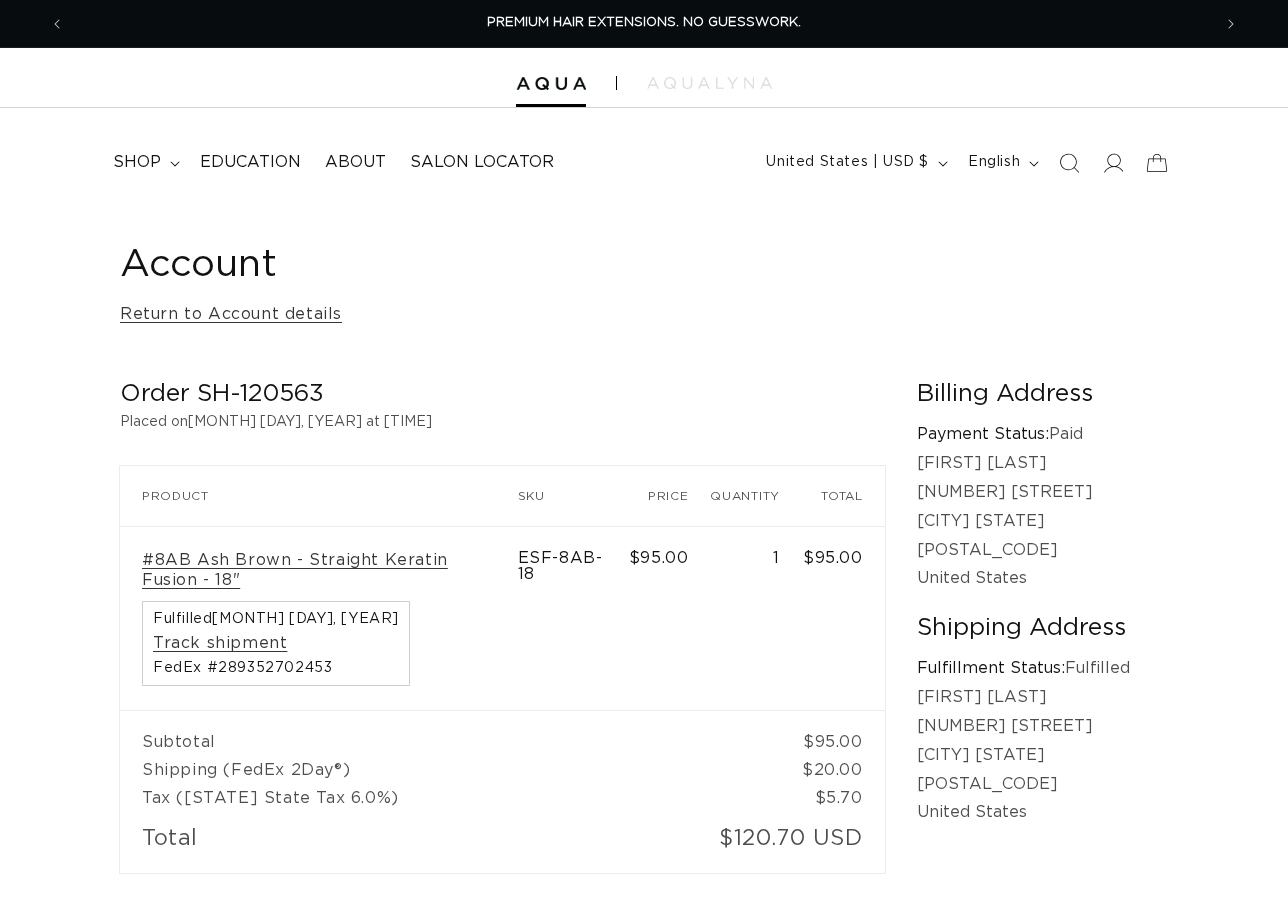 scroll, scrollTop: 0, scrollLeft: 0, axis: both 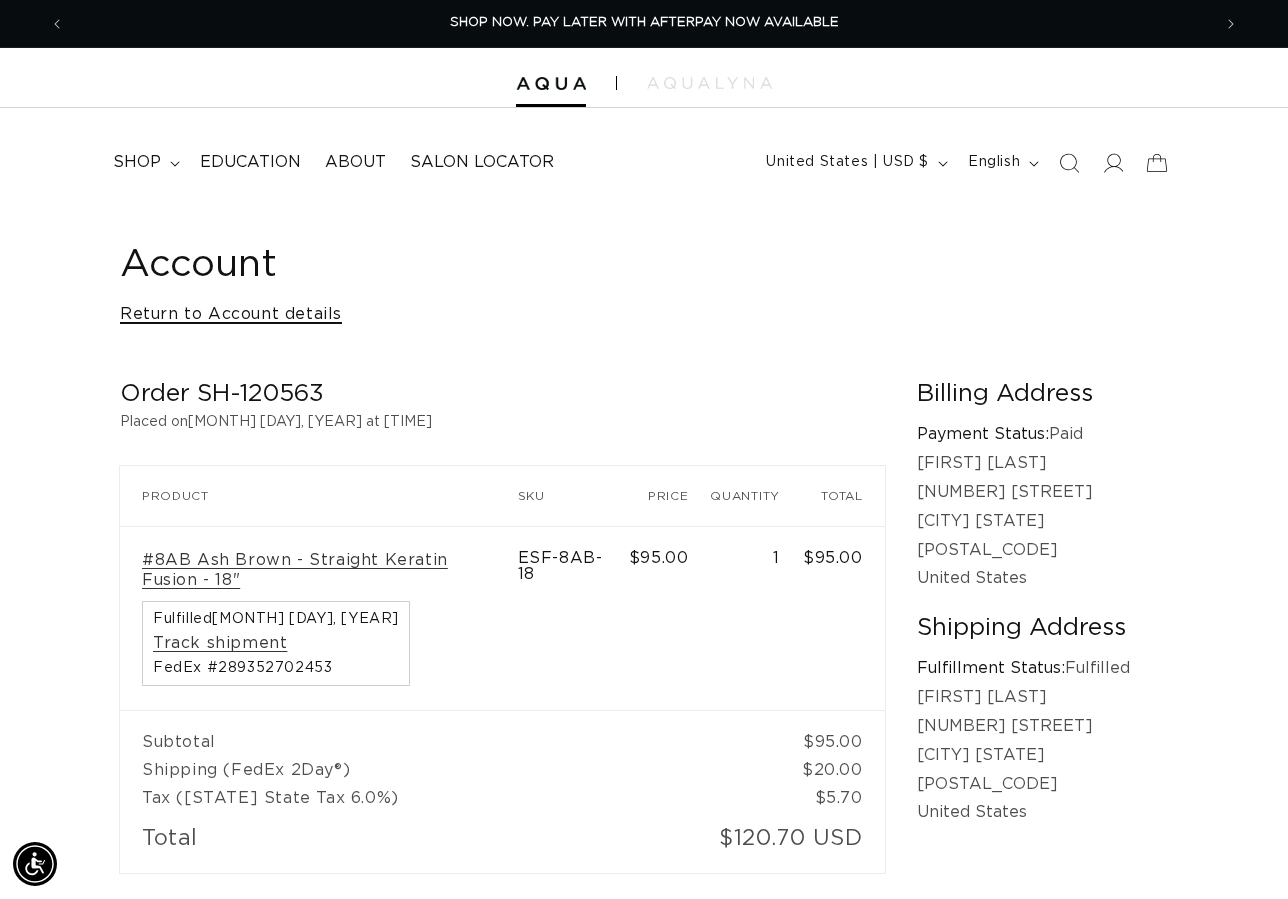 click on "Return to Account details" at bounding box center (231, 314) 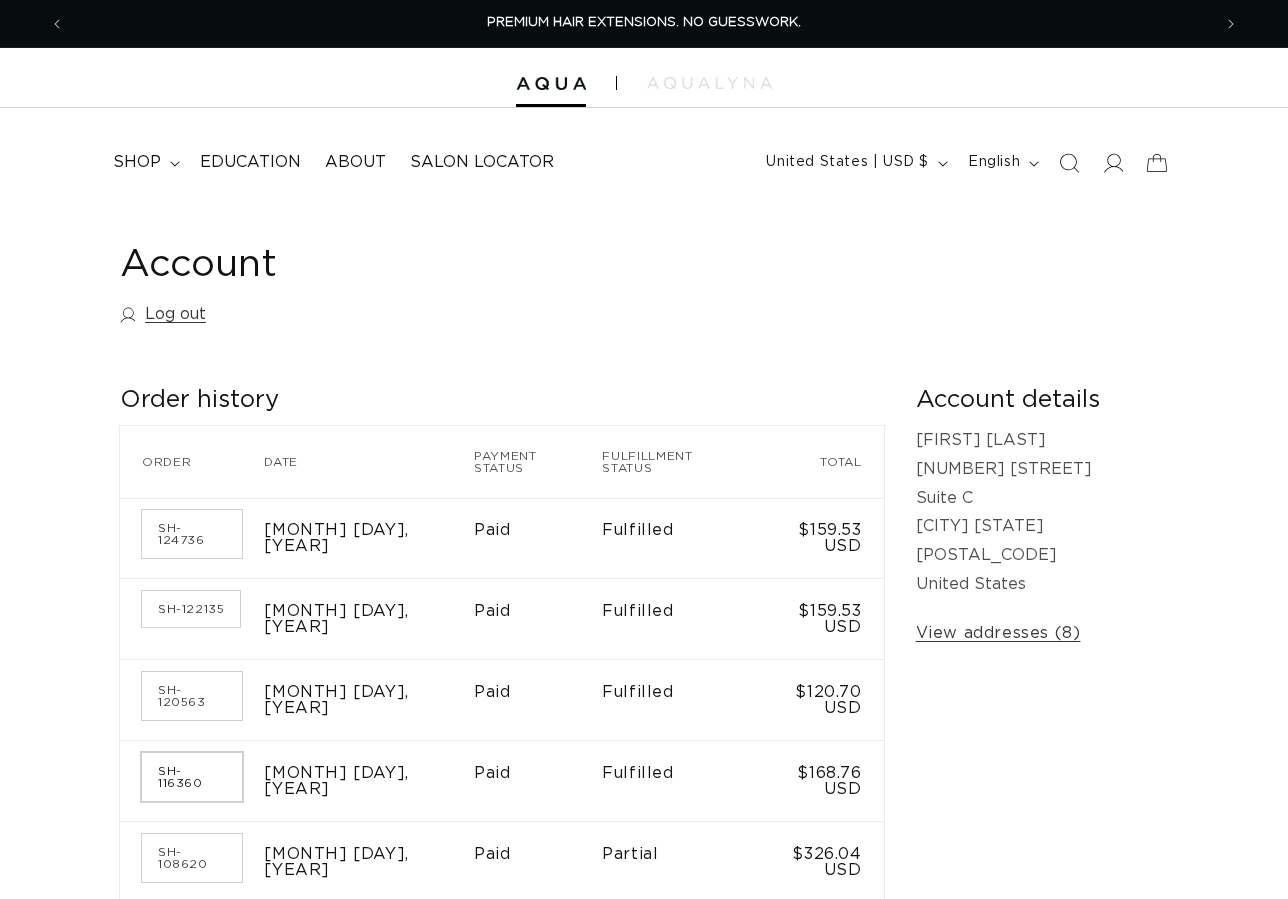 scroll, scrollTop: 0, scrollLeft: 0, axis: both 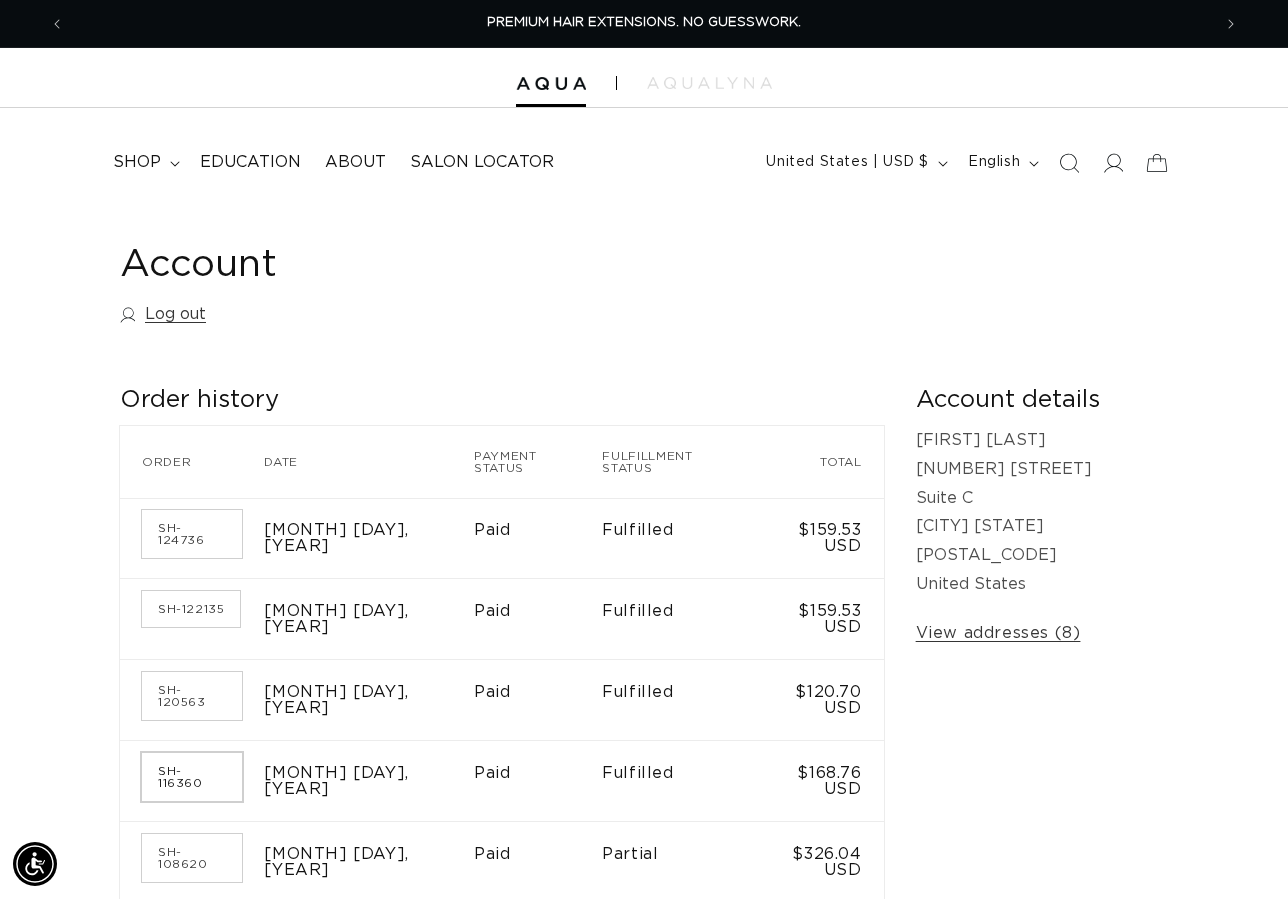 click on "SH-116360" at bounding box center (192, 777) 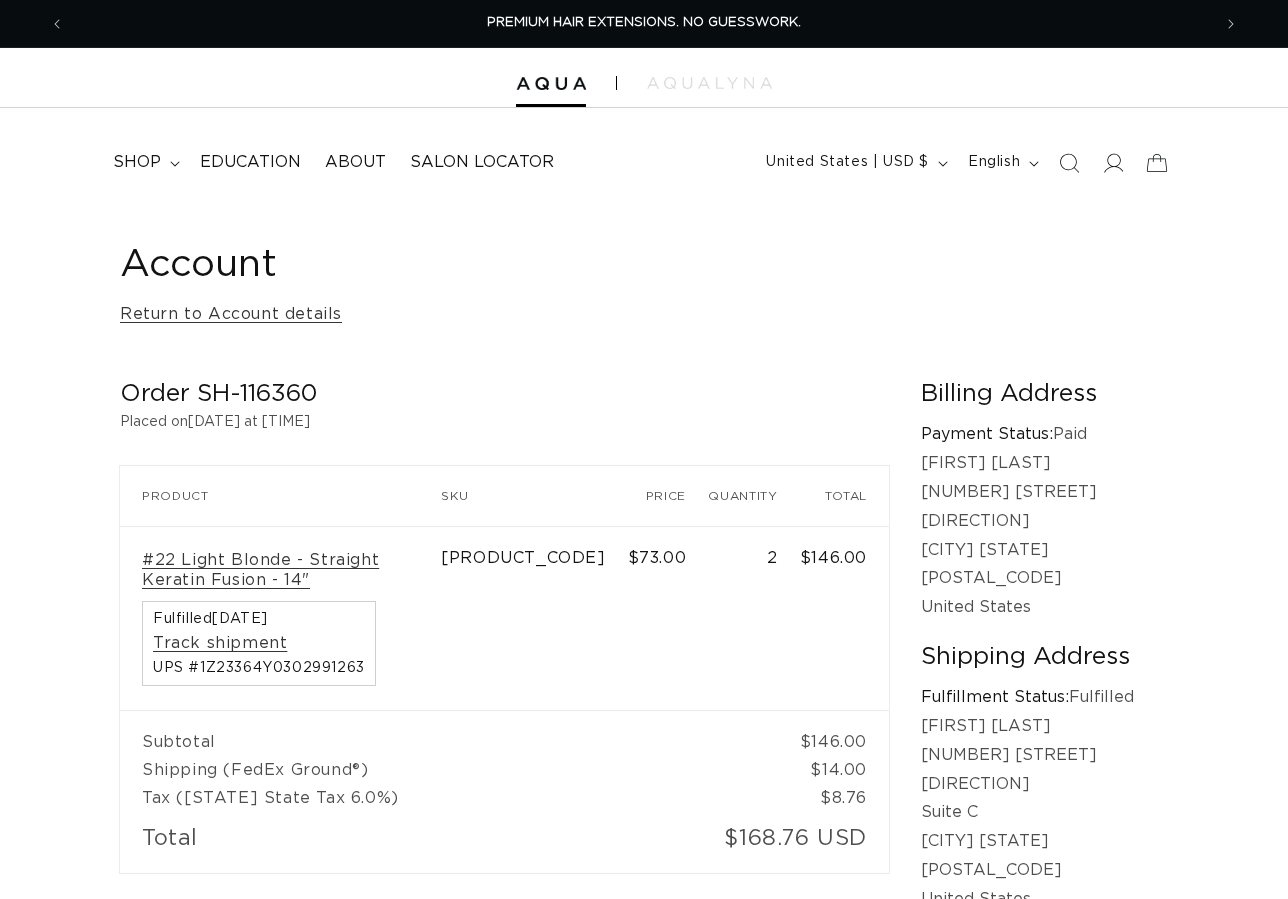 scroll, scrollTop: 0, scrollLeft: 0, axis: both 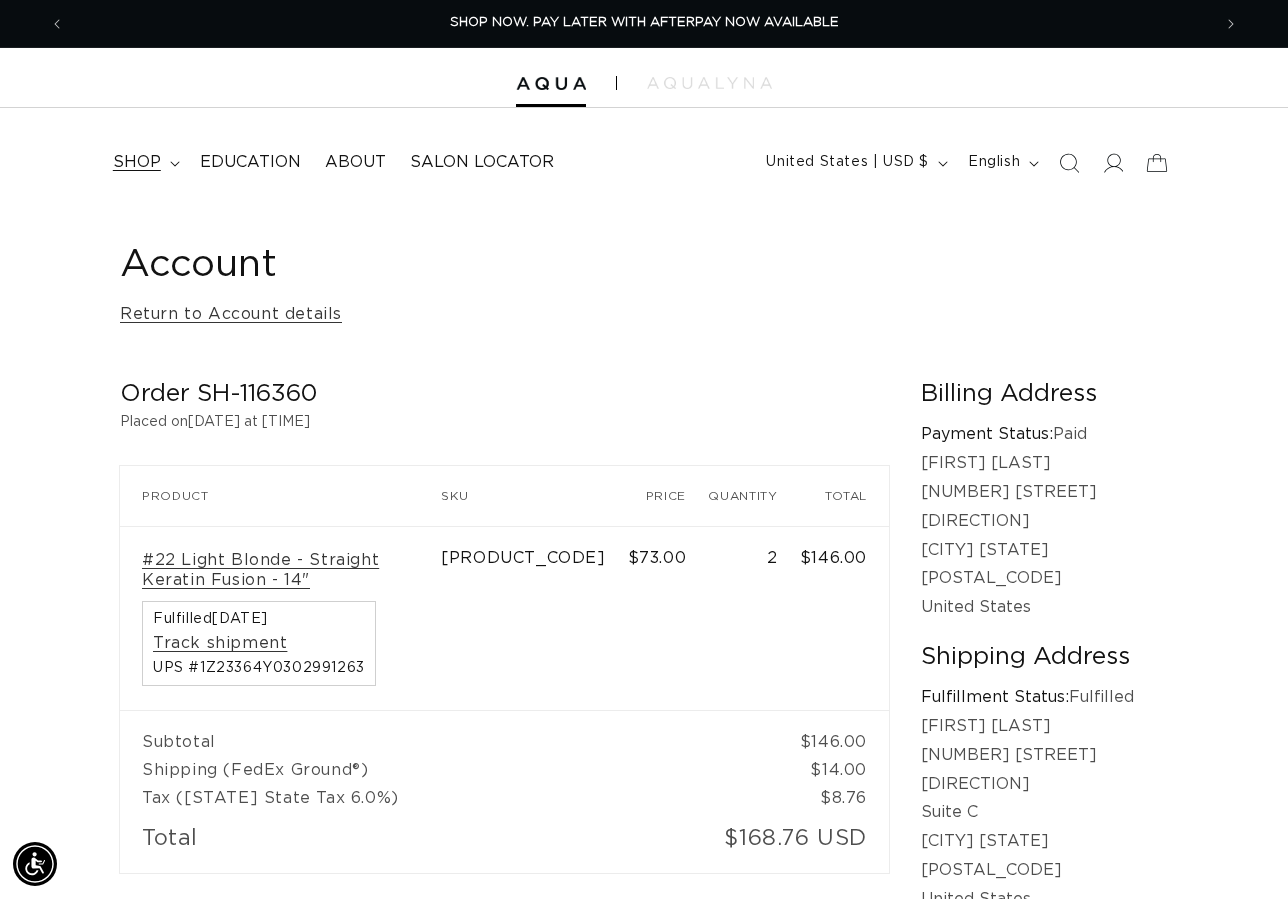 click on "shop" at bounding box center (144, 162) 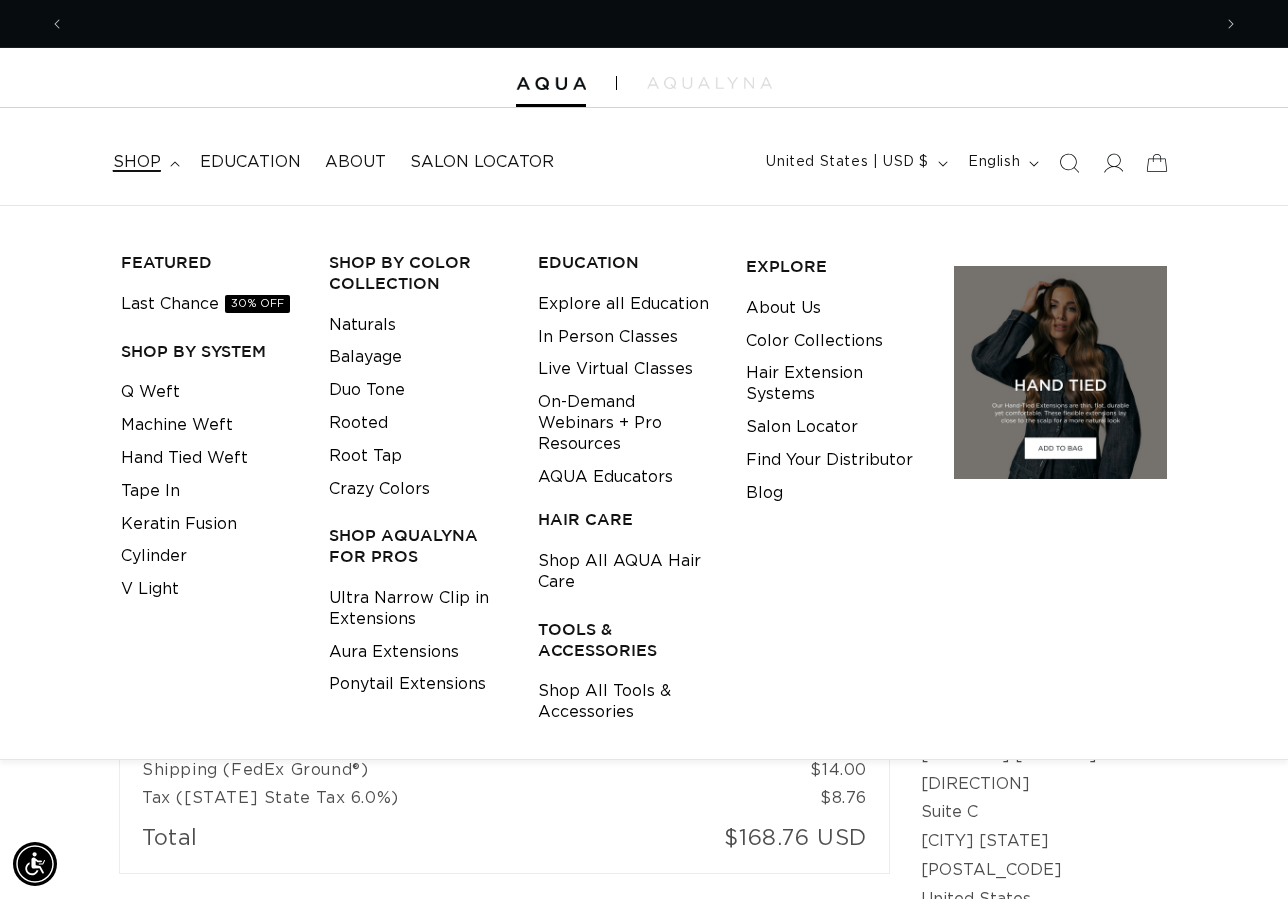 scroll, scrollTop: 0, scrollLeft: 2292, axis: horizontal 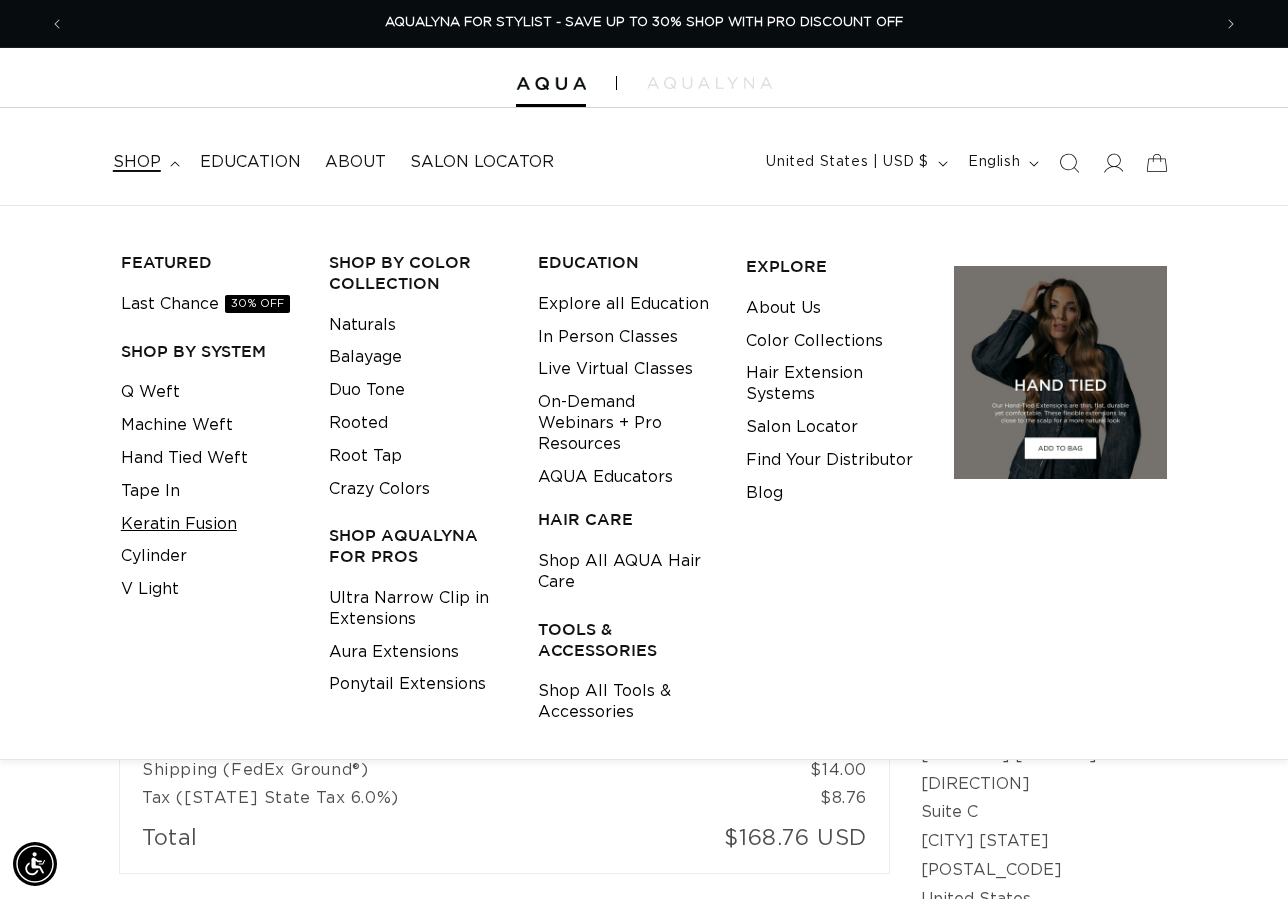 click on "Keratin Fusion" at bounding box center [179, 524] 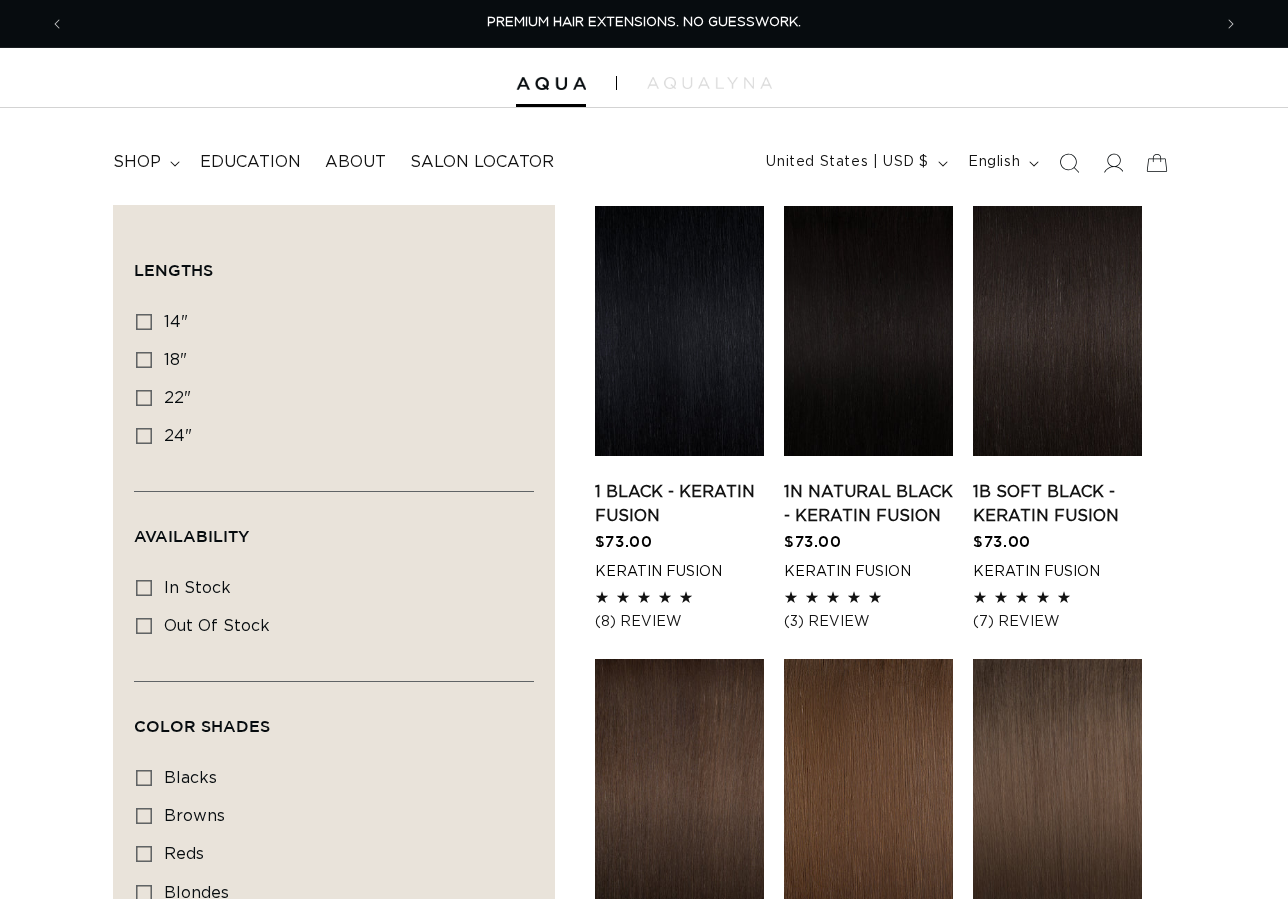 scroll, scrollTop: 0, scrollLeft: 0, axis: both 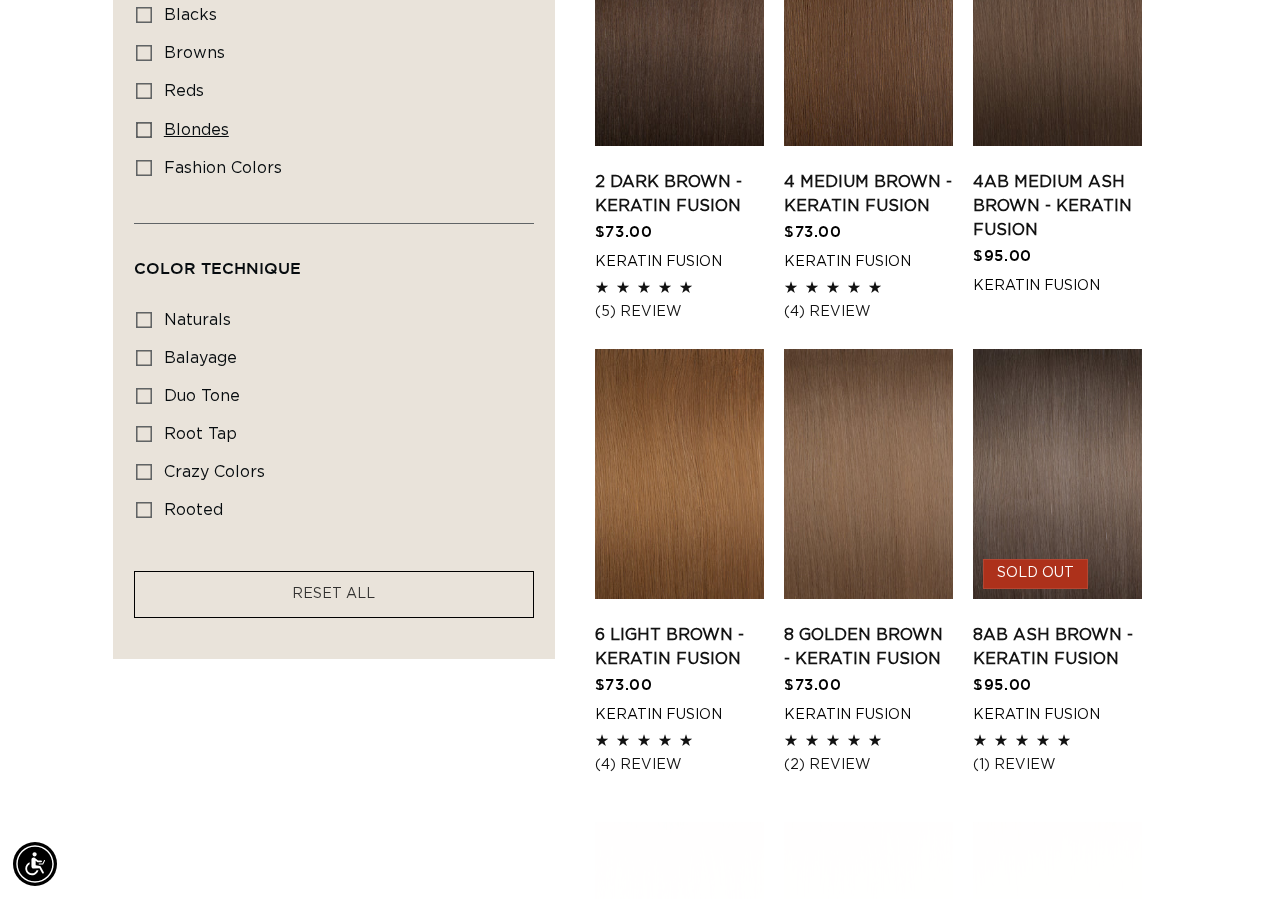 click 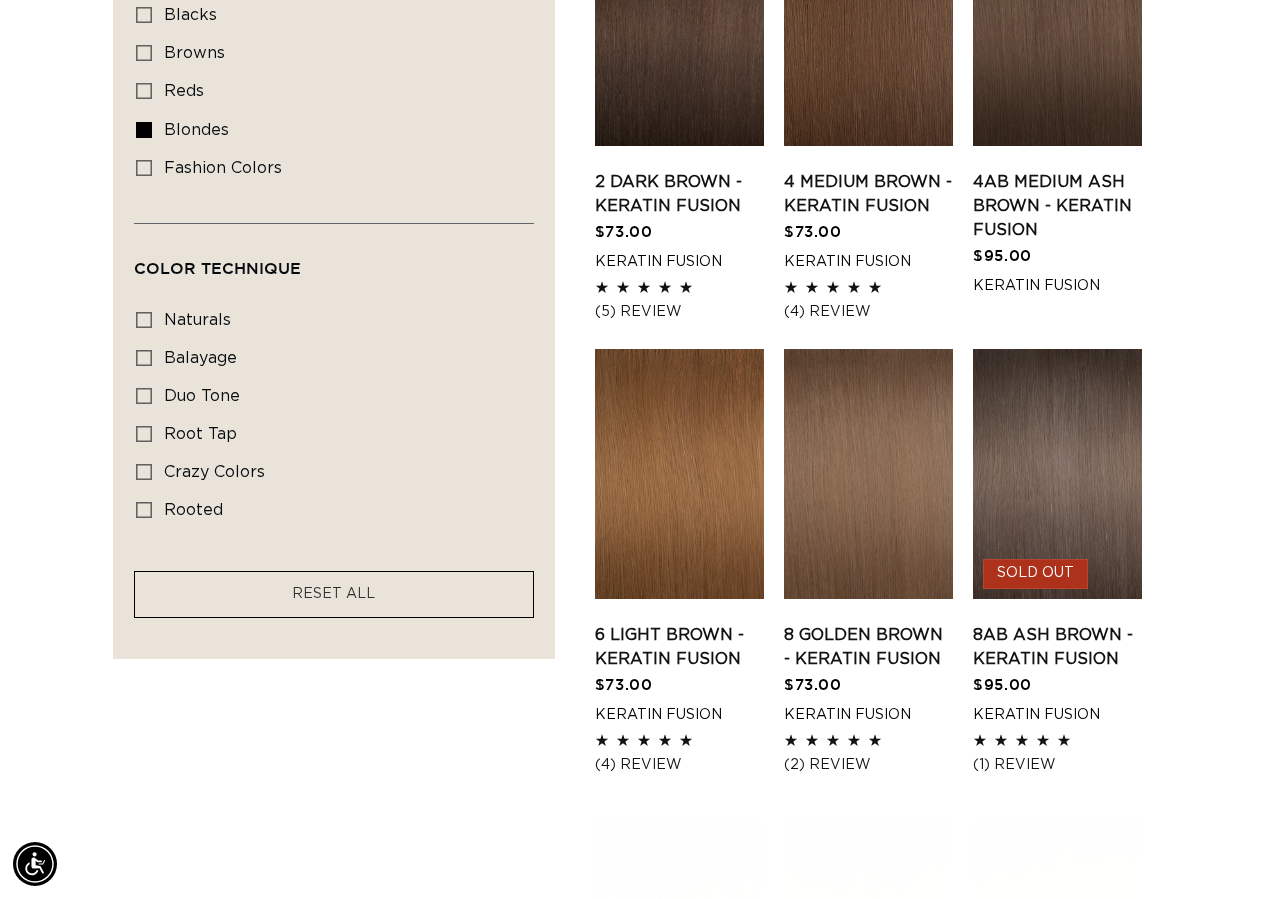 scroll, scrollTop: 471, scrollLeft: 0, axis: vertical 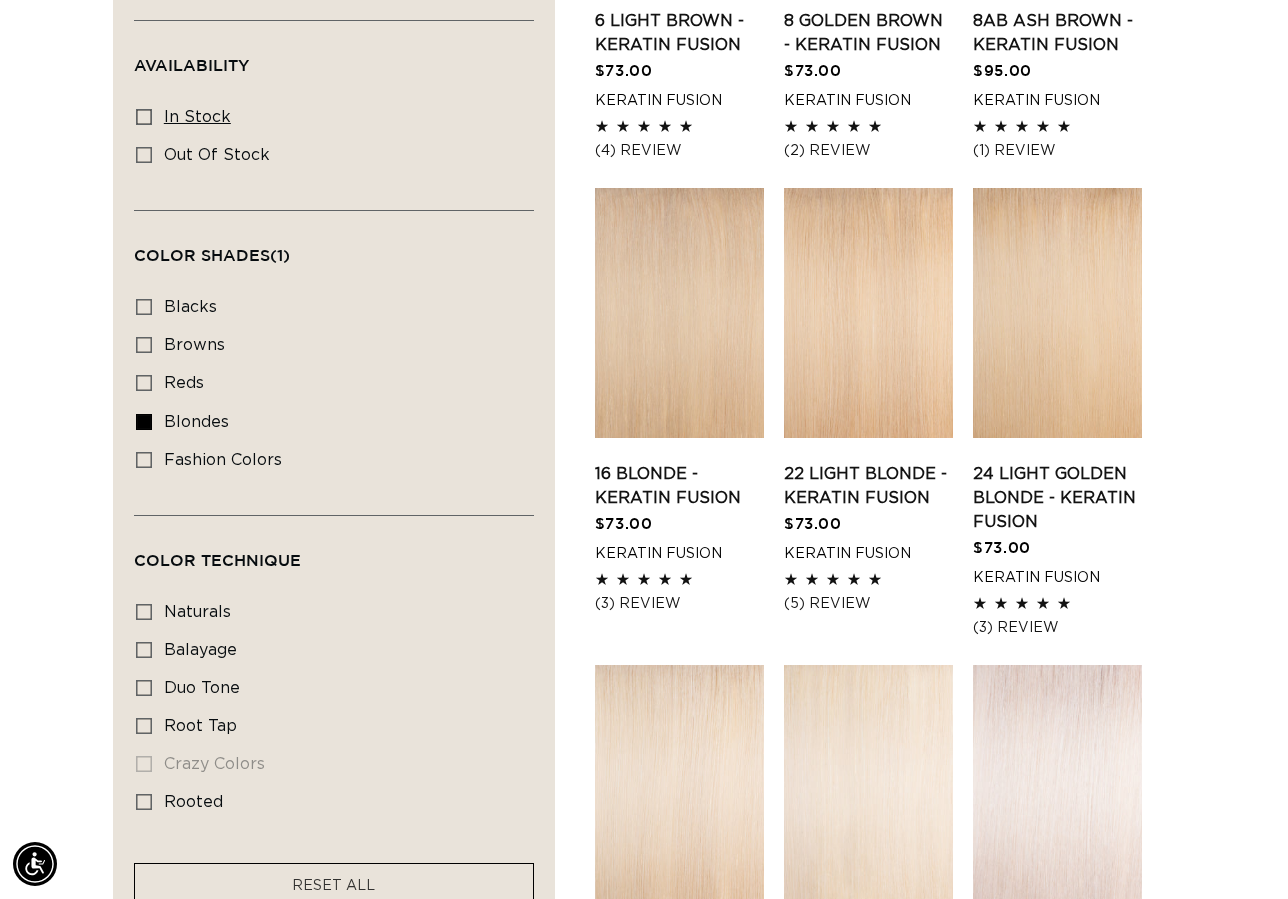 click 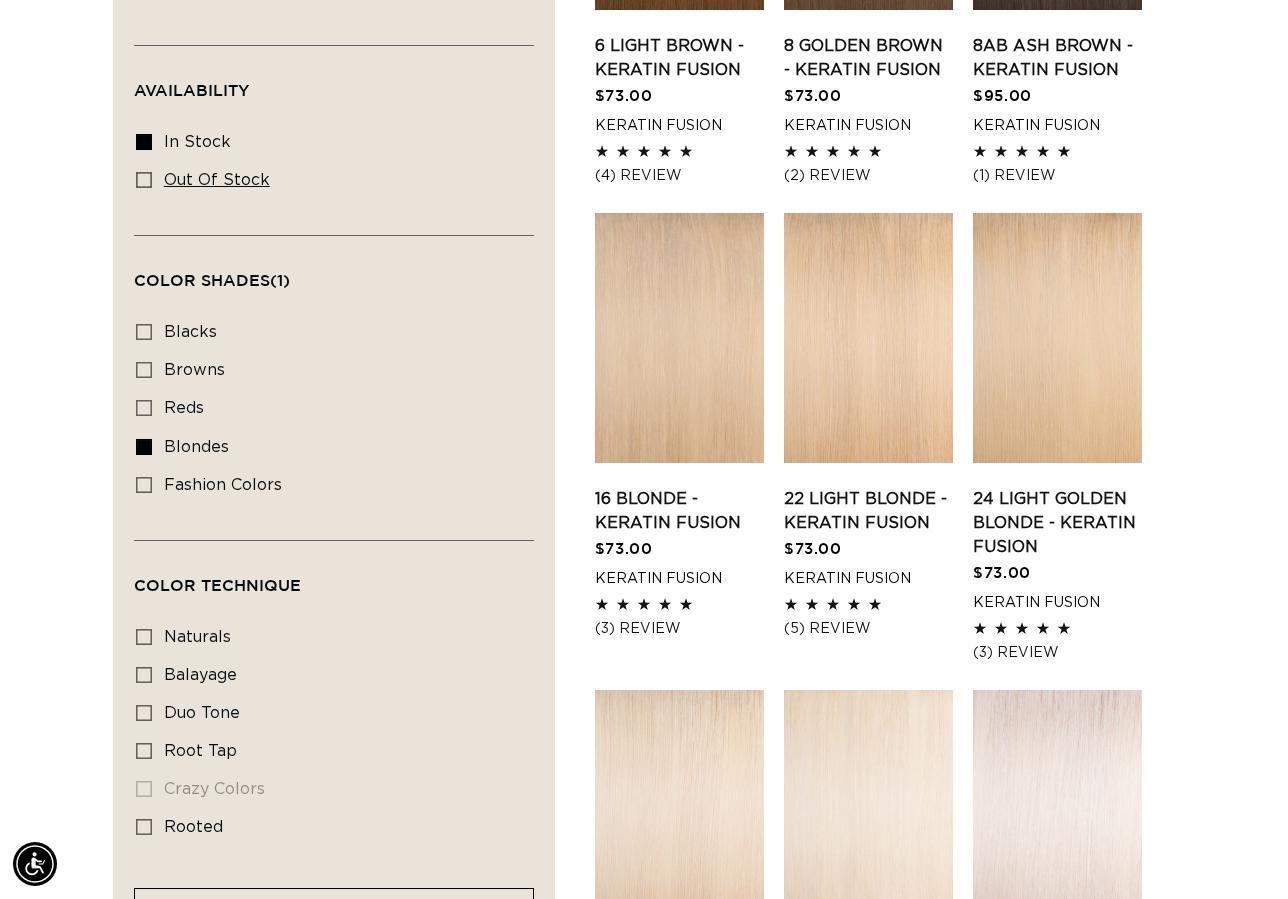 scroll, scrollTop: 370, scrollLeft: 0, axis: vertical 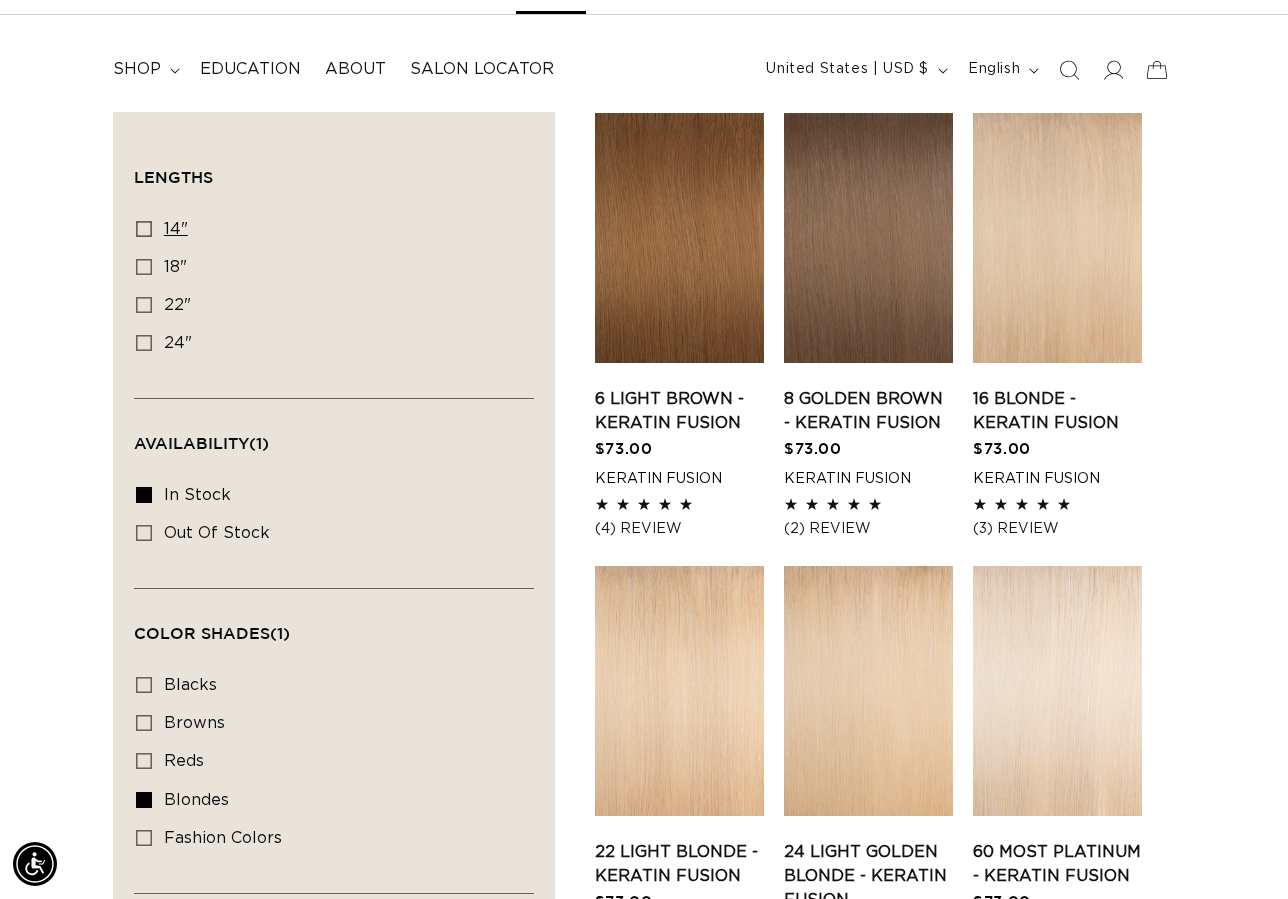 click 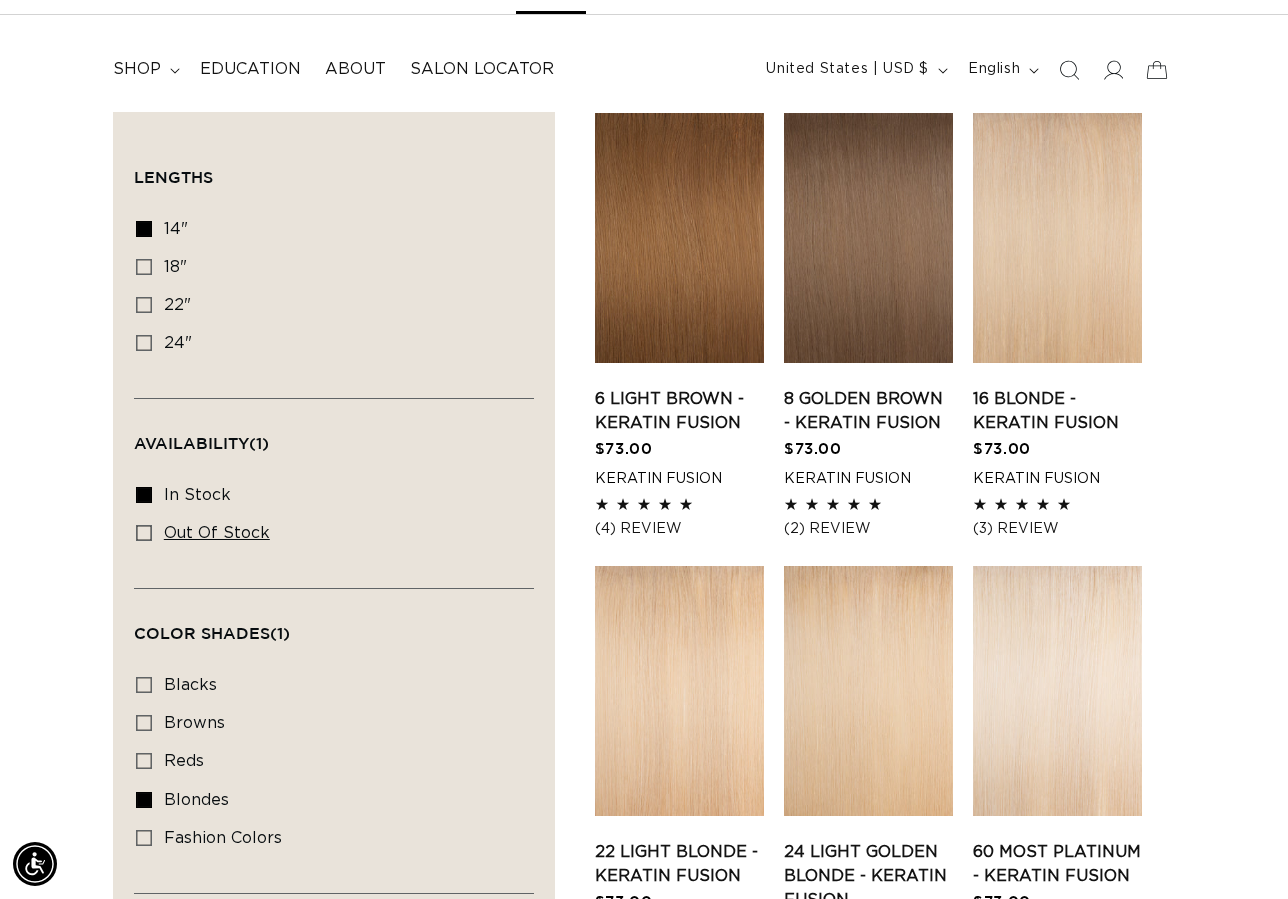 scroll, scrollTop: 0, scrollLeft: 1146, axis: horizontal 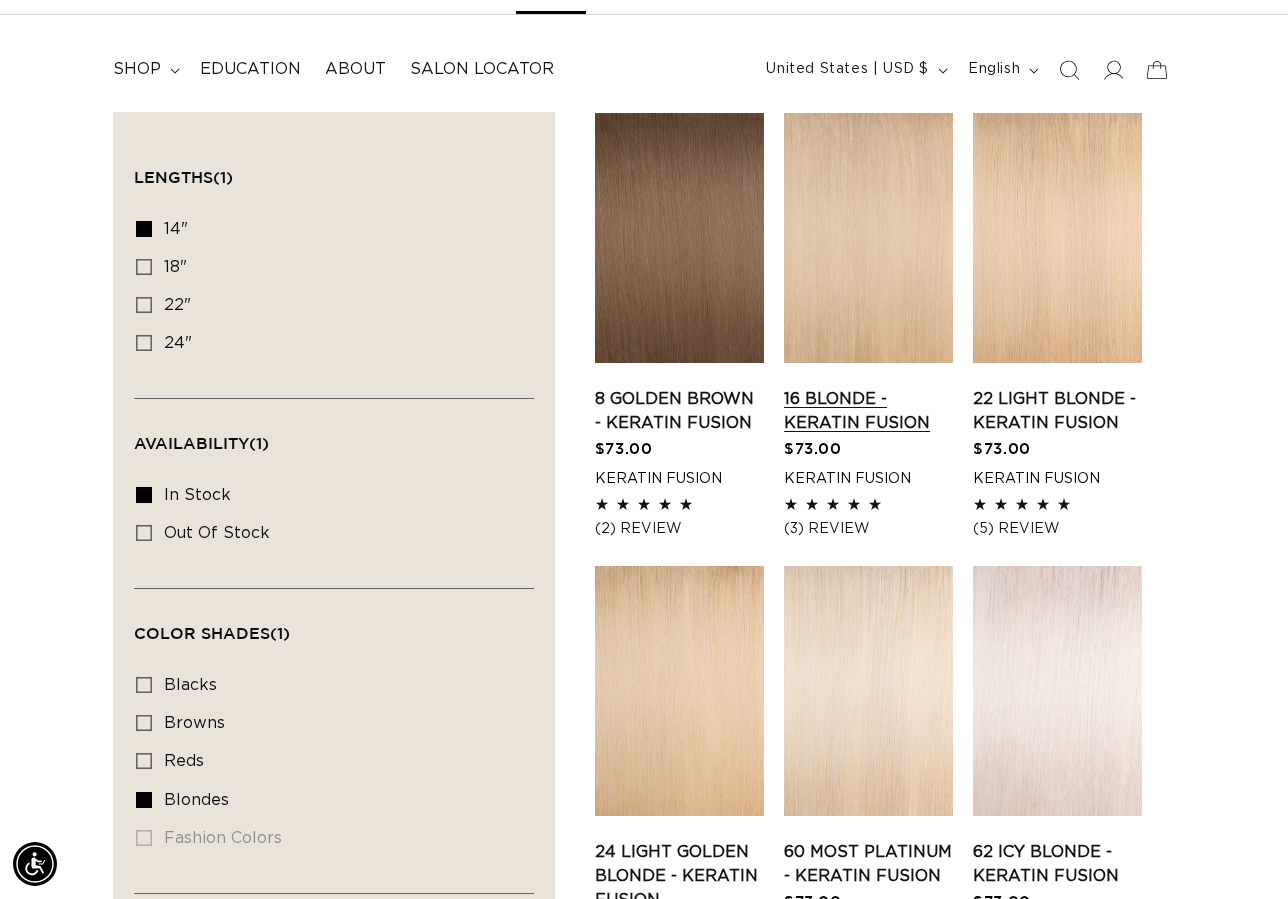 click on "16 Blonde - Keratin Fusion" at bounding box center (868, 411) 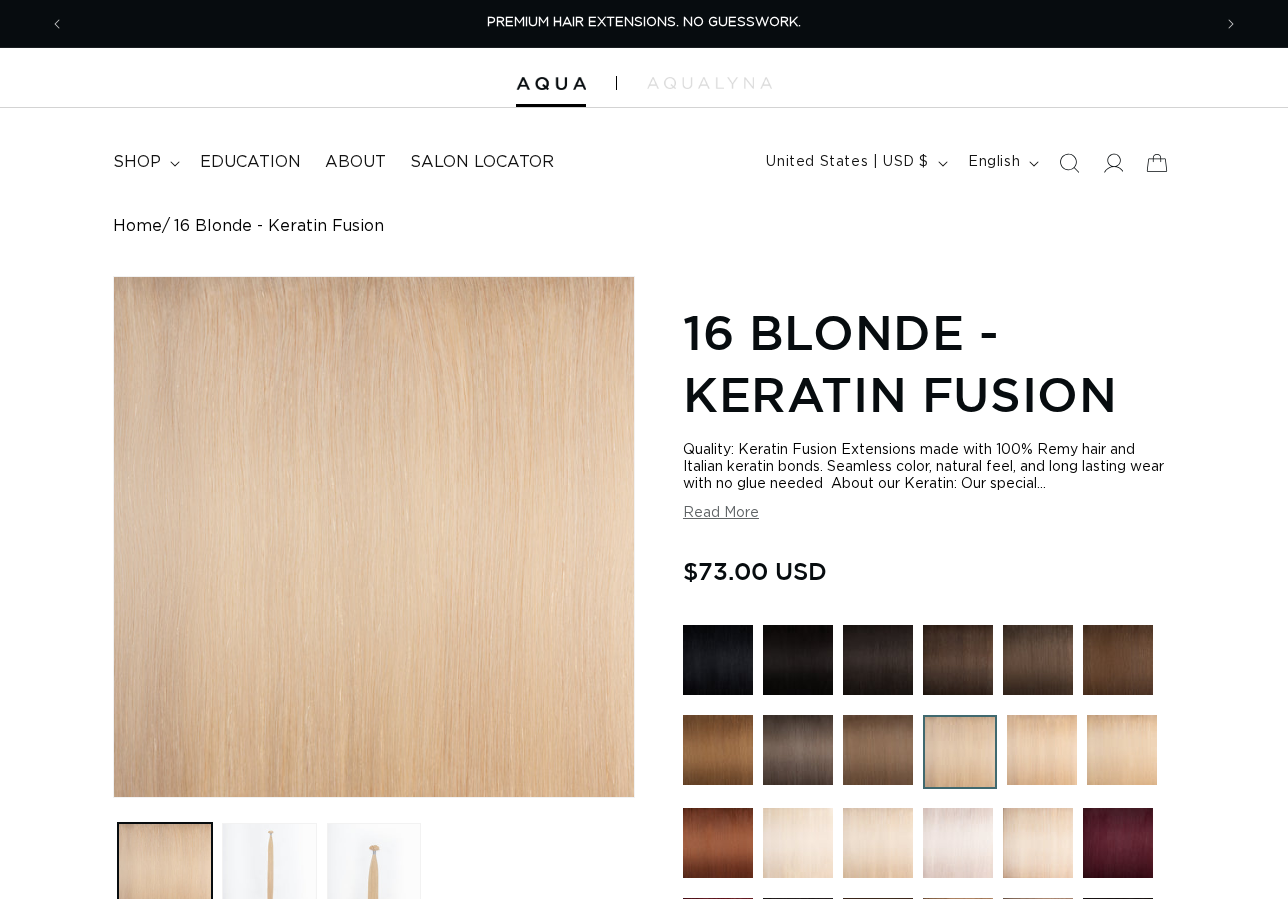 scroll, scrollTop: 542, scrollLeft: 0, axis: vertical 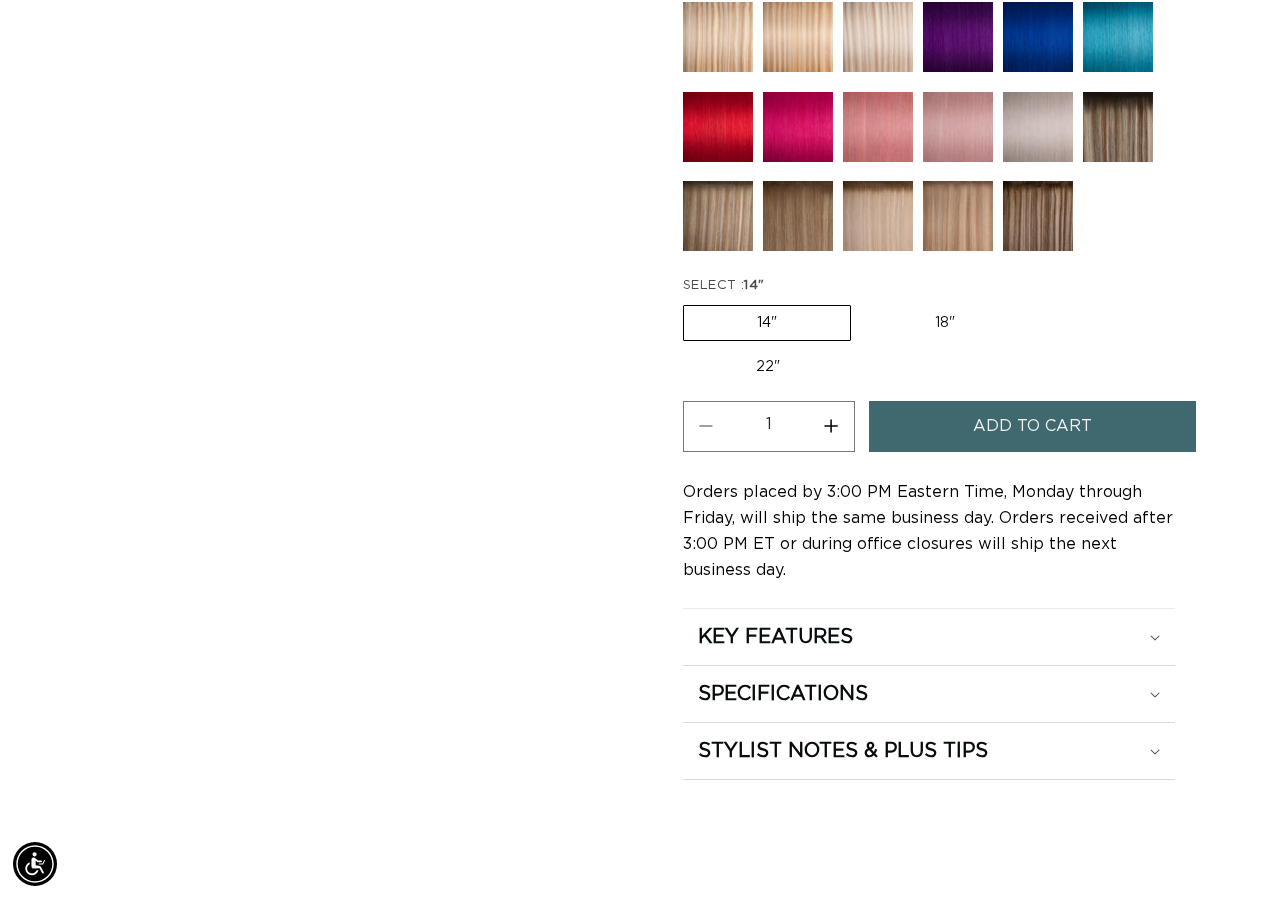 click on "Increase quantity for 16 Blonde - Keratin Fusion" at bounding box center (831, 426) 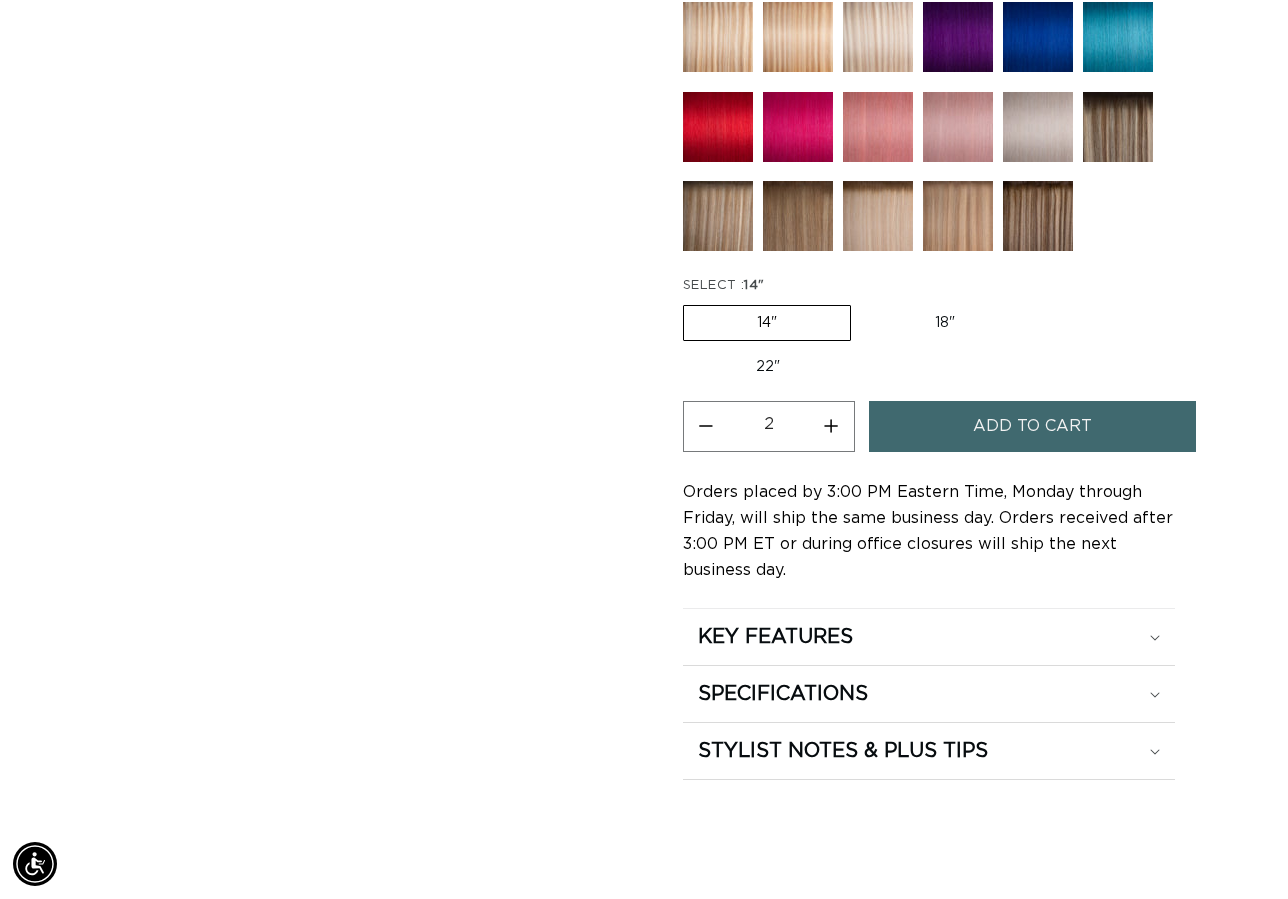 click on "Increase quantity for 16 Blonde - Keratin Fusion" at bounding box center (831, 426) 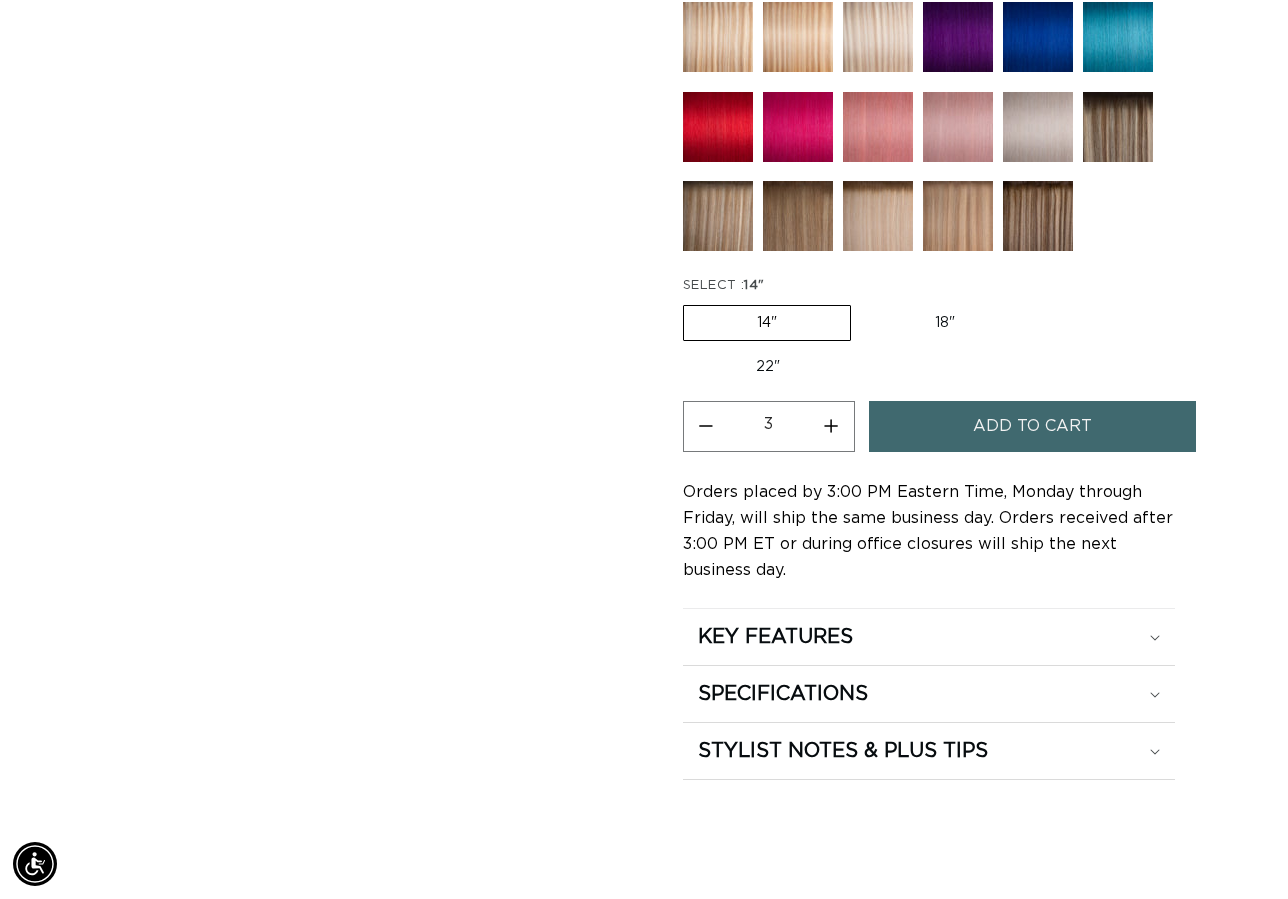 click on "Increase quantity for 16 Blonde - Keratin Fusion" at bounding box center (831, 426) 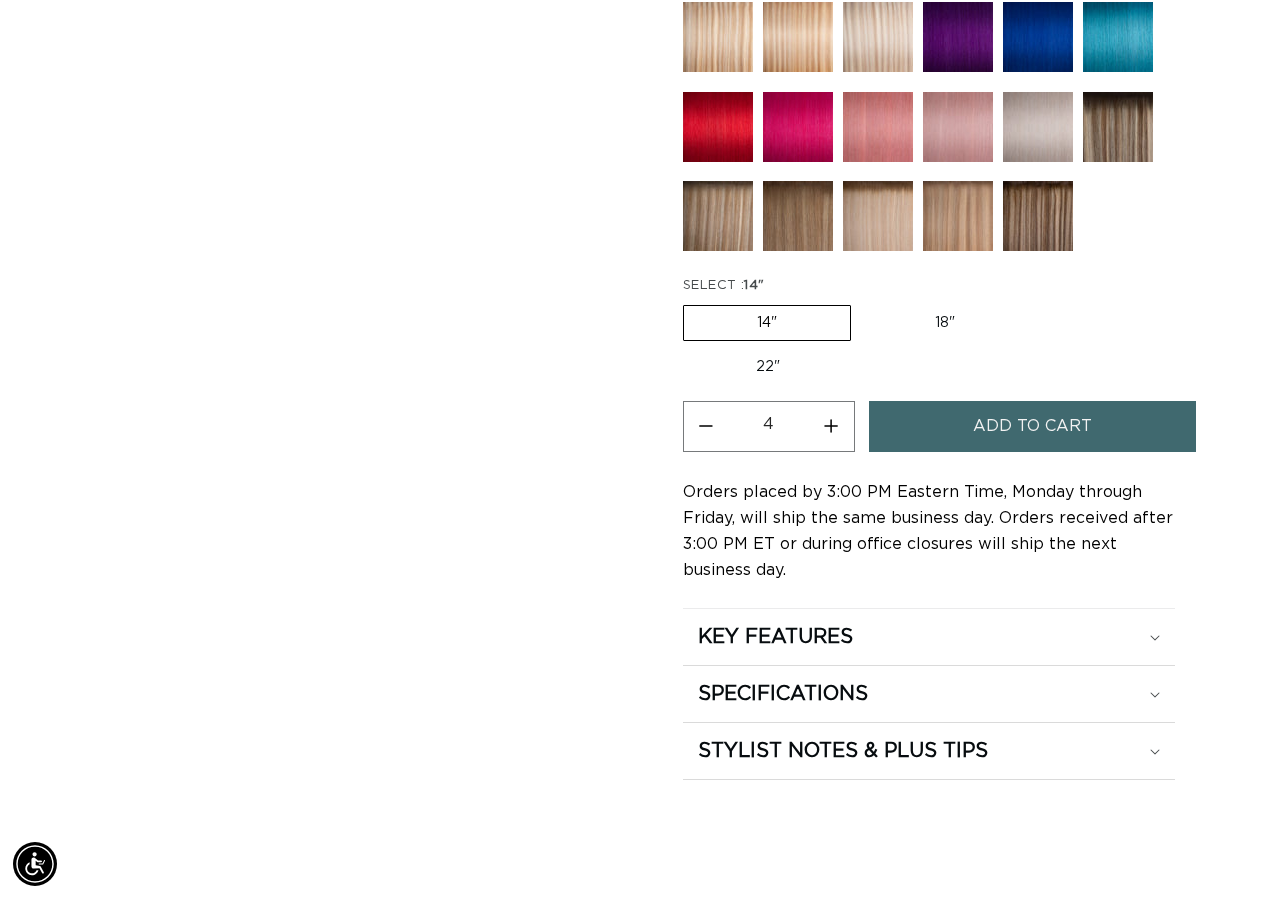 click on "Add to cart" at bounding box center [1032, 426] 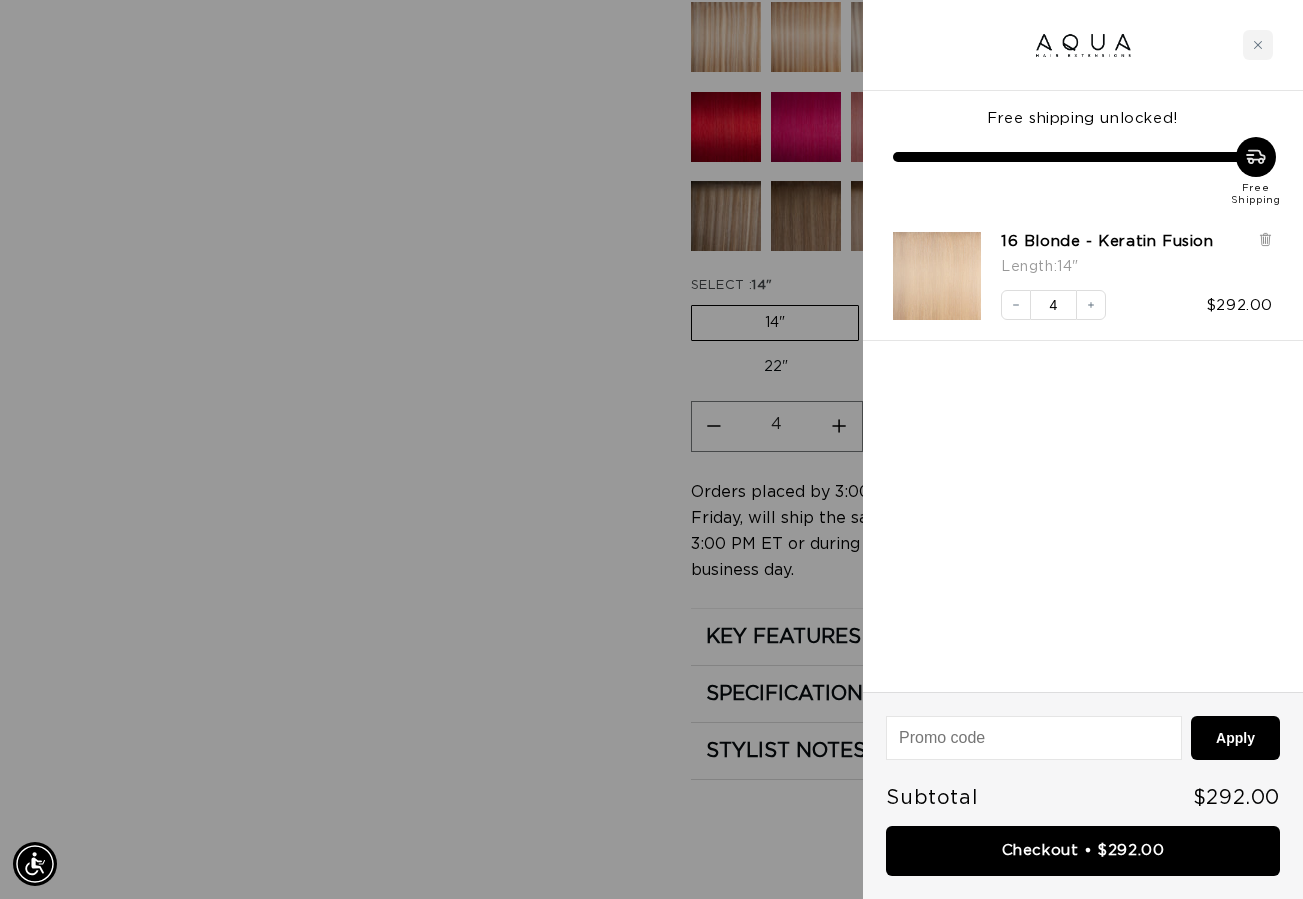 scroll, scrollTop: 0, scrollLeft: 0, axis: both 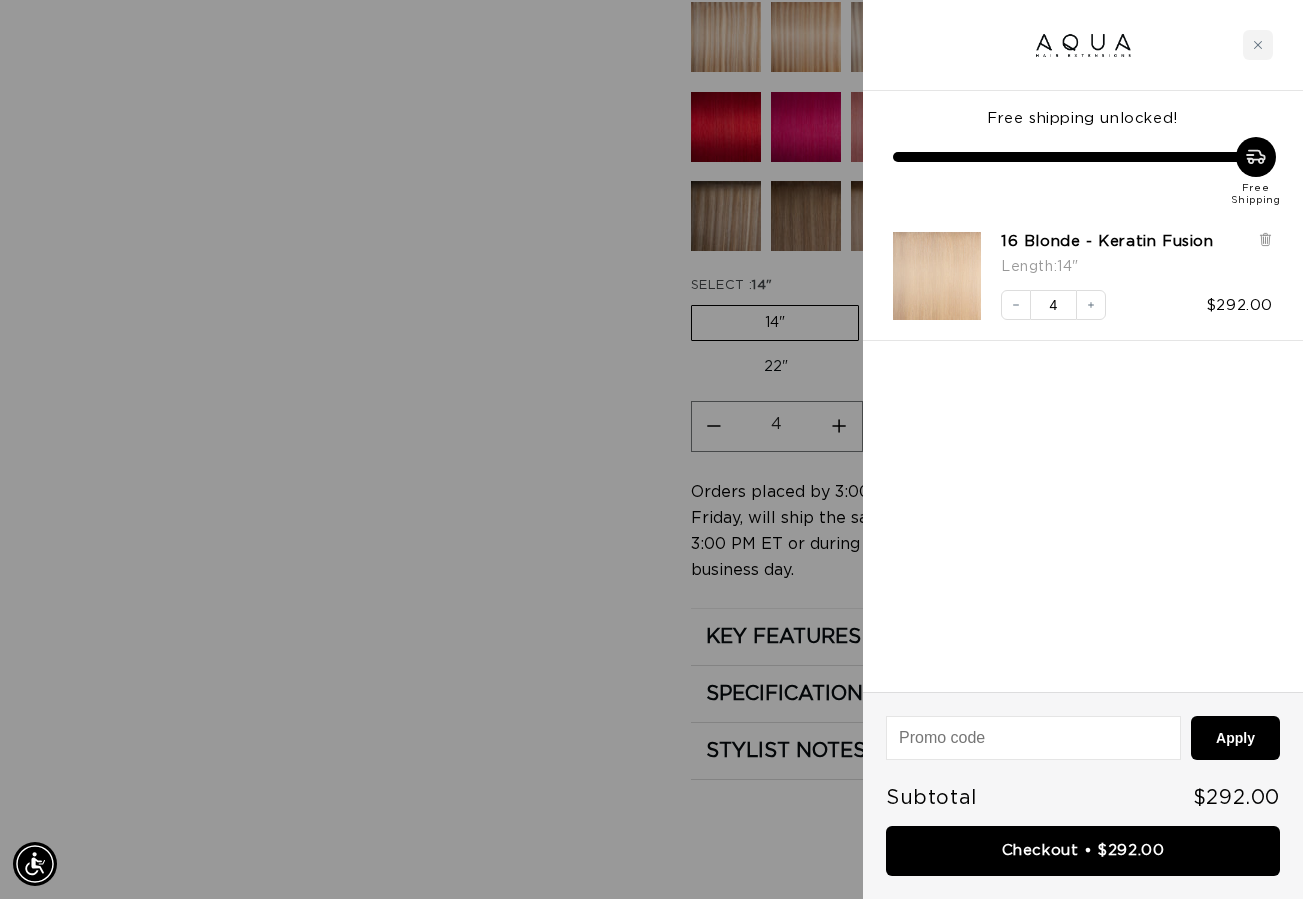 click at bounding box center [651, 449] 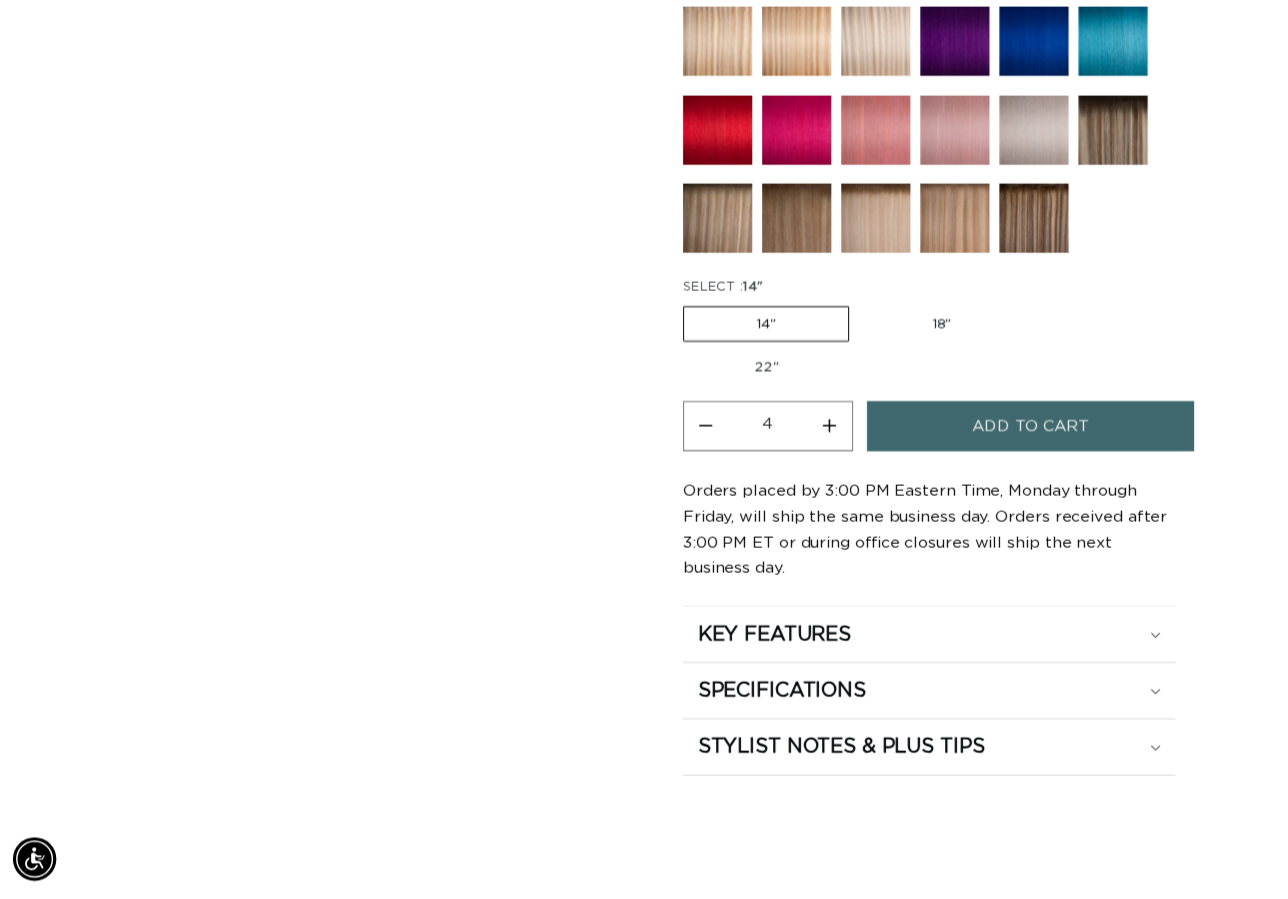 scroll, scrollTop: 0, scrollLeft: 1146, axis: horizontal 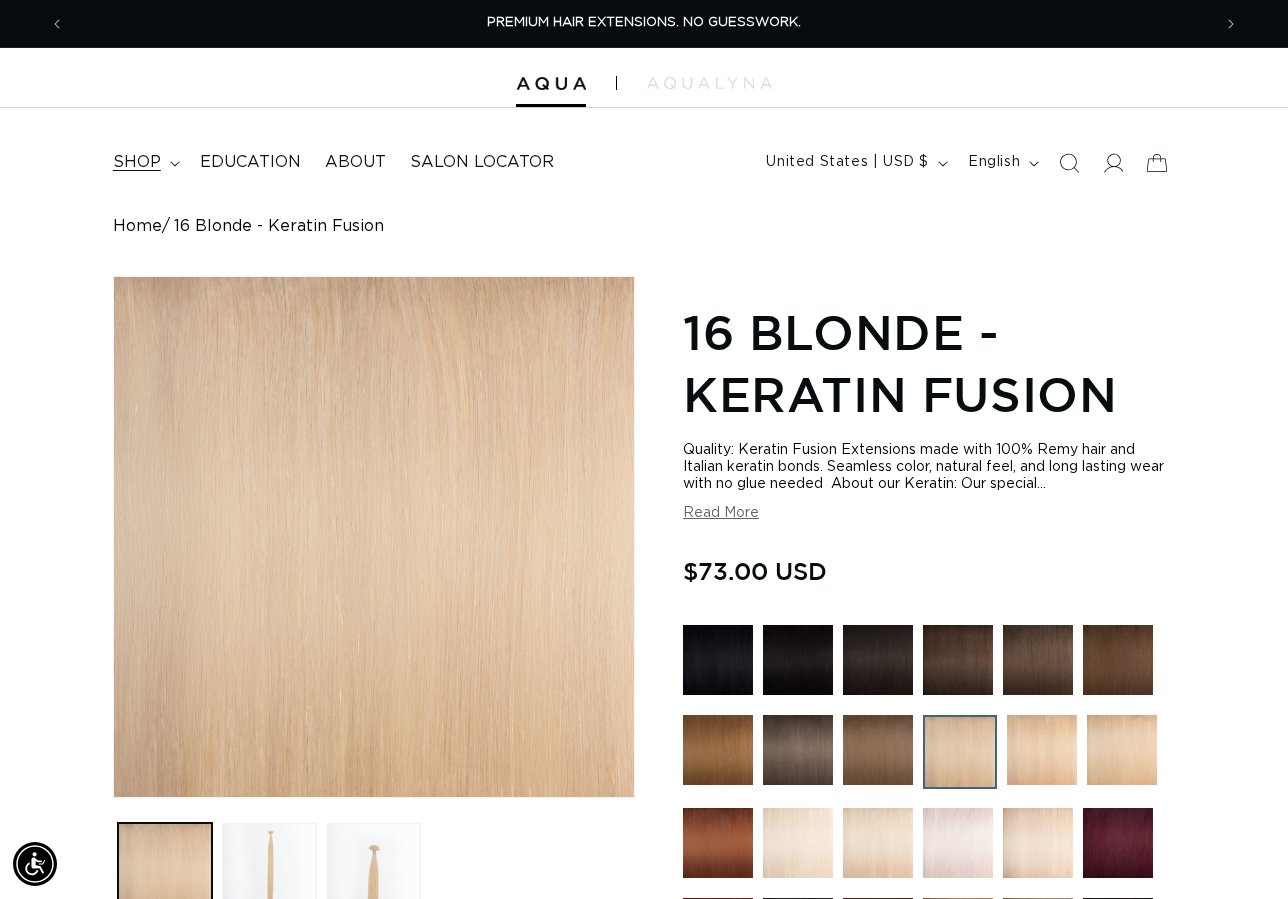 click 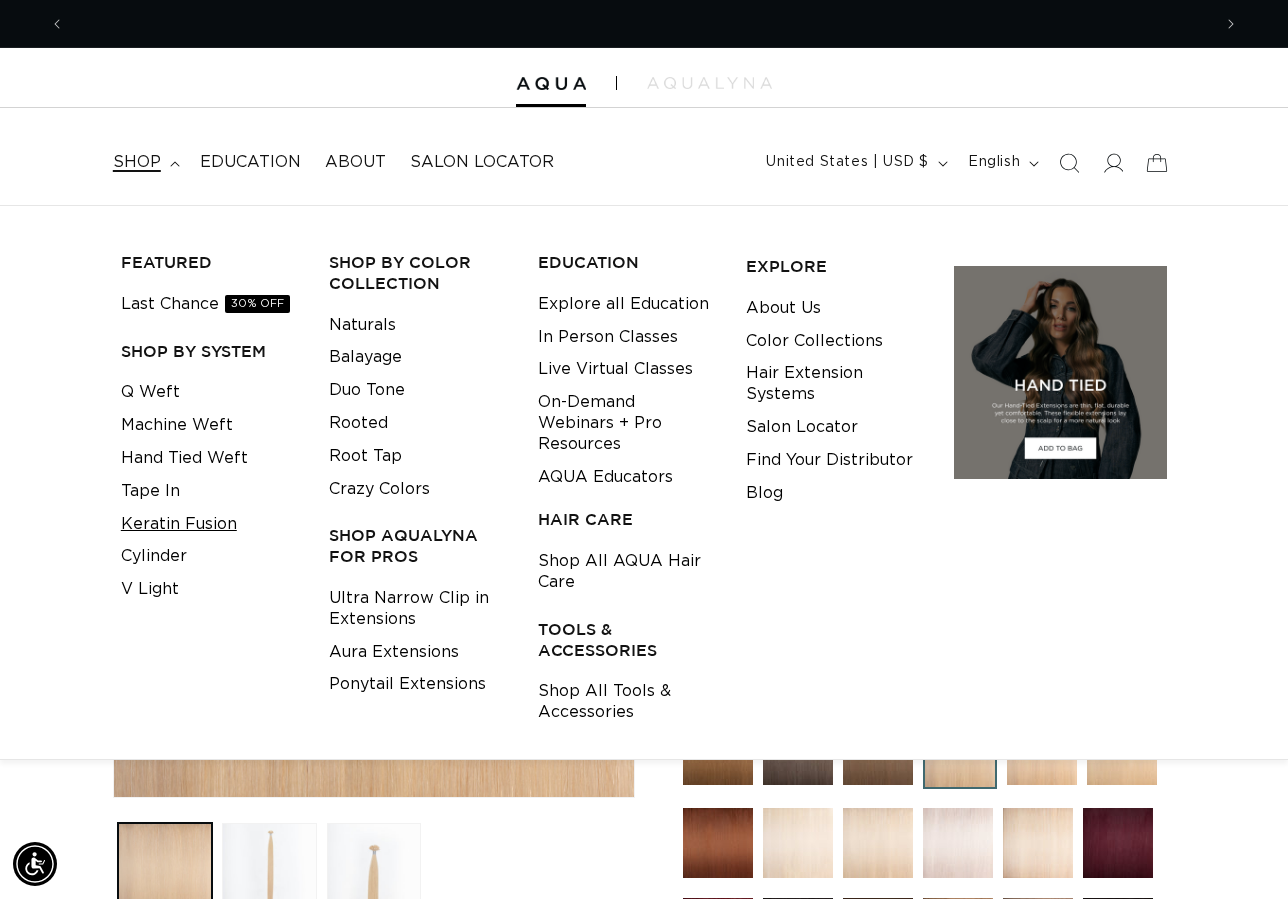 scroll, scrollTop: 0, scrollLeft: 1146, axis: horizontal 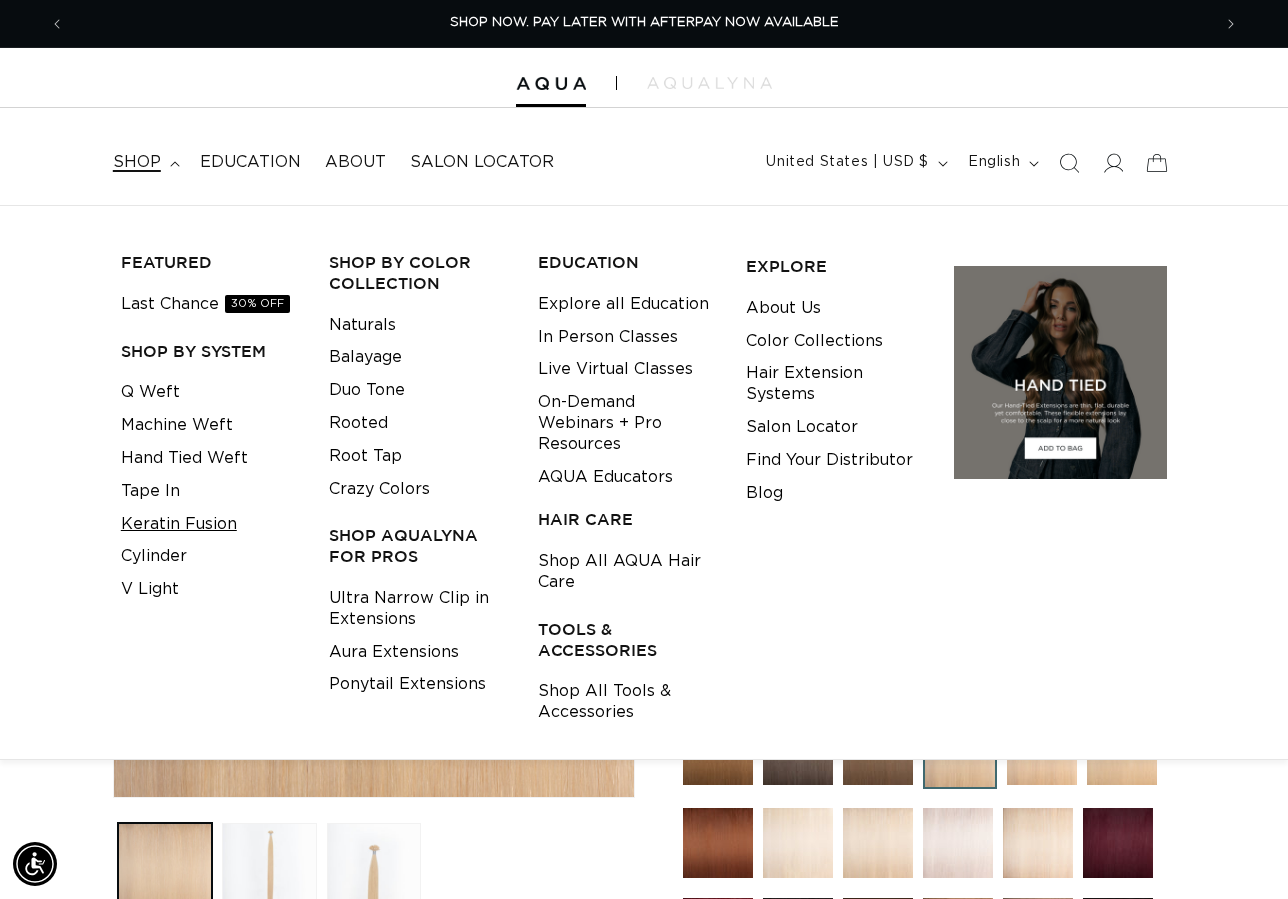click on "Keratin Fusion" at bounding box center [179, 524] 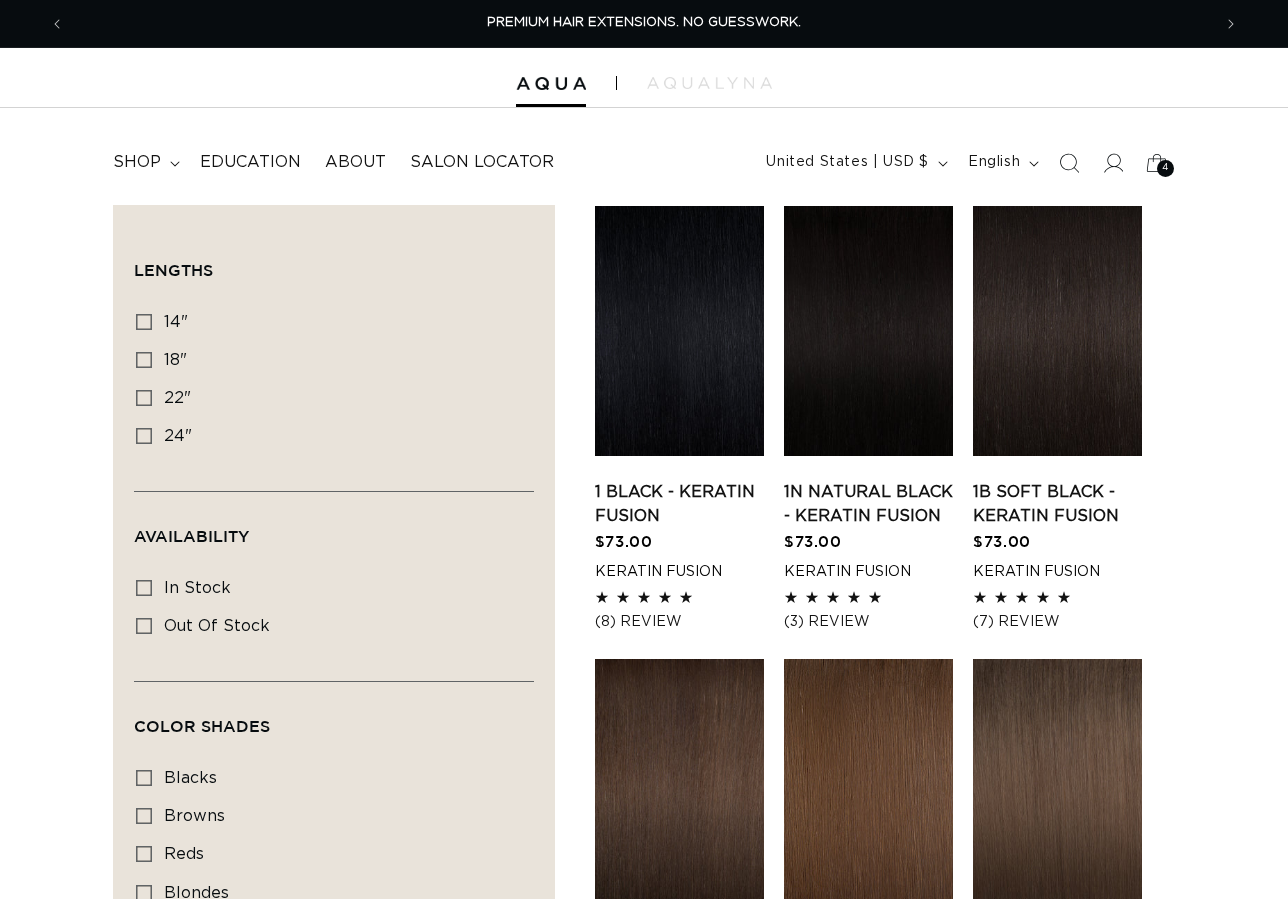 scroll, scrollTop: 0, scrollLeft: 0, axis: both 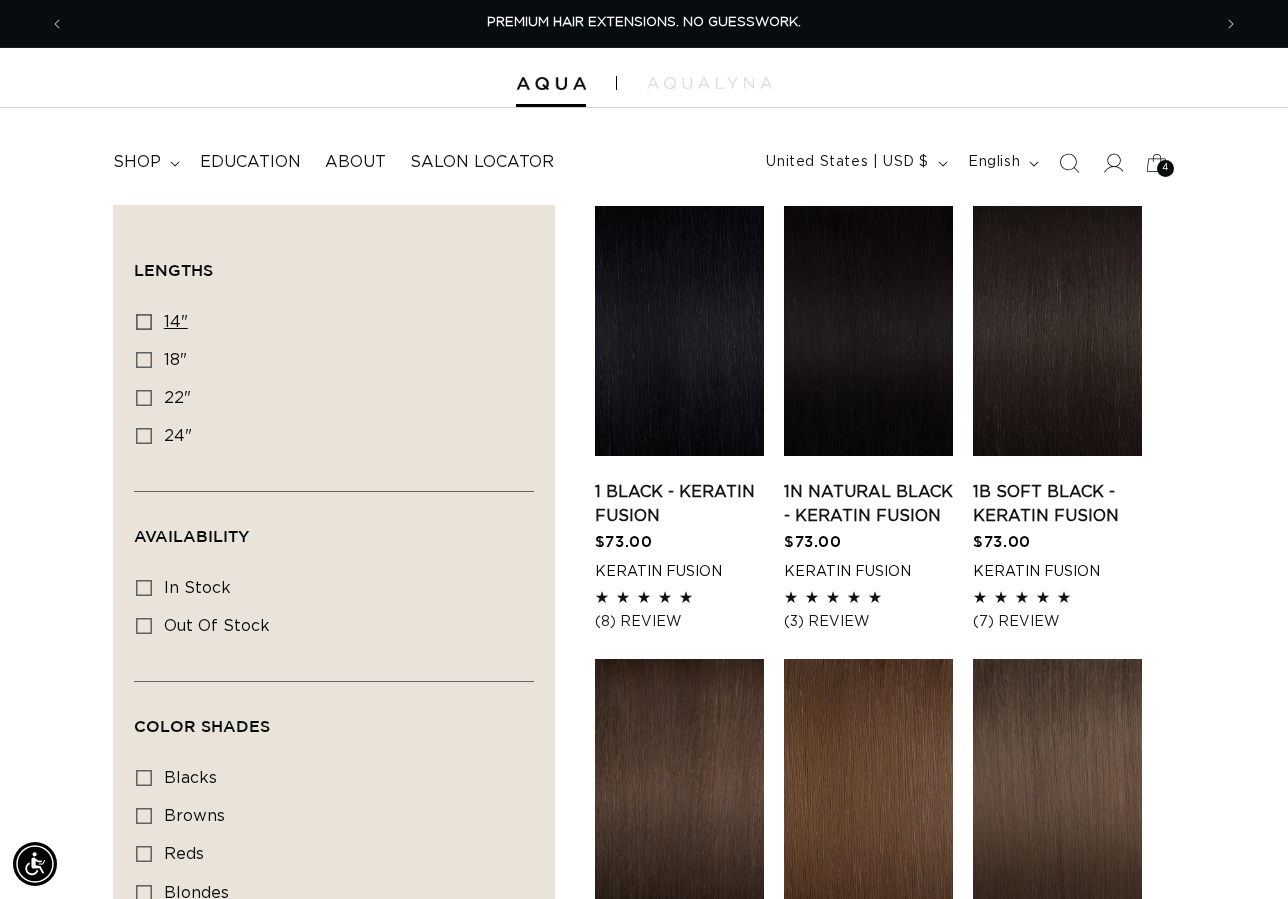 click 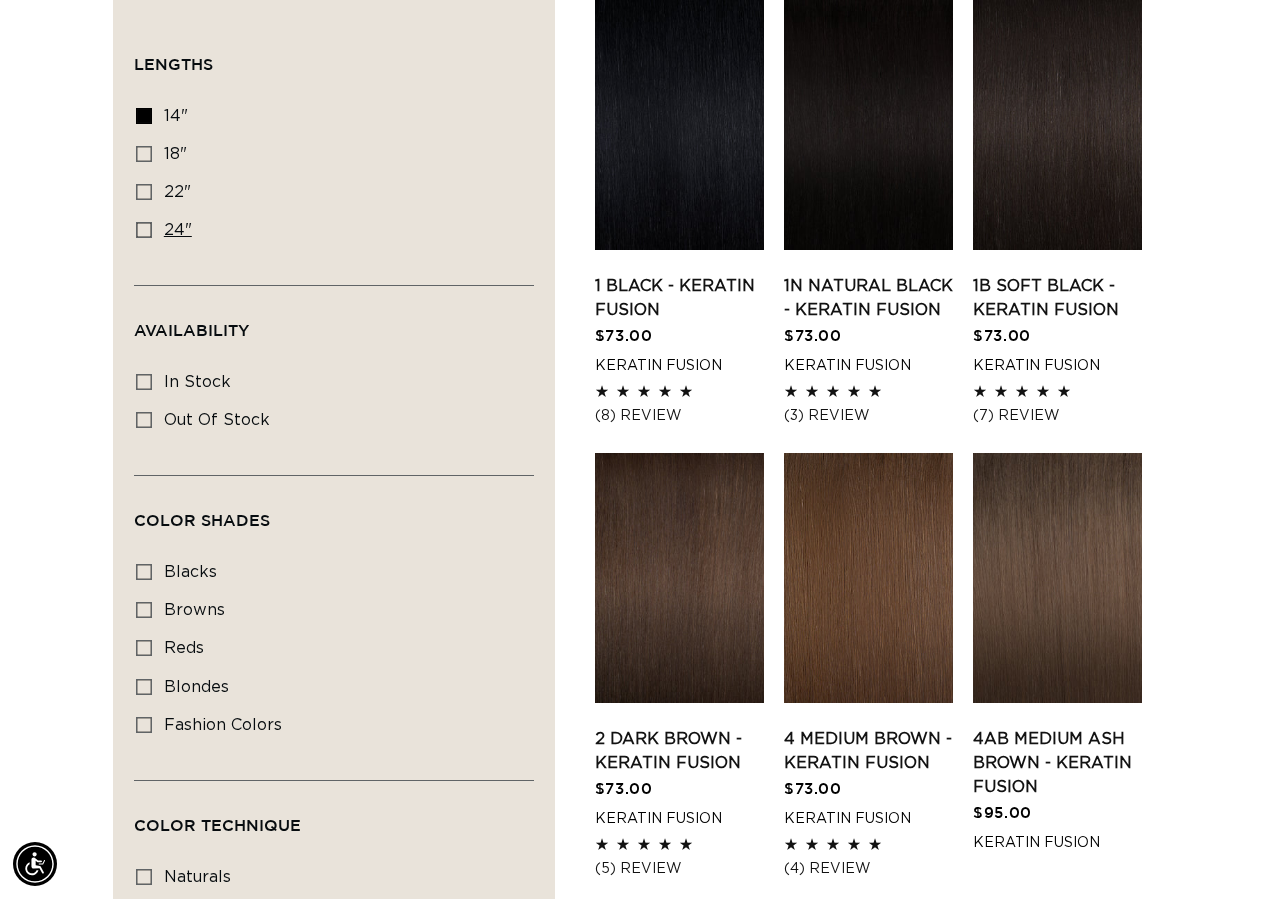scroll, scrollTop: 337, scrollLeft: 0, axis: vertical 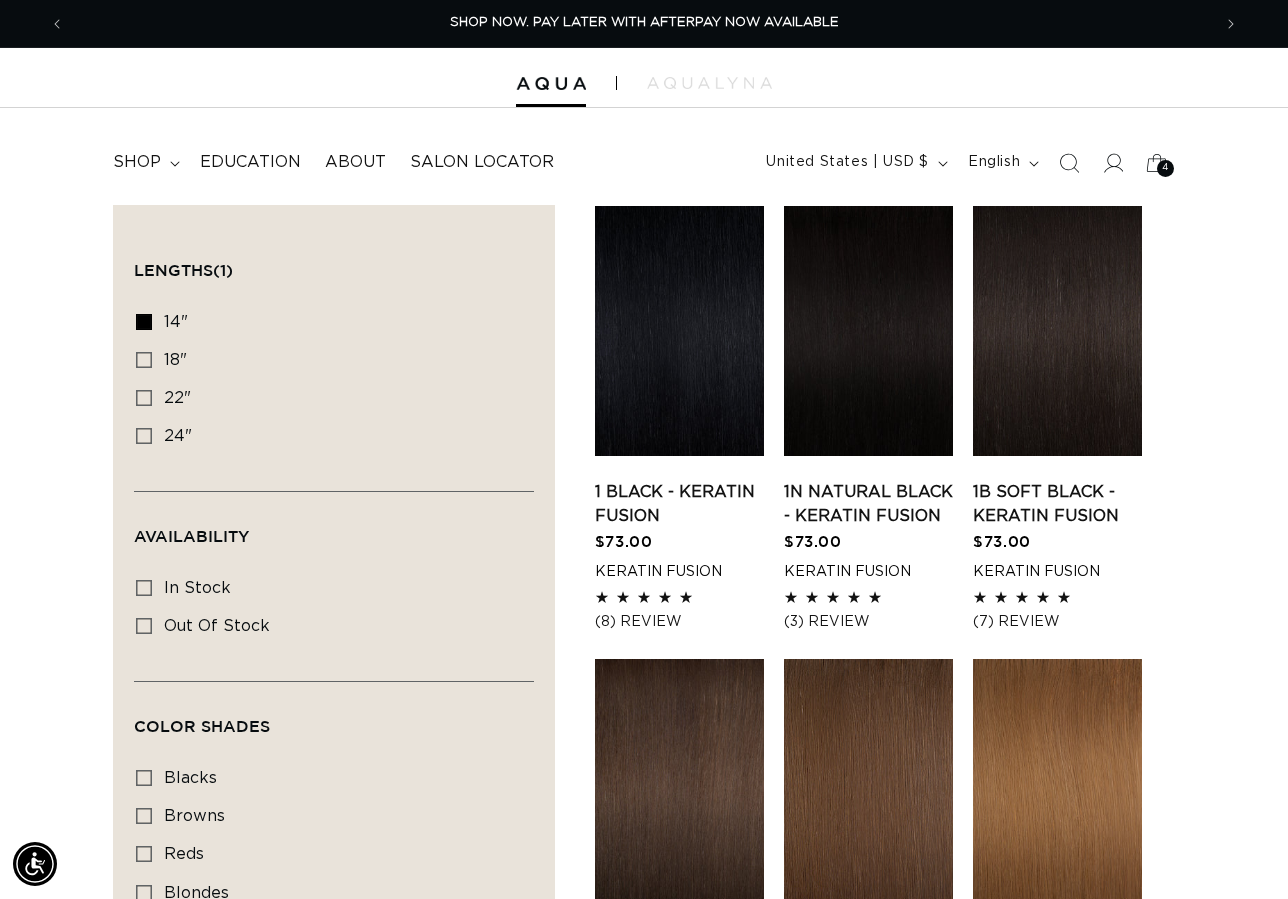 click on "Lengths
(1)" at bounding box center (334, 262) 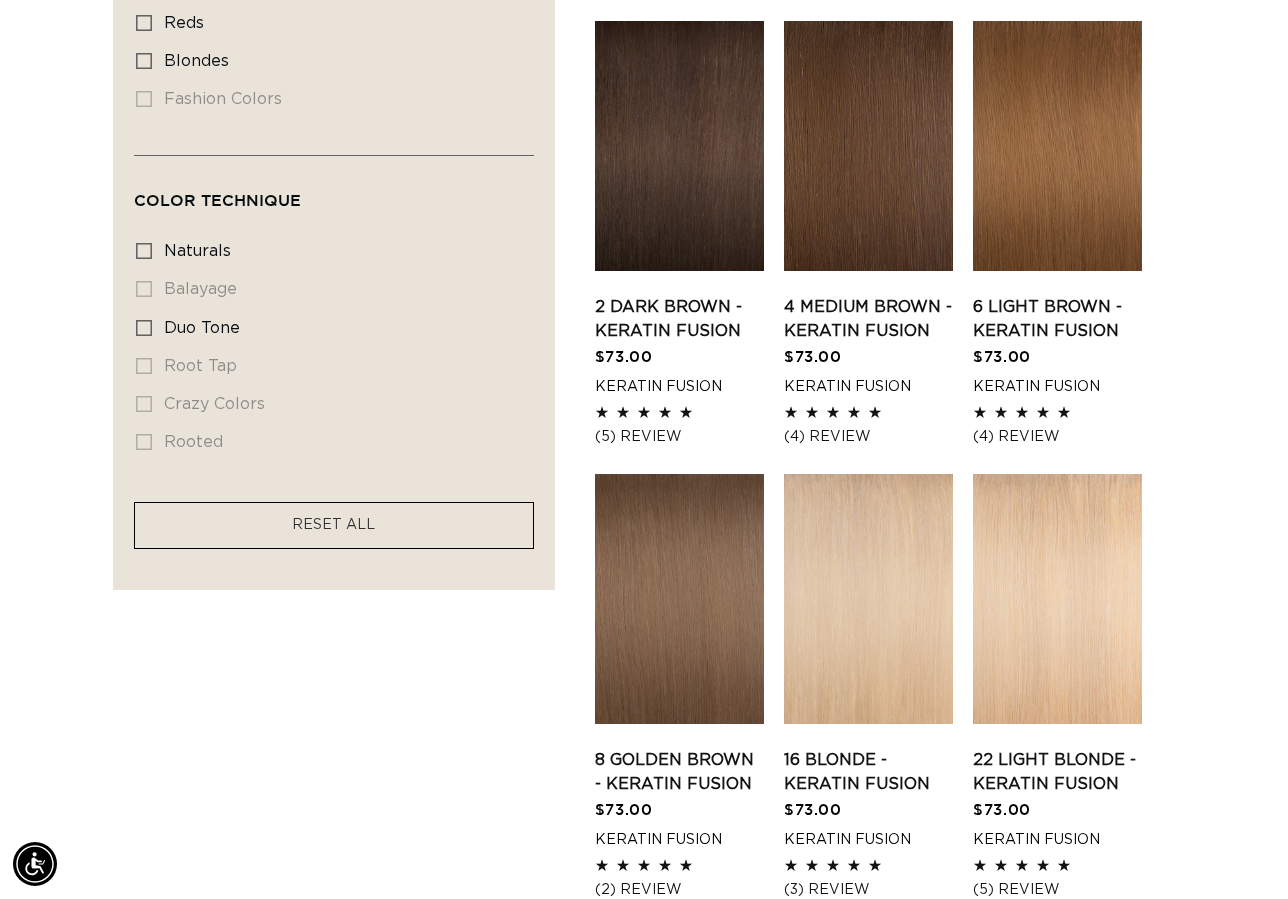 scroll, scrollTop: 880, scrollLeft: 0, axis: vertical 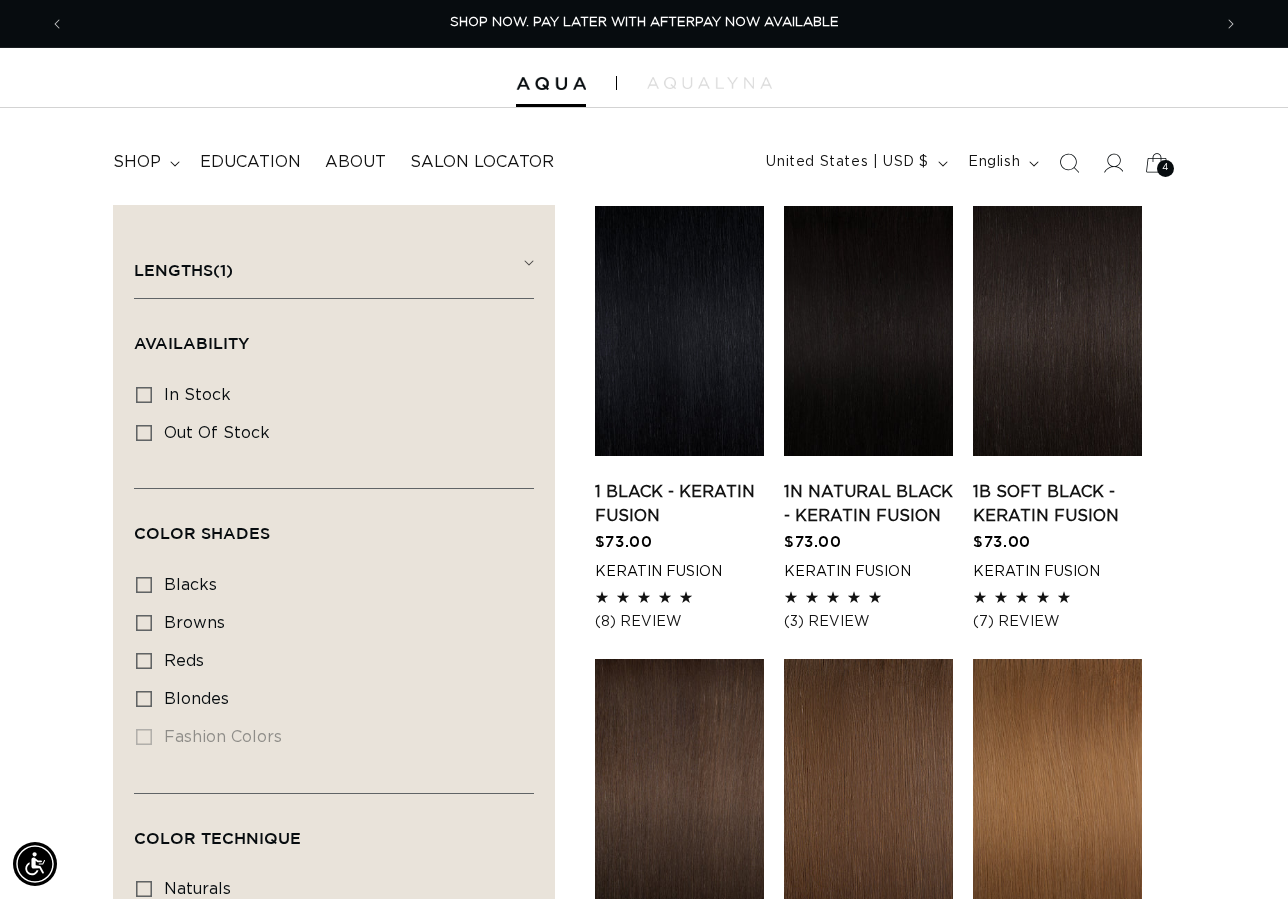 click 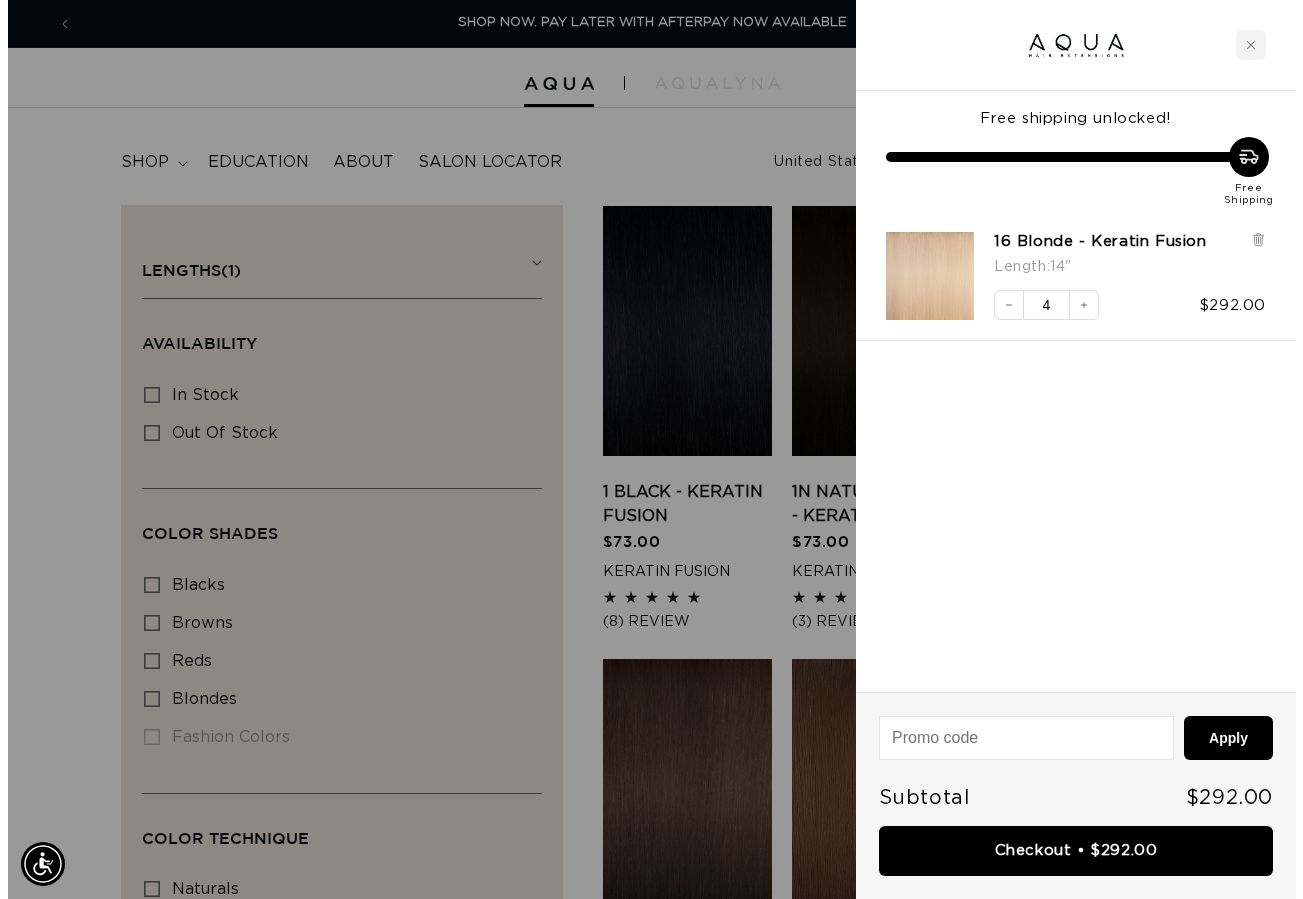 scroll, scrollTop: 0, scrollLeft: 1161, axis: horizontal 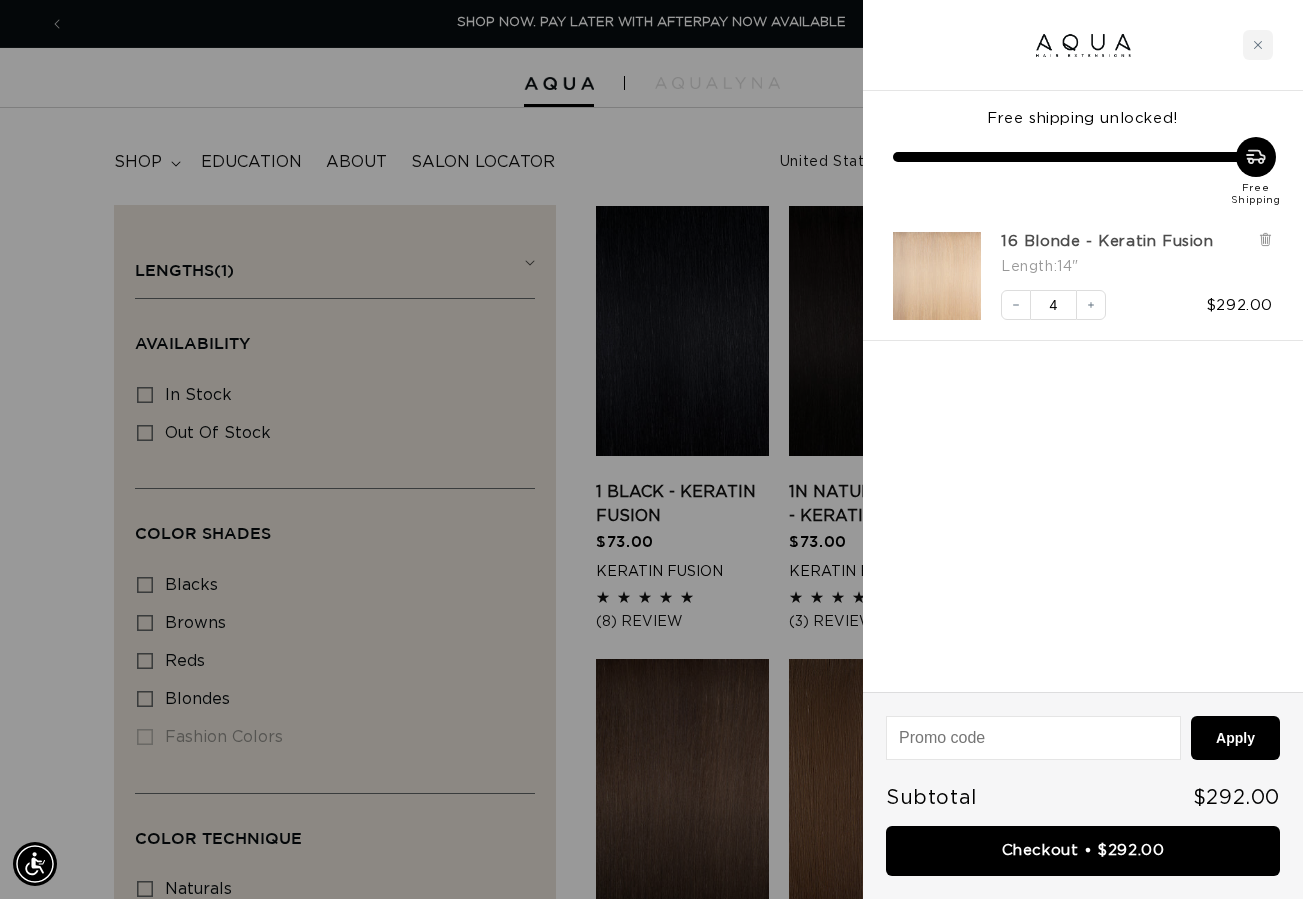 click on "16 Blonde - Keratin Fusion" at bounding box center [1107, 242] 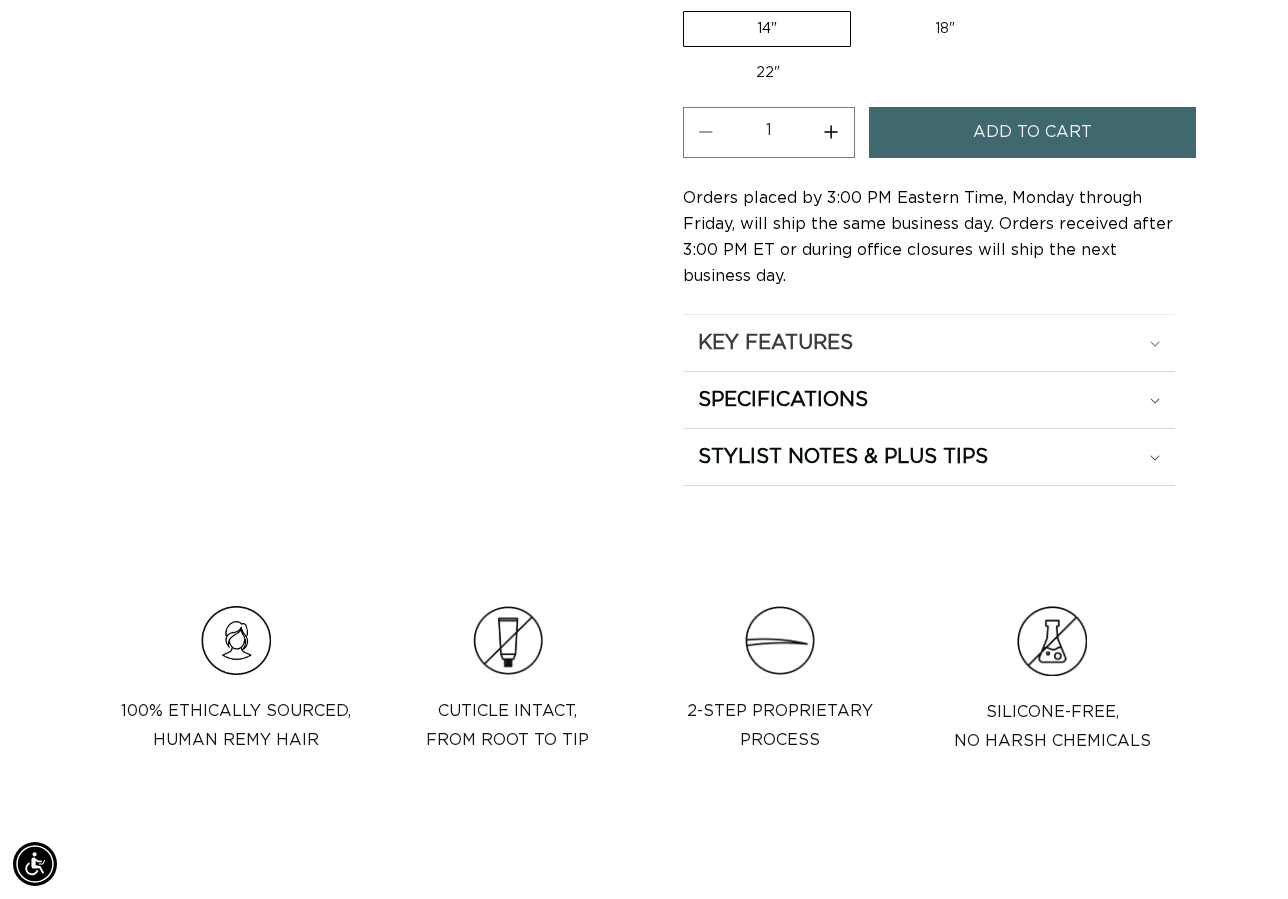 scroll, scrollTop: 1370, scrollLeft: 0, axis: vertical 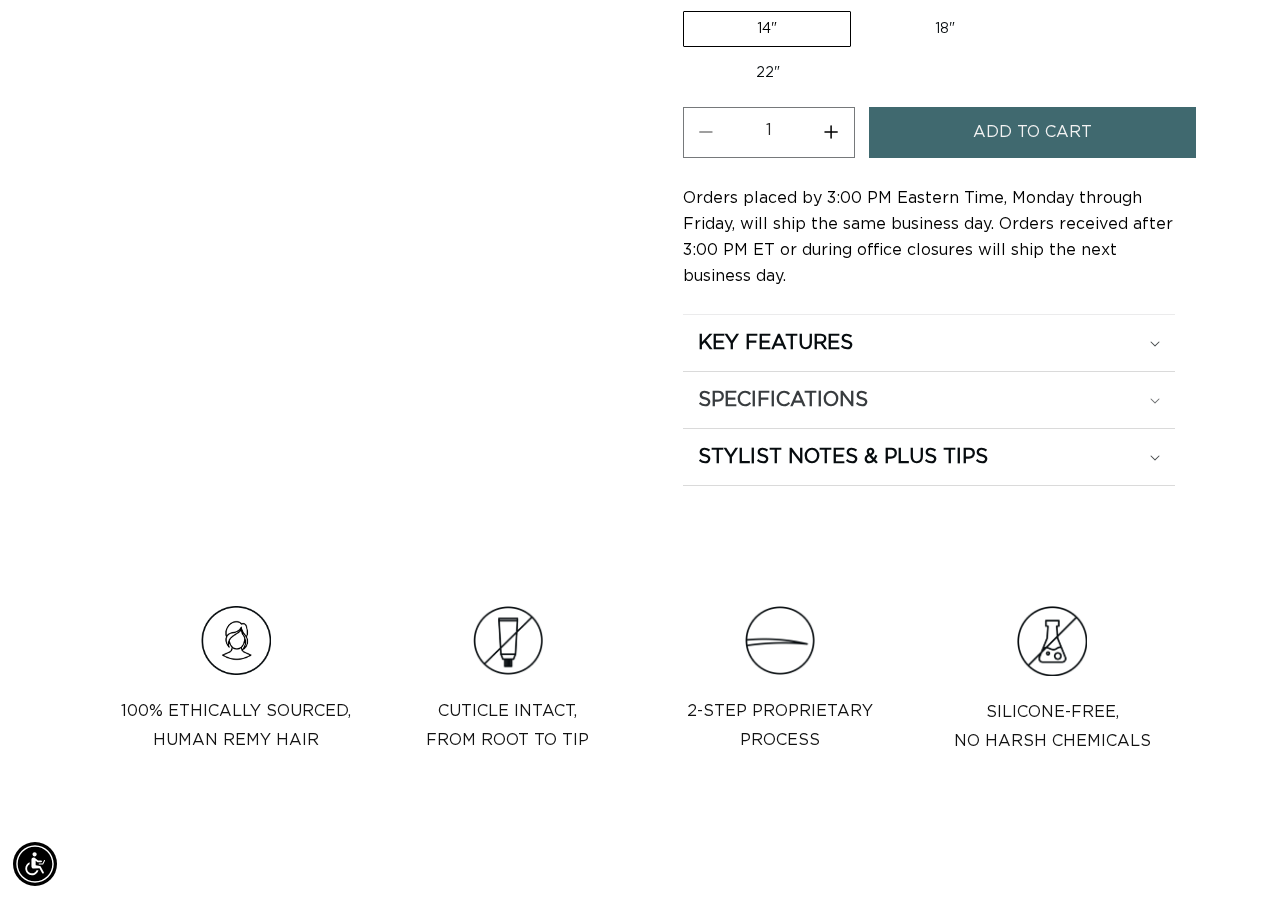 click 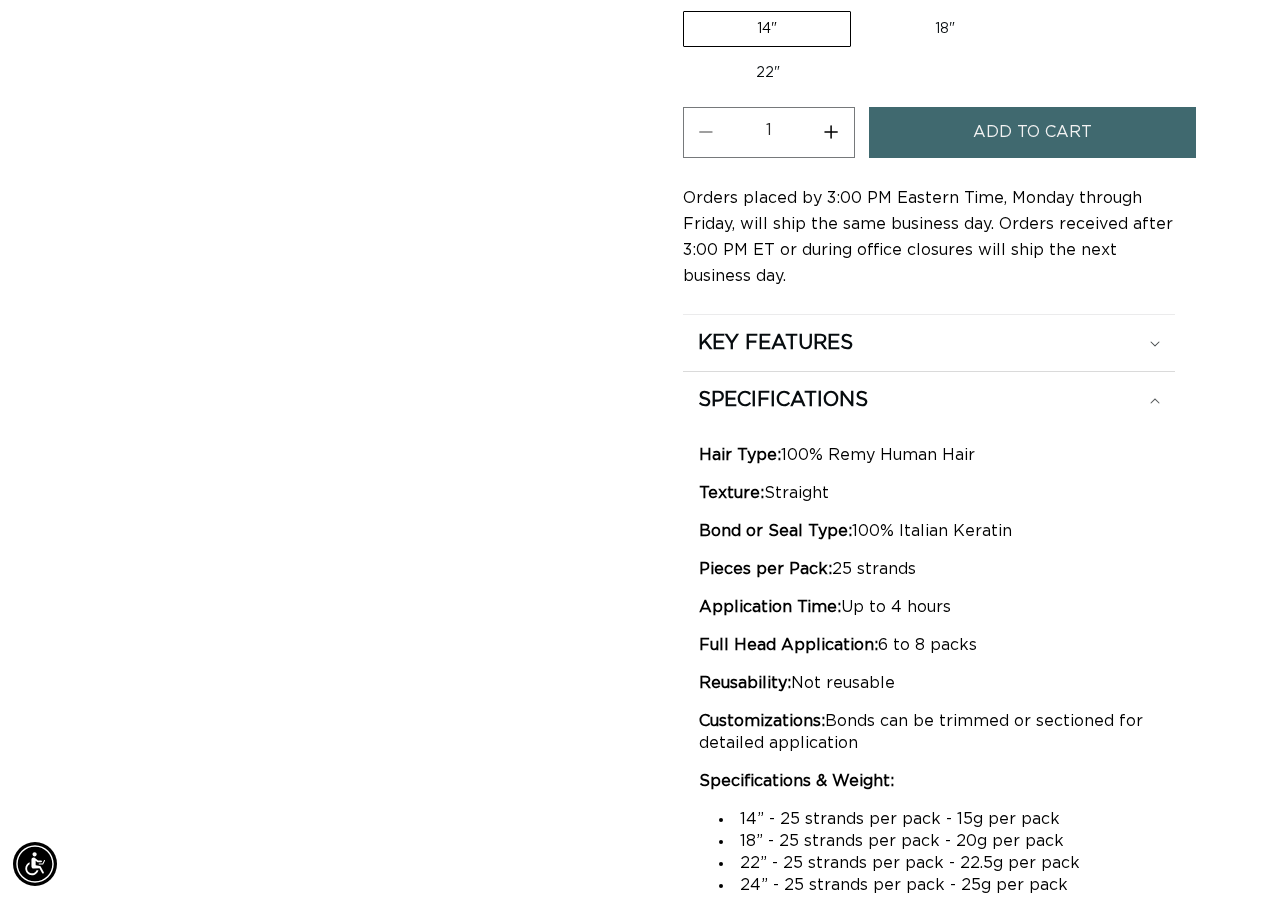 scroll, scrollTop: 0, scrollLeft: 0, axis: both 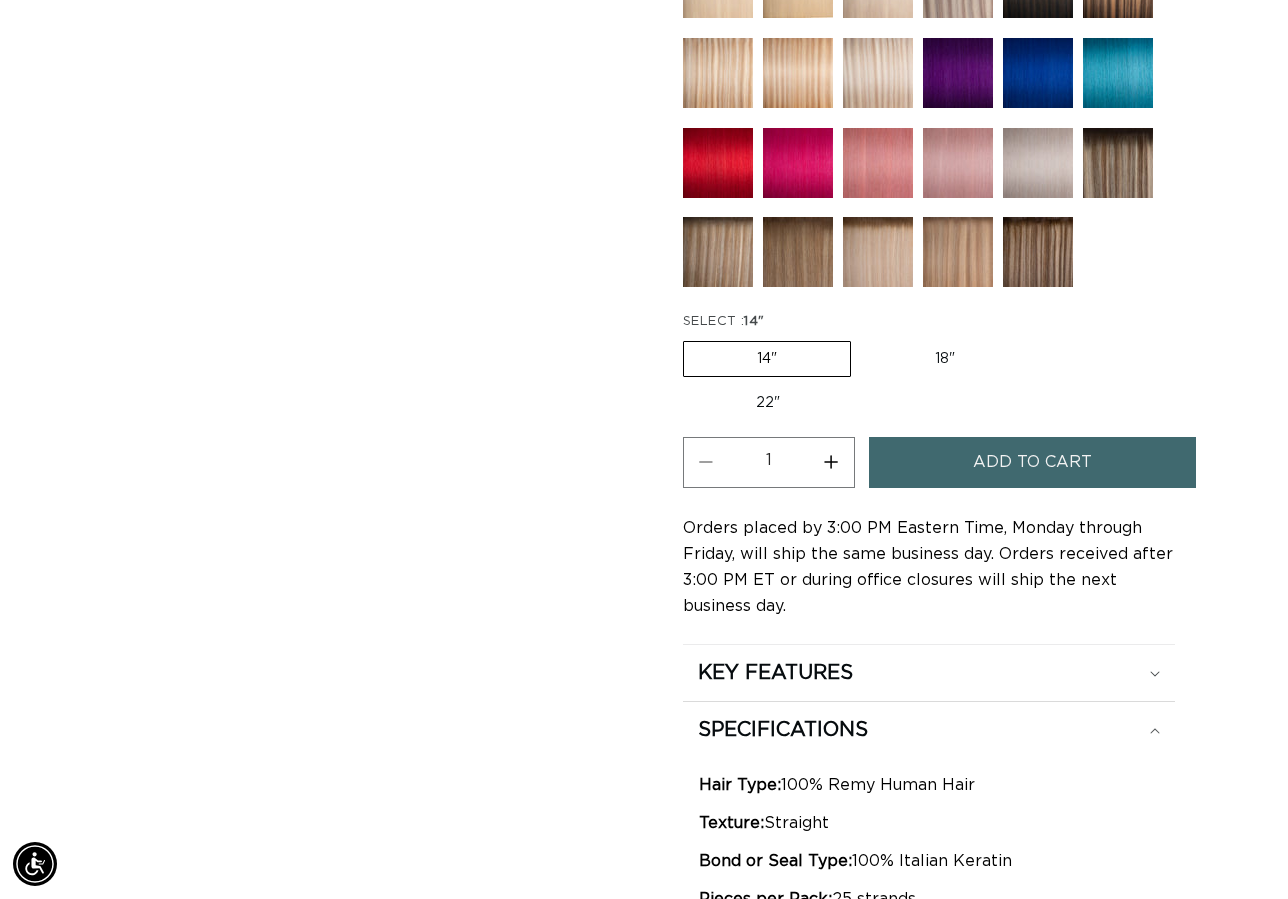 click on "18" Variant sold out or unavailable" at bounding box center [945, 359] 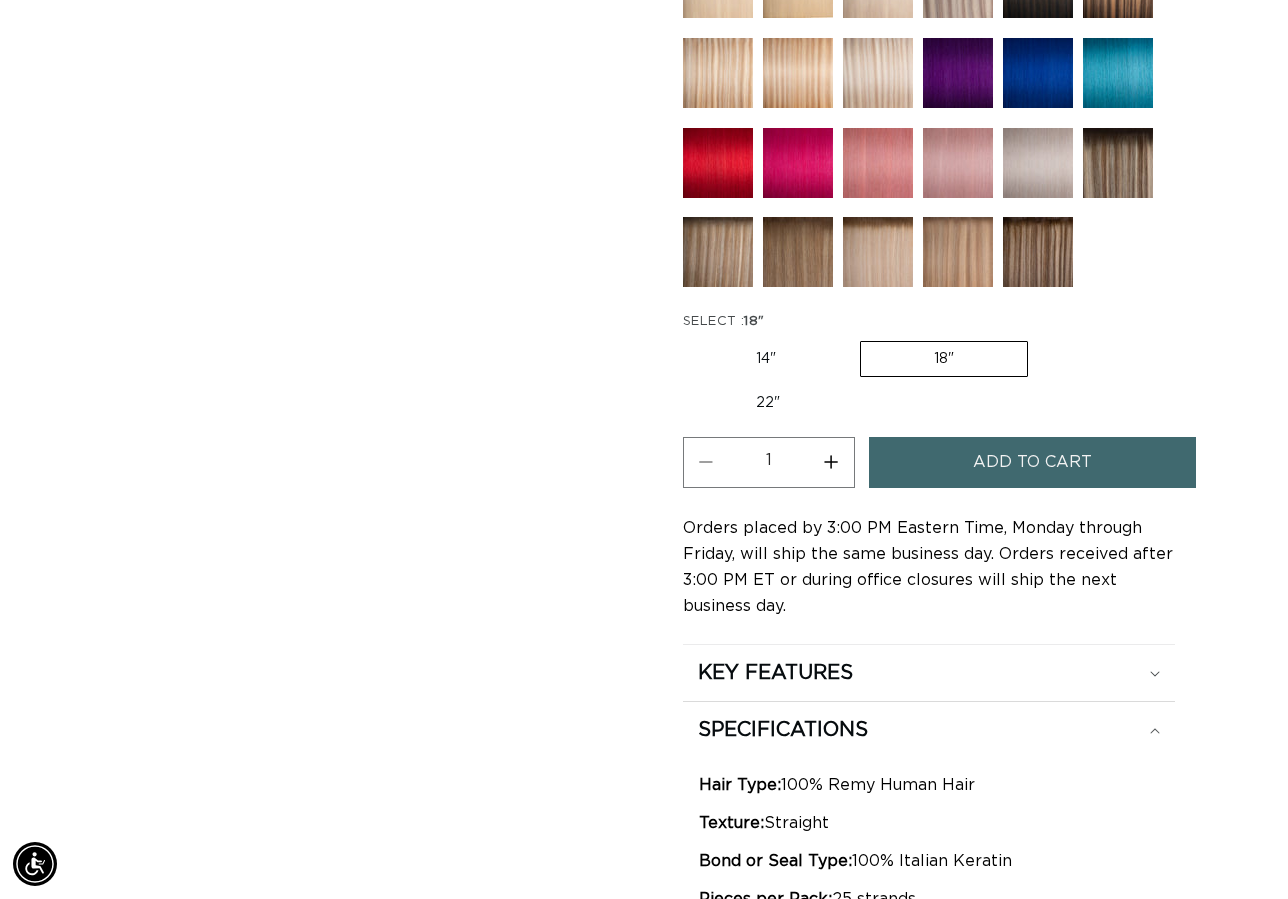 scroll, scrollTop: 1036, scrollLeft: 0, axis: vertical 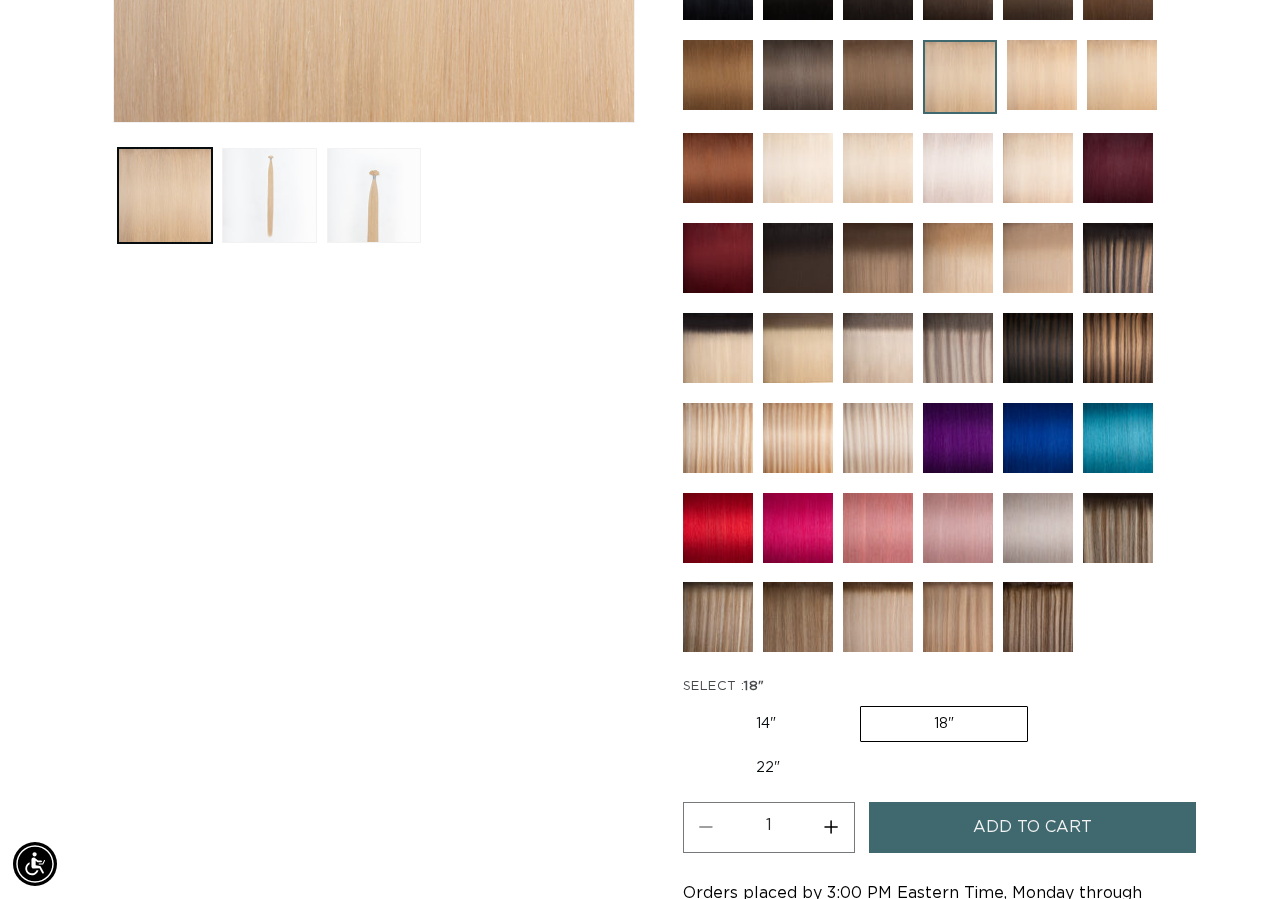 click at bounding box center (960, 77) 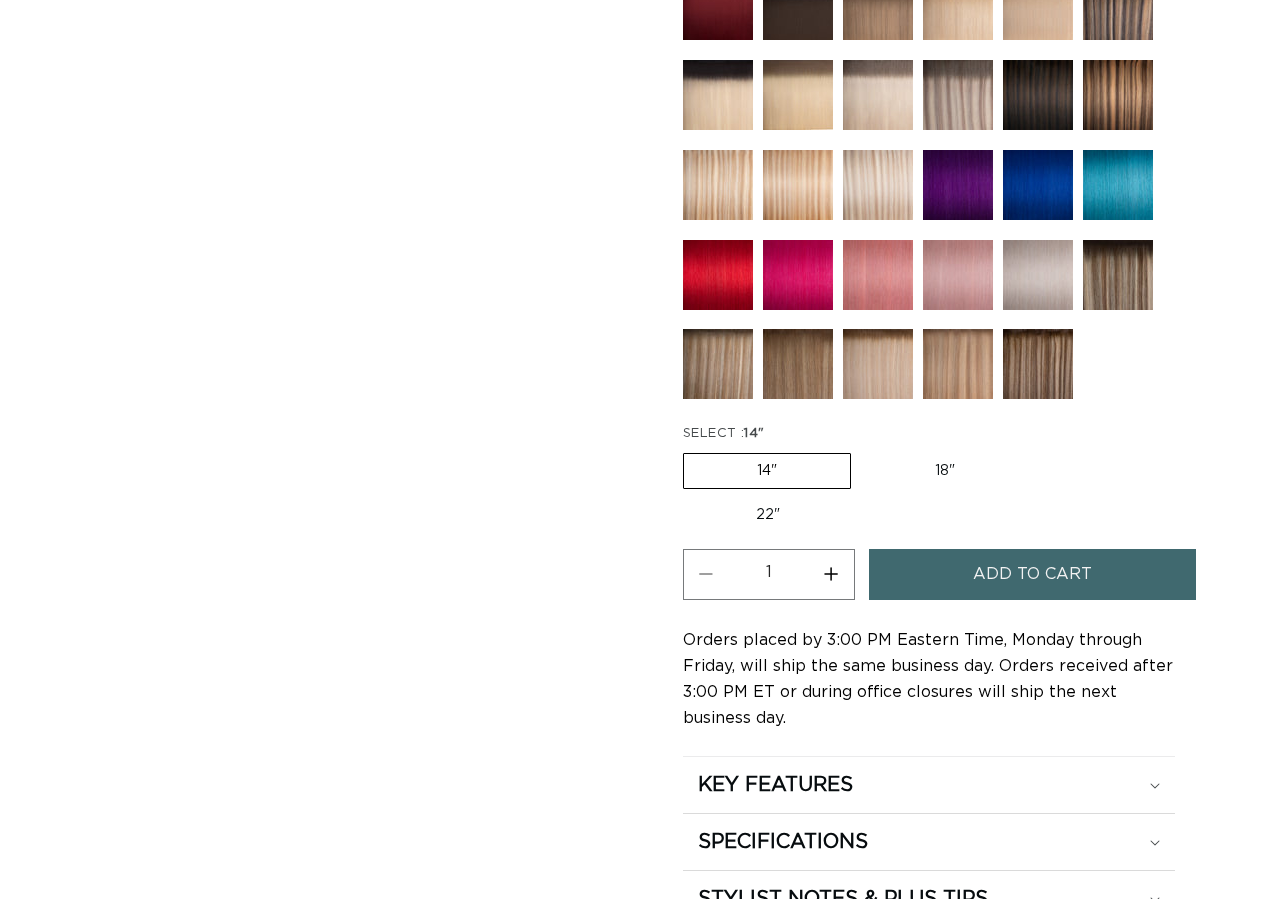 scroll, scrollTop: 928, scrollLeft: 0, axis: vertical 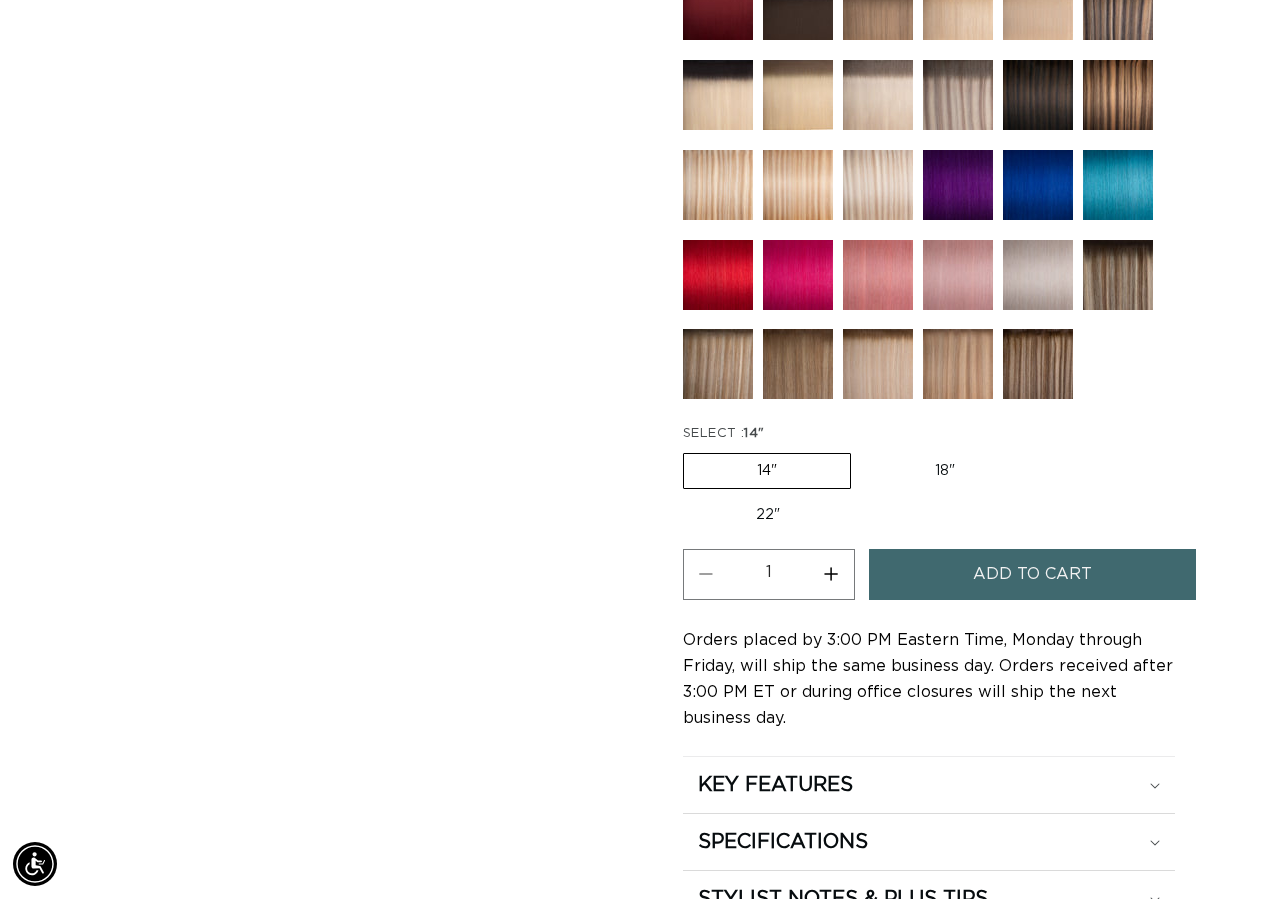 click on "18" Variant sold out or unavailable" at bounding box center (945, 471) 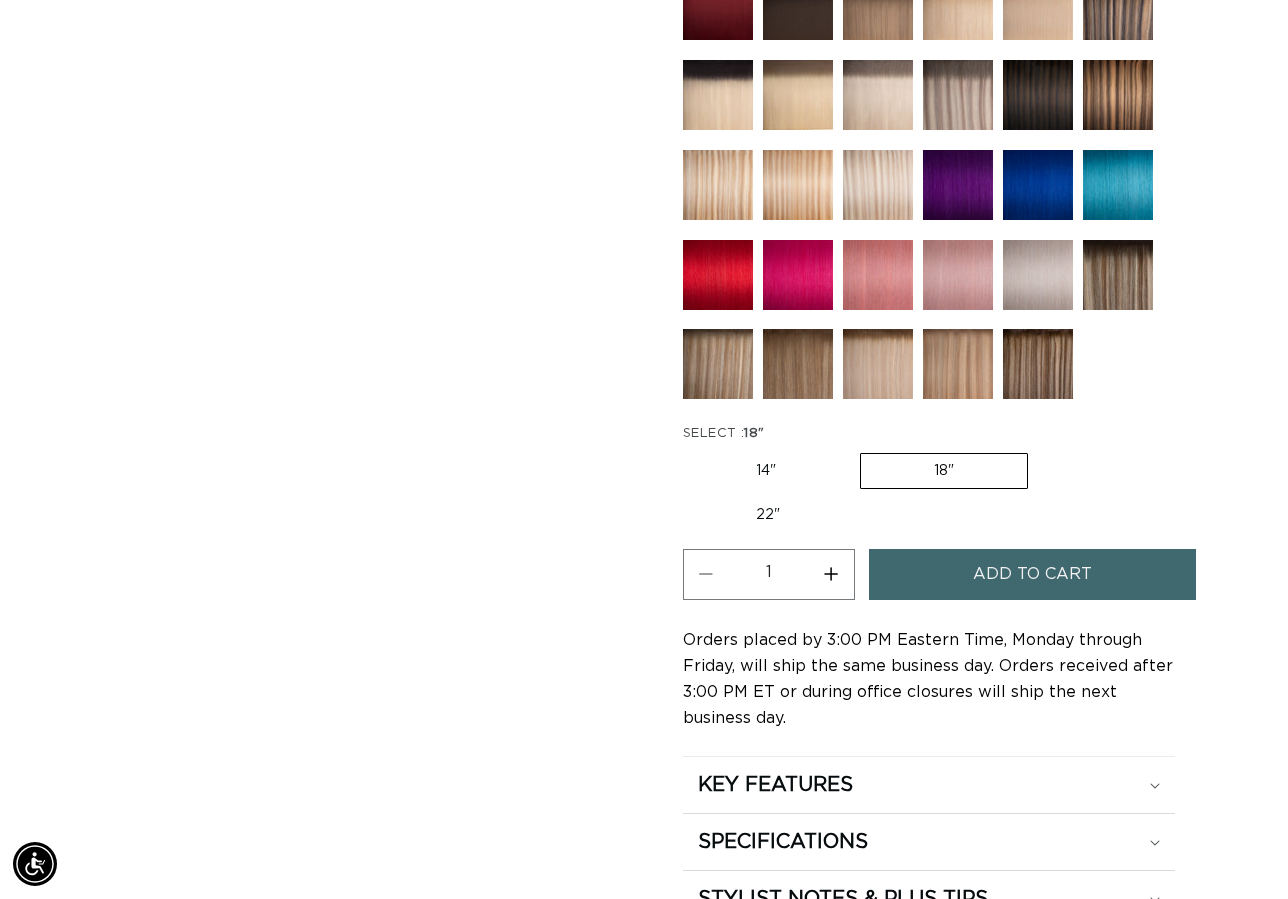 scroll, scrollTop: 0, scrollLeft: 1146, axis: horizontal 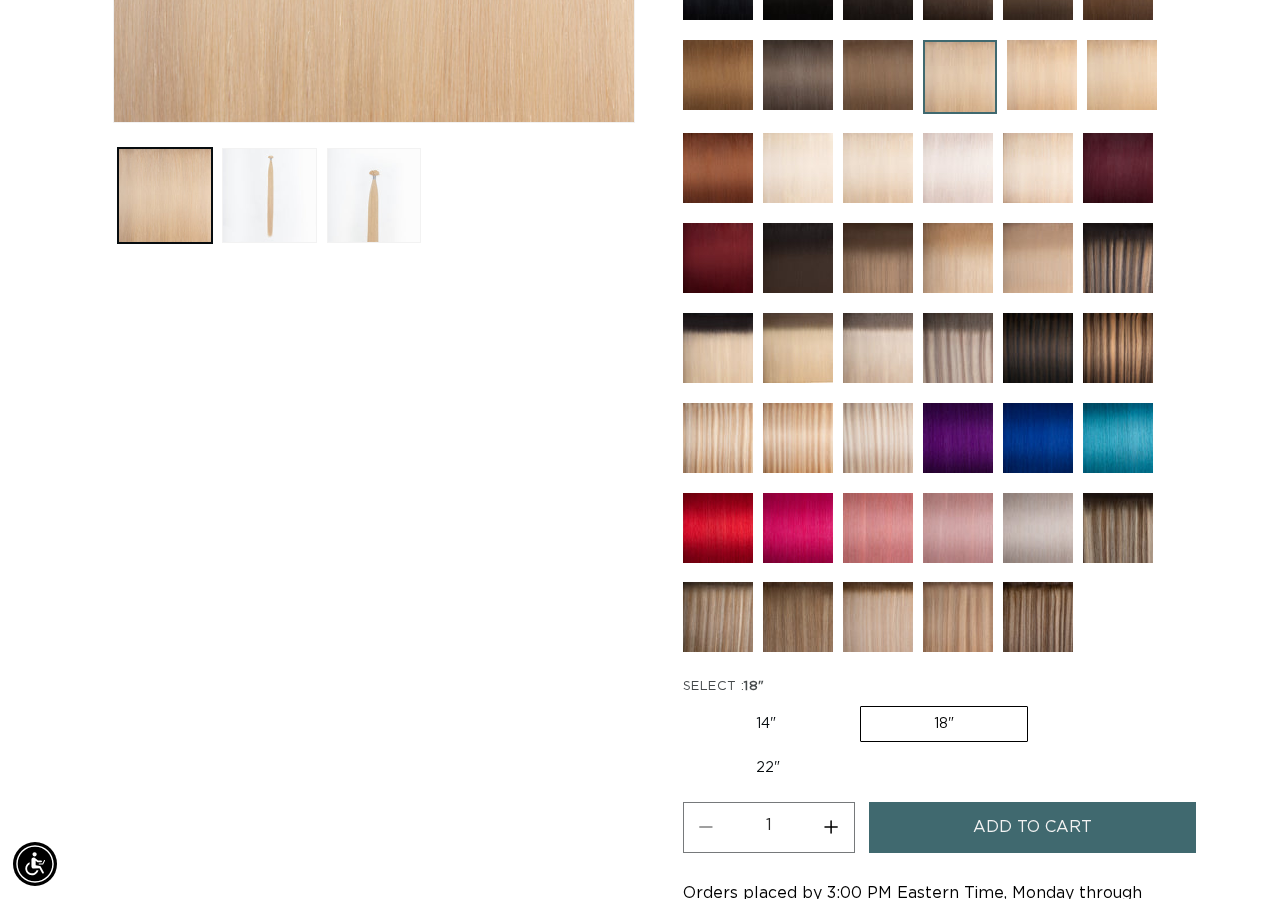 click on "Add to cart" at bounding box center [1032, 827] 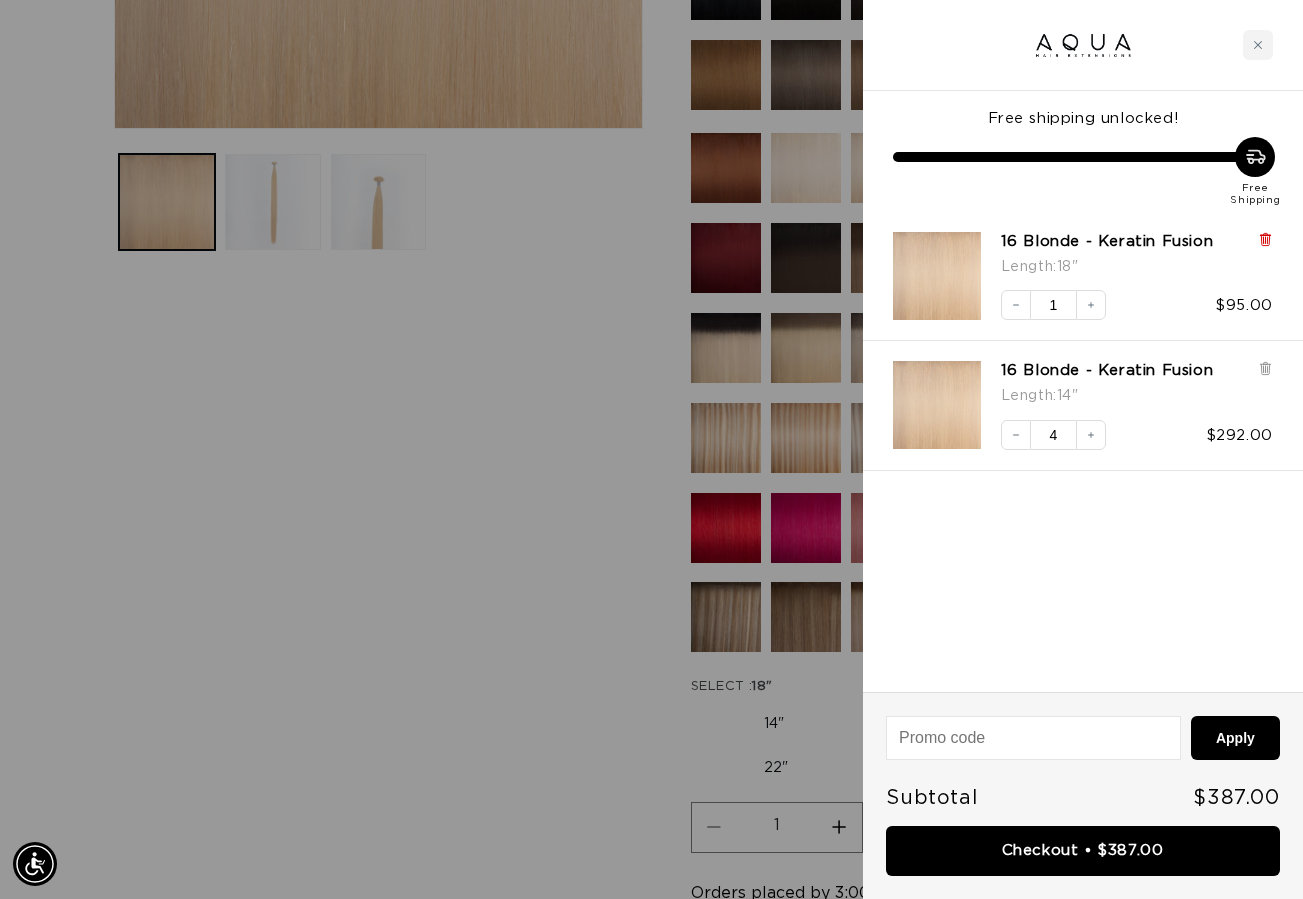 scroll, scrollTop: 0, scrollLeft: 1161, axis: horizontal 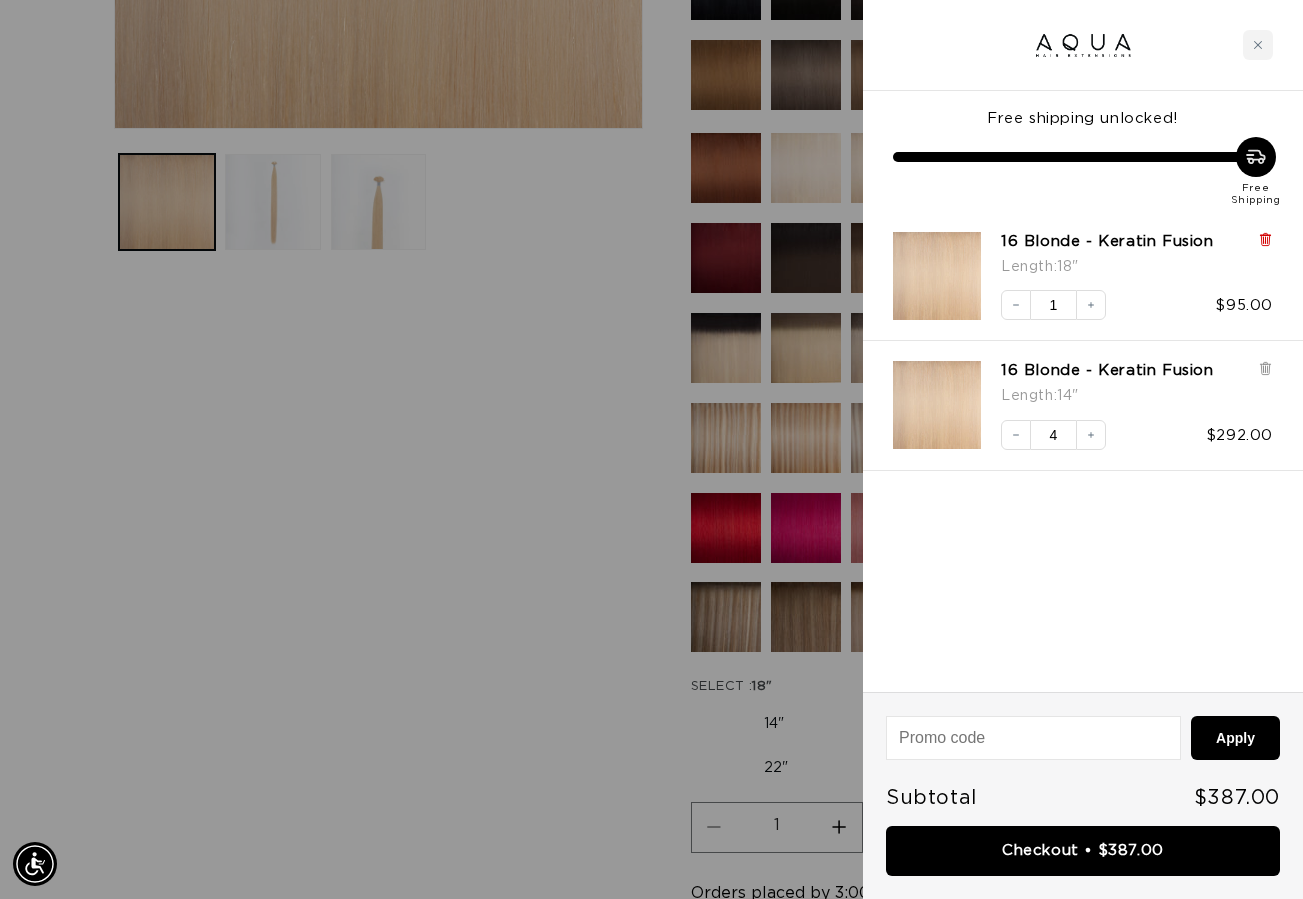 click 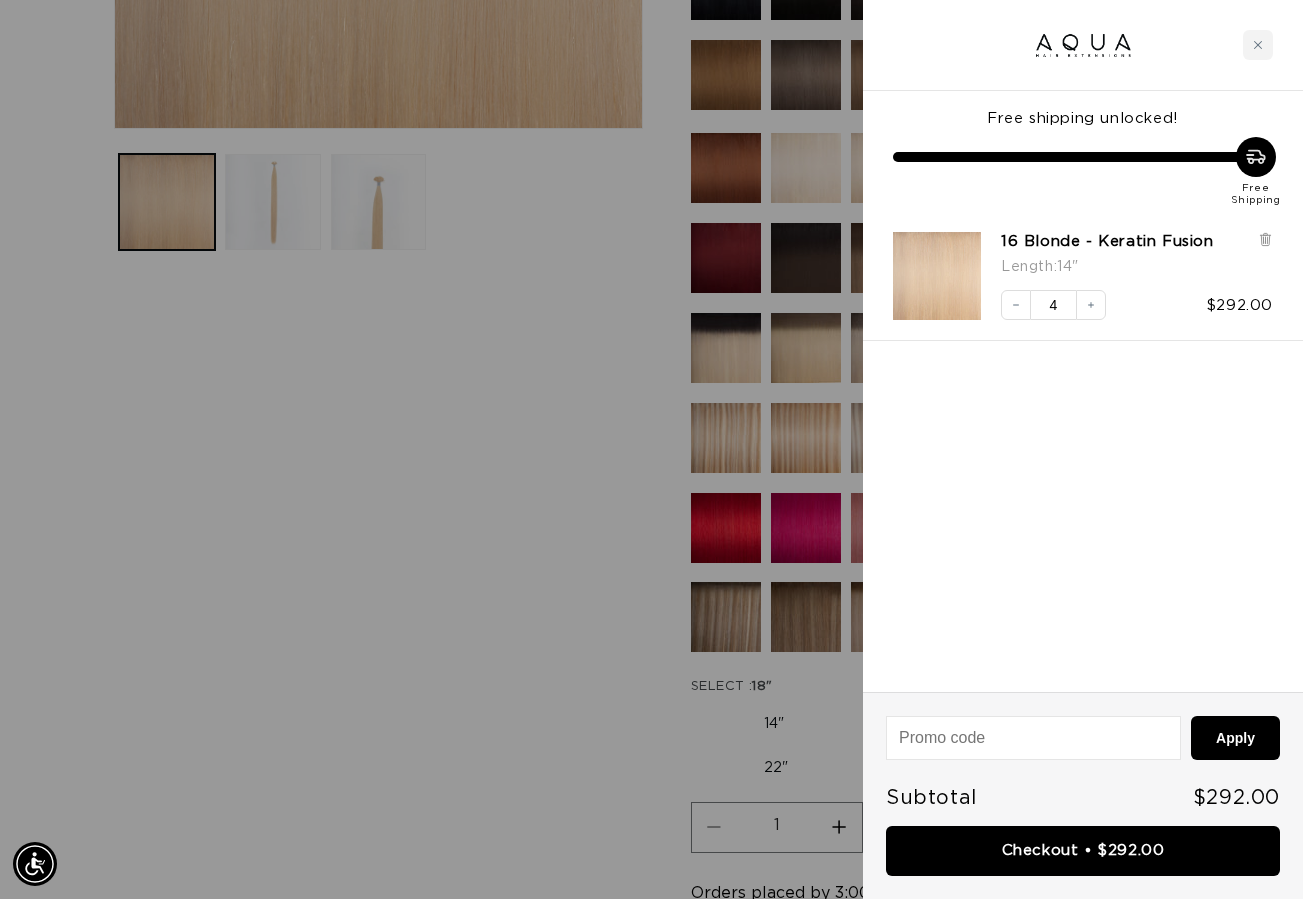 click at bounding box center (651, 449) 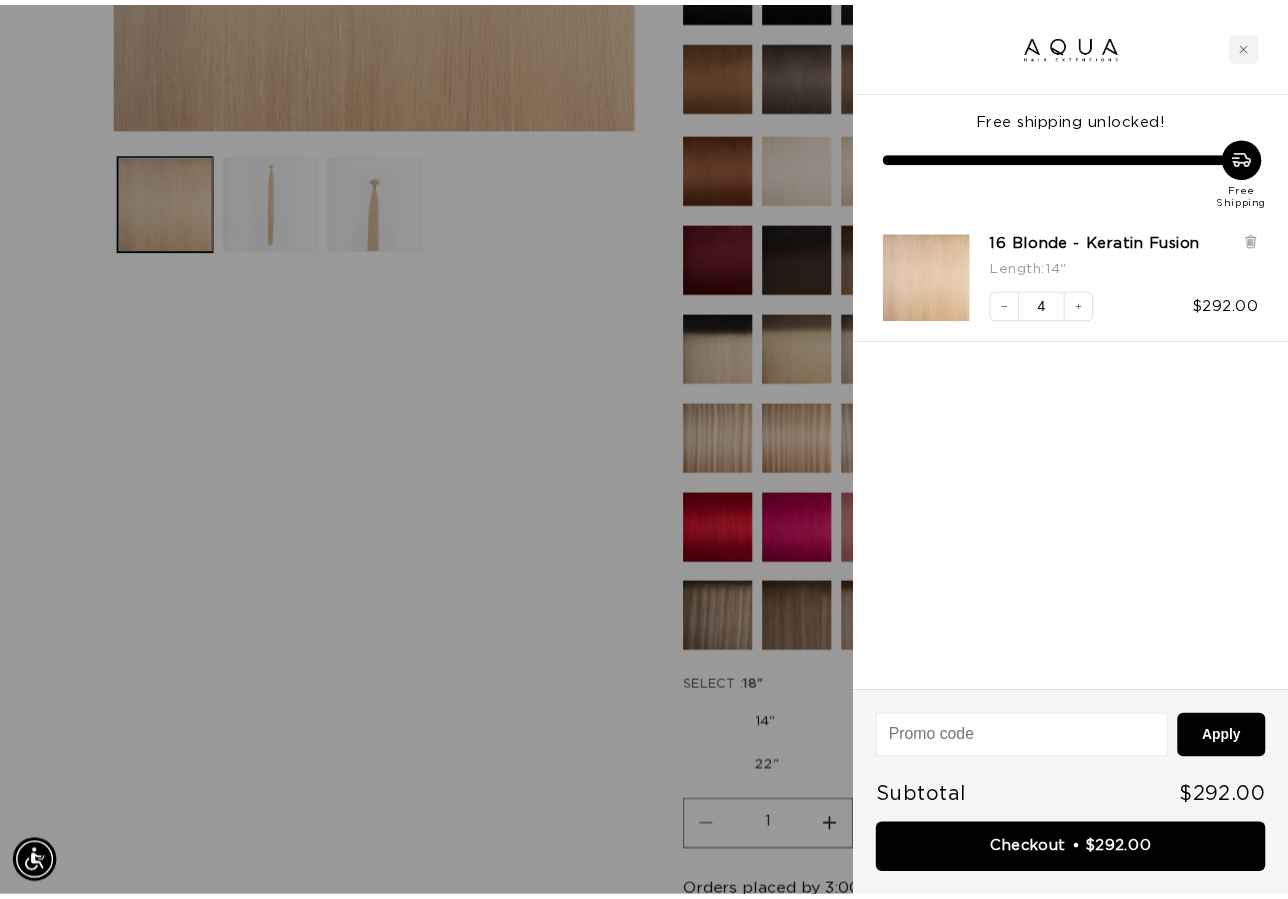 scroll, scrollTop: 0, scrollLeft: 2292, axis: horizontal 